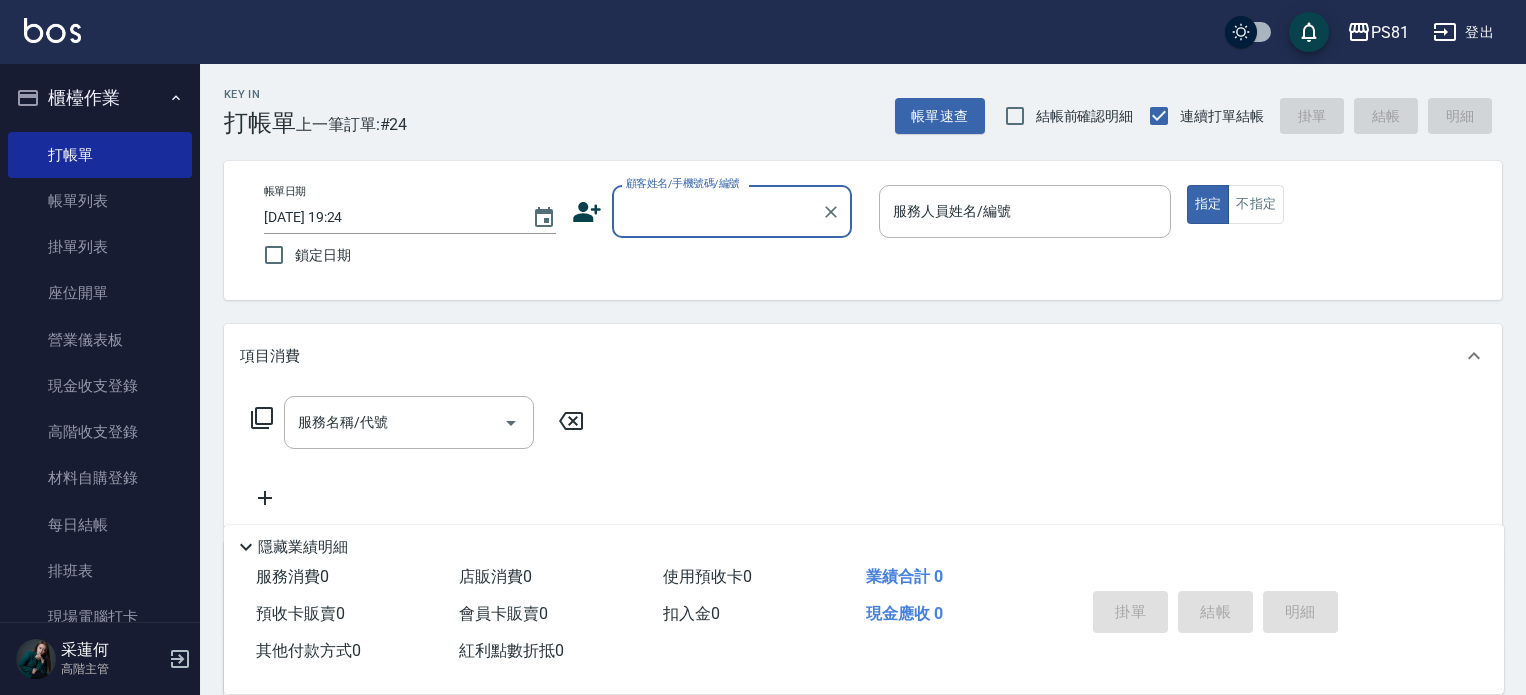 scroll, scrollTop: 0, scrollLeft: 0, axis: both 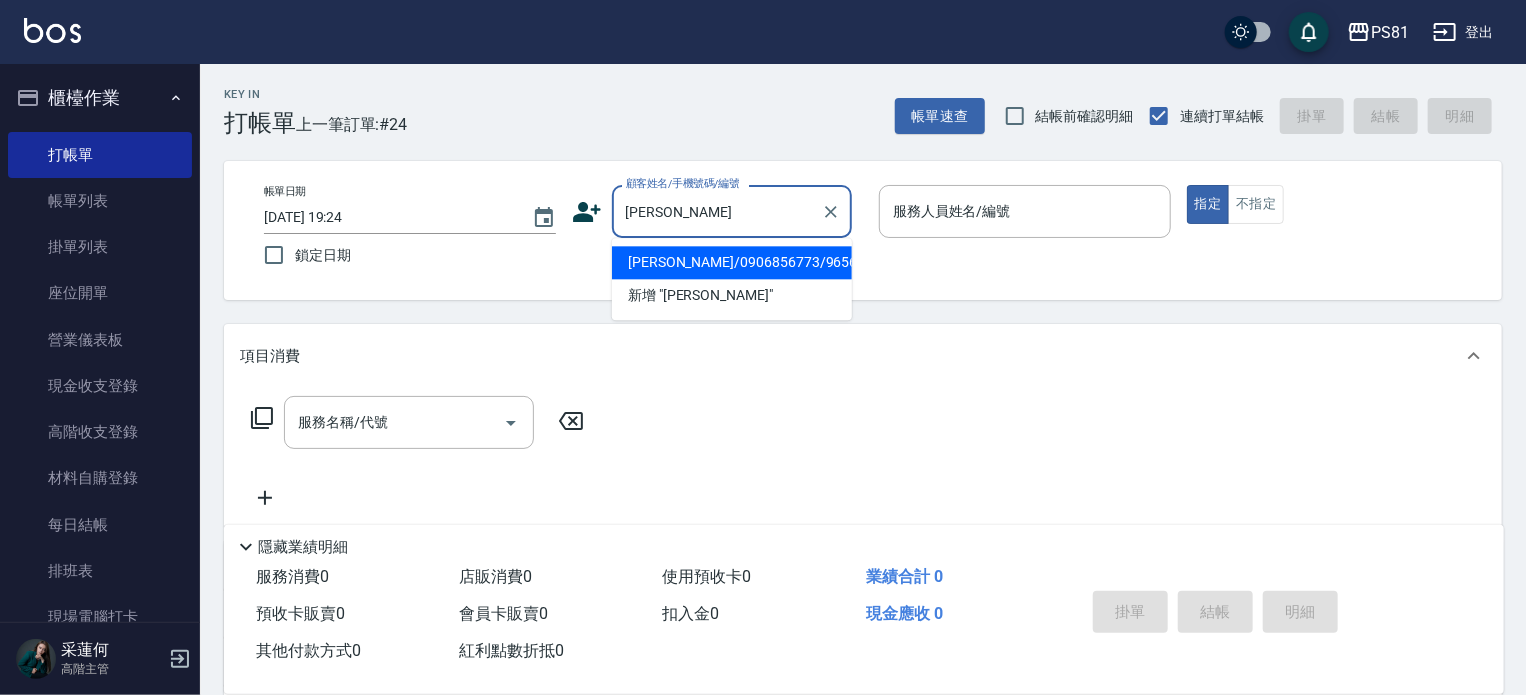 click on "[PERSON_NAME]/0906856773/9656" at bounding box center [732, 262] 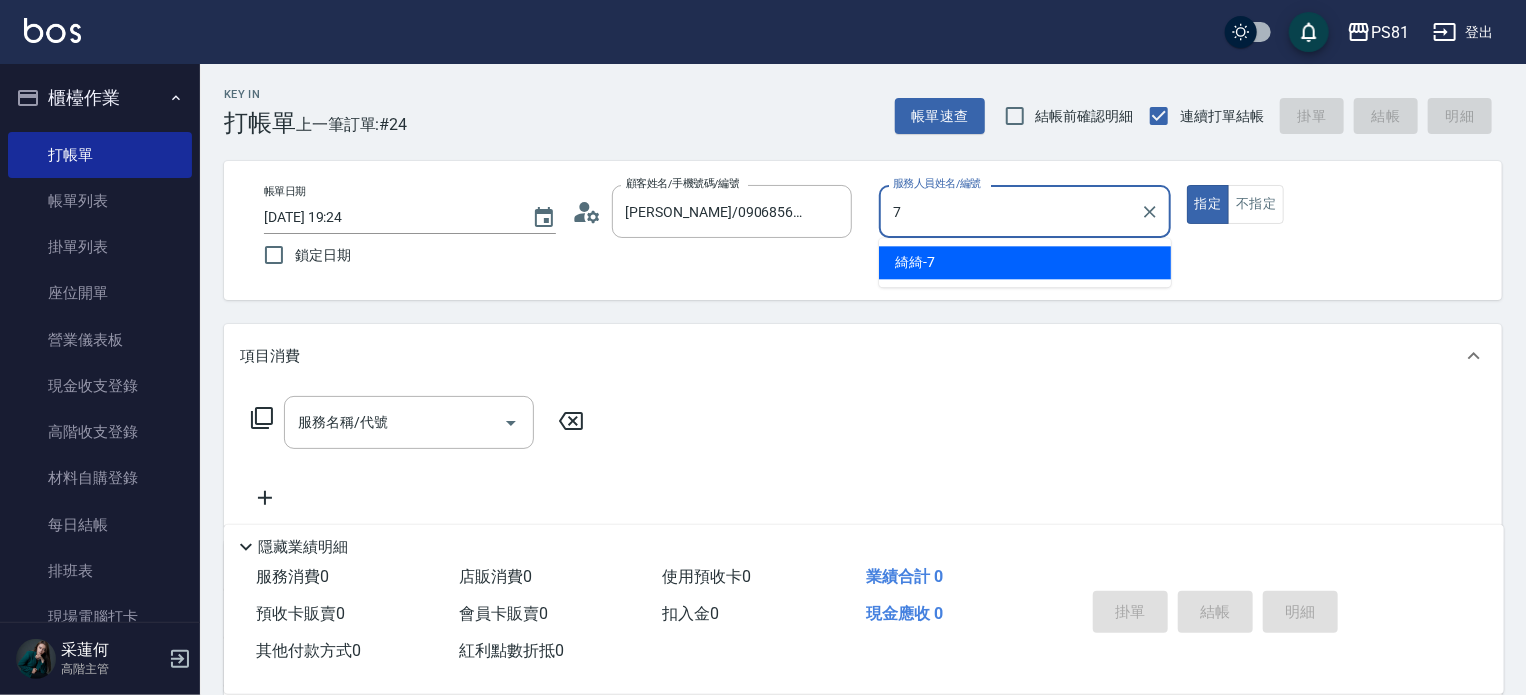 type on "綺綺-7" 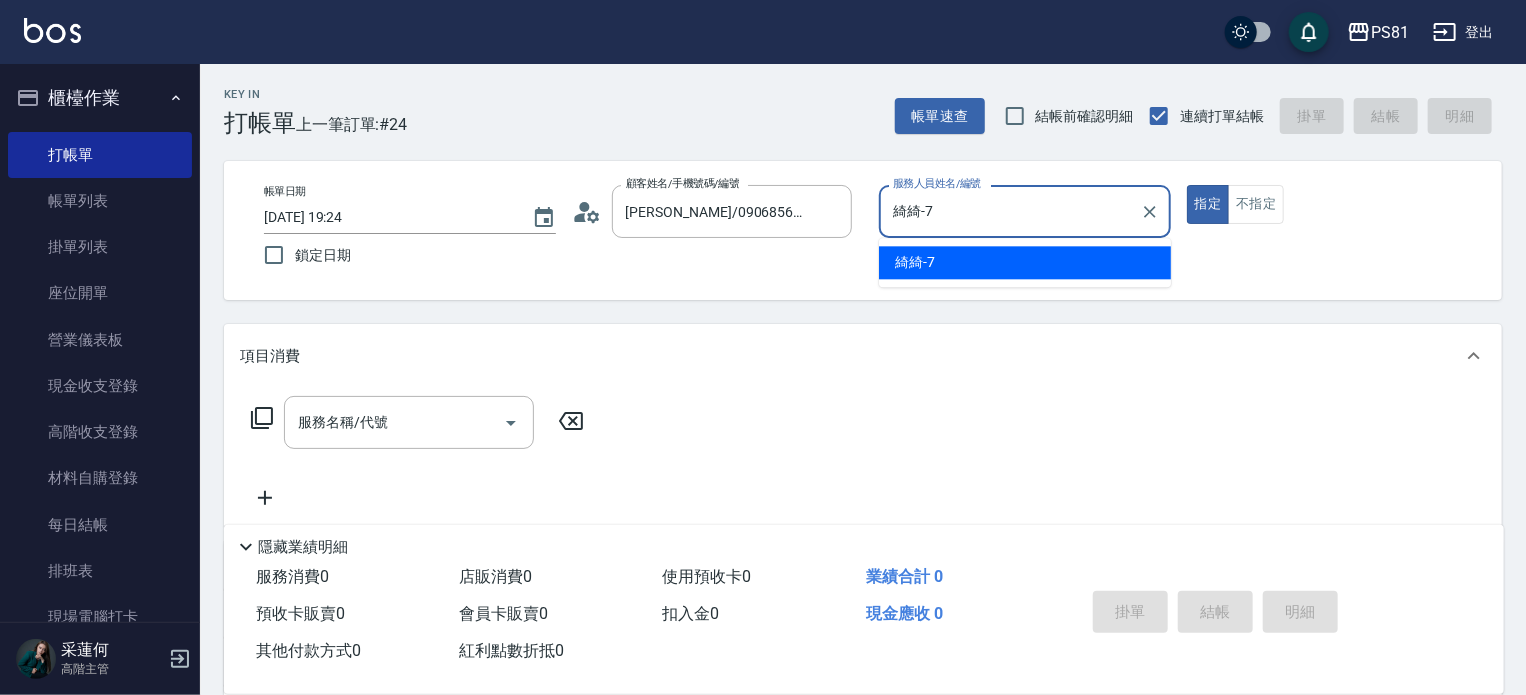 type on "true" 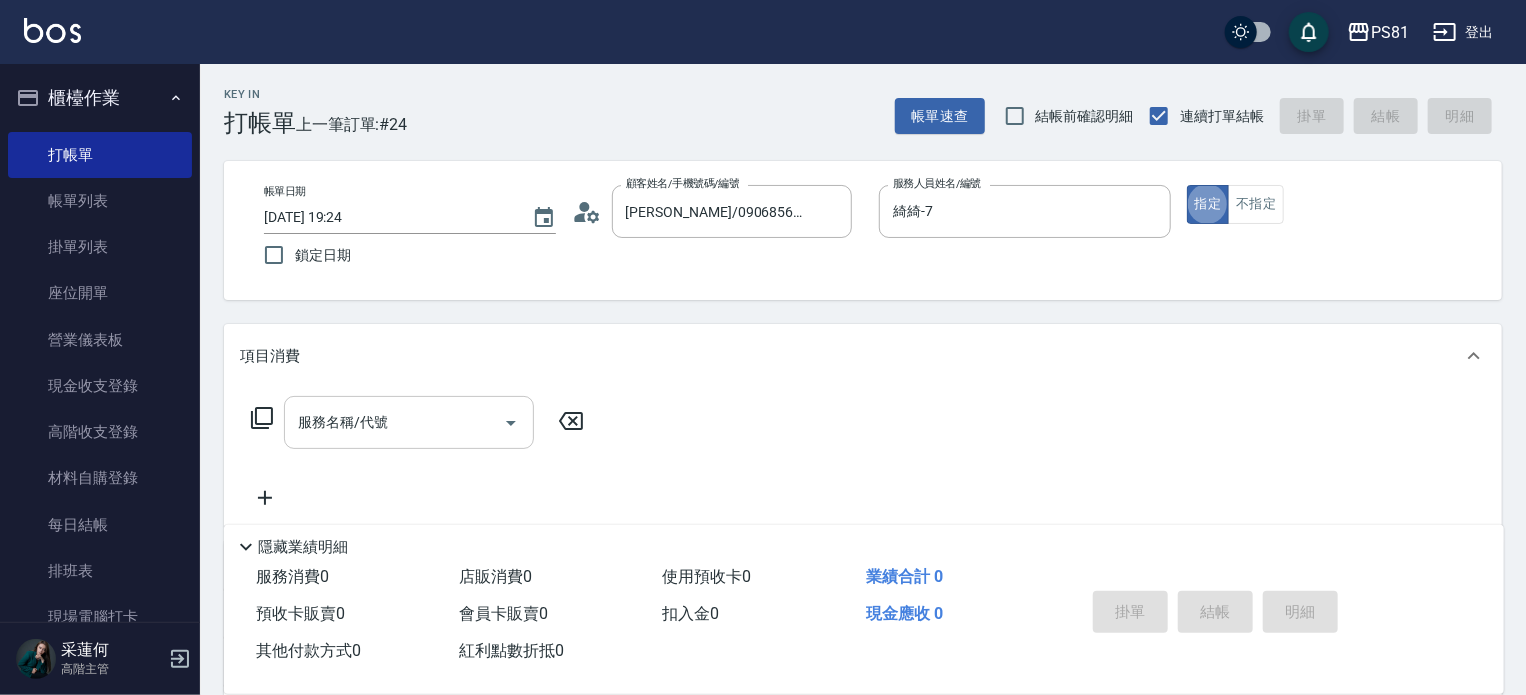 click on "服務名稱/代號" at bounding box center (394, 422) 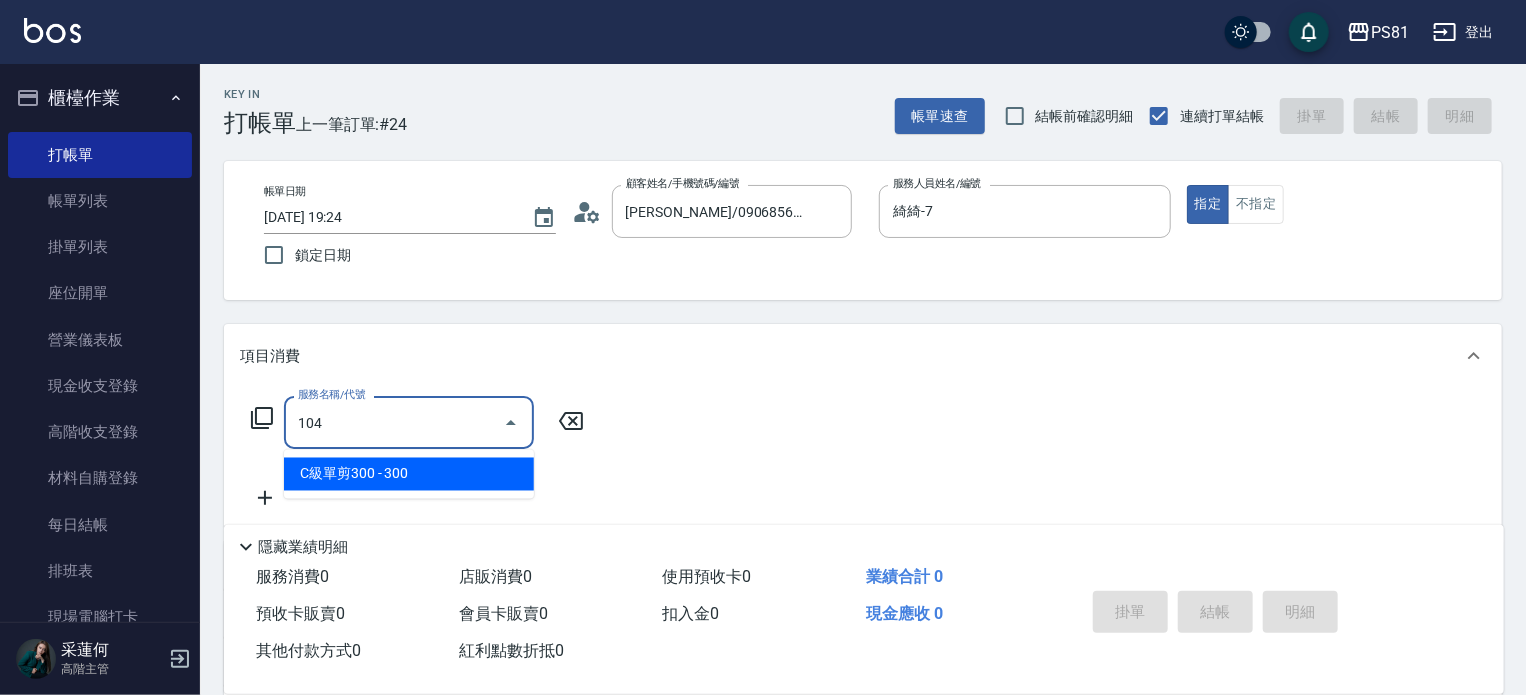 type on "C級單剪300(104)" 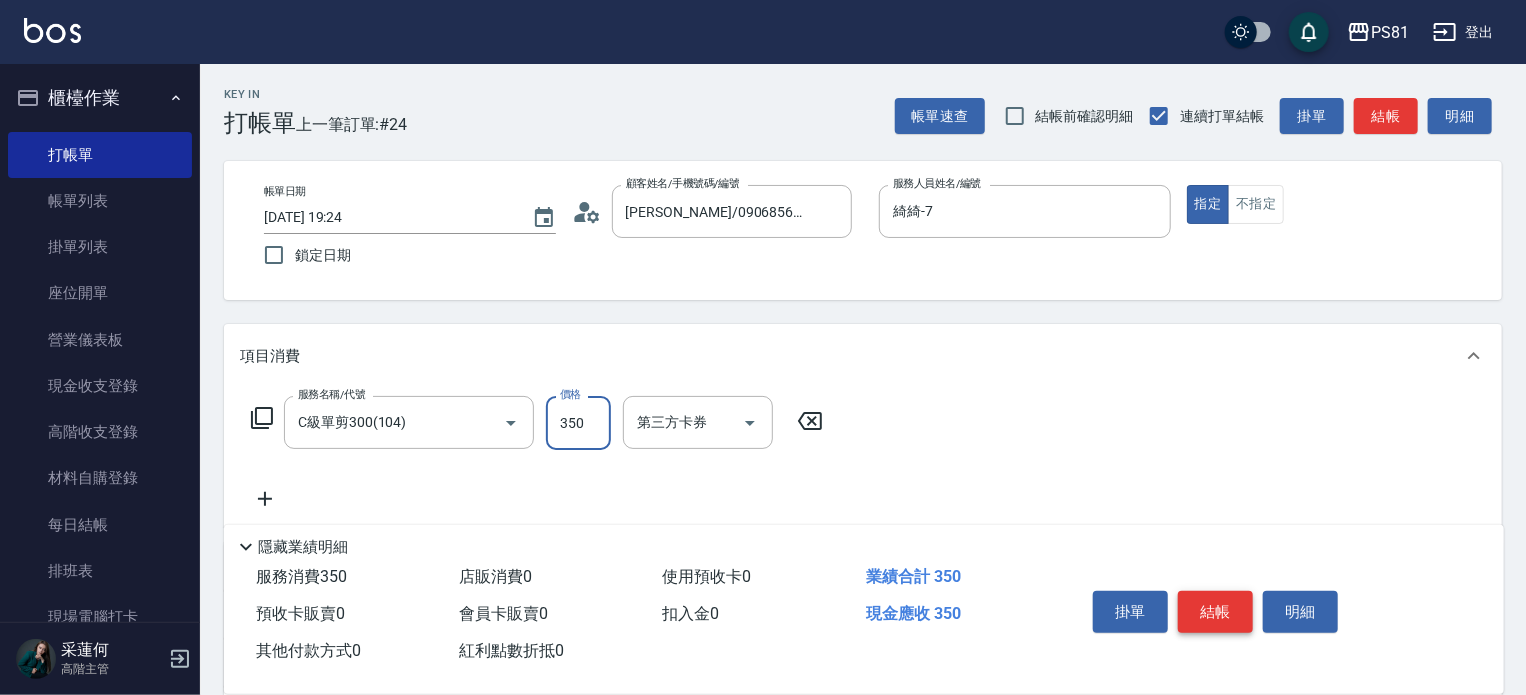 type on "350" 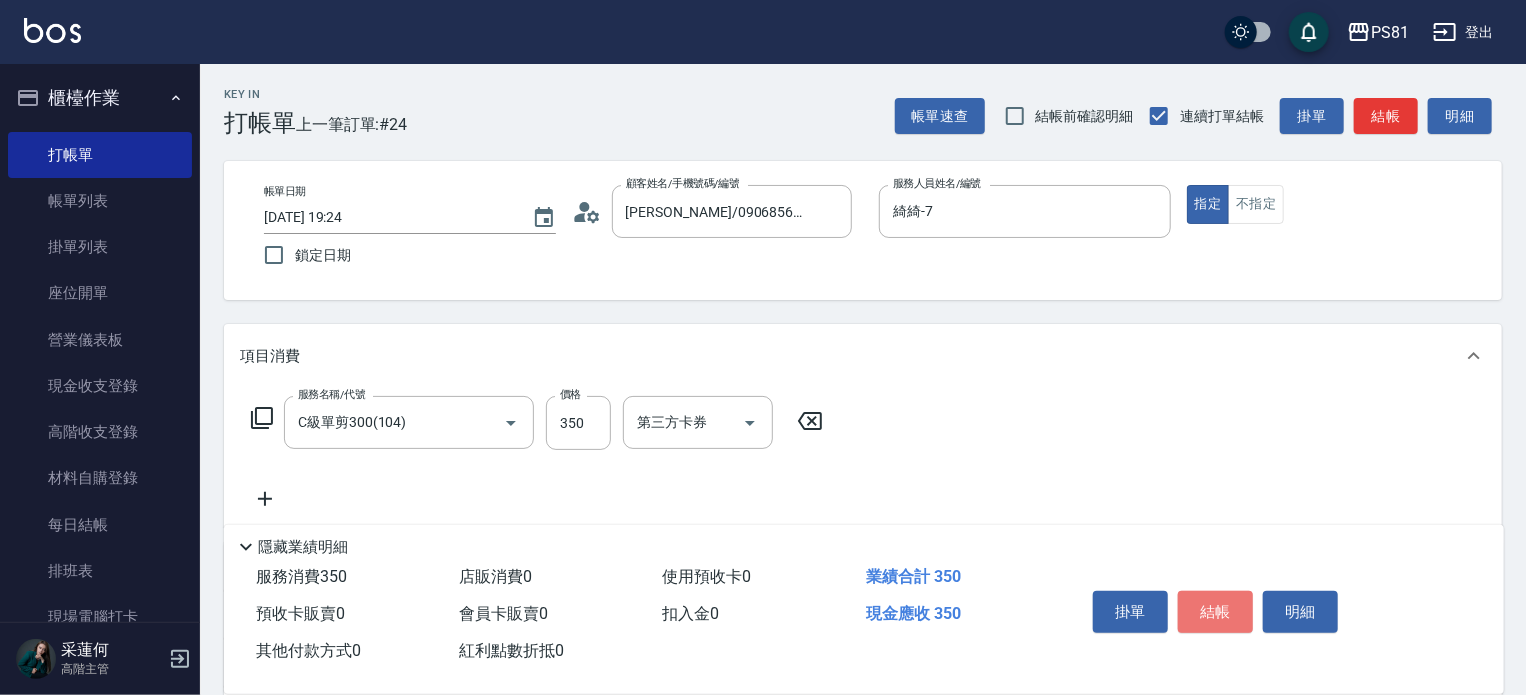 click on "結帳" at bounding box center (1215, 612) 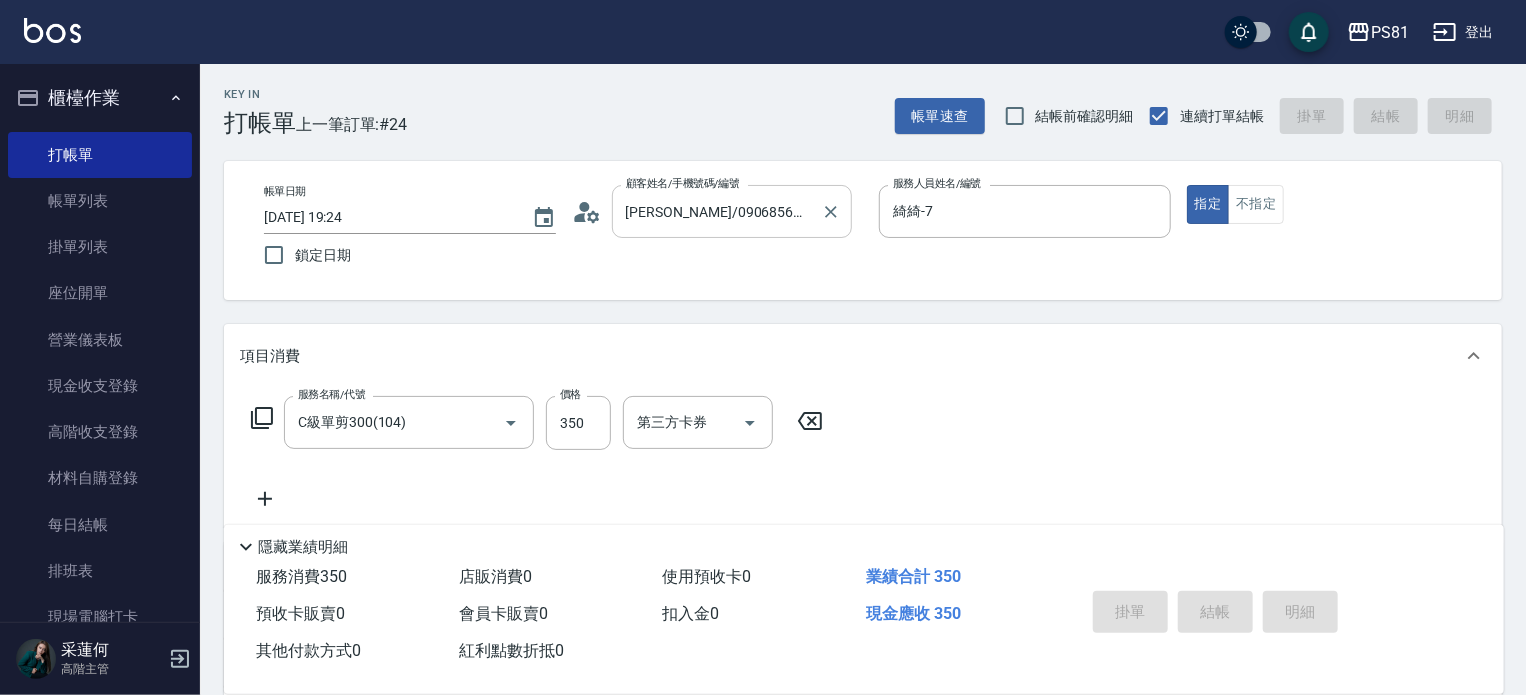 type on "[DATE] 19:55" 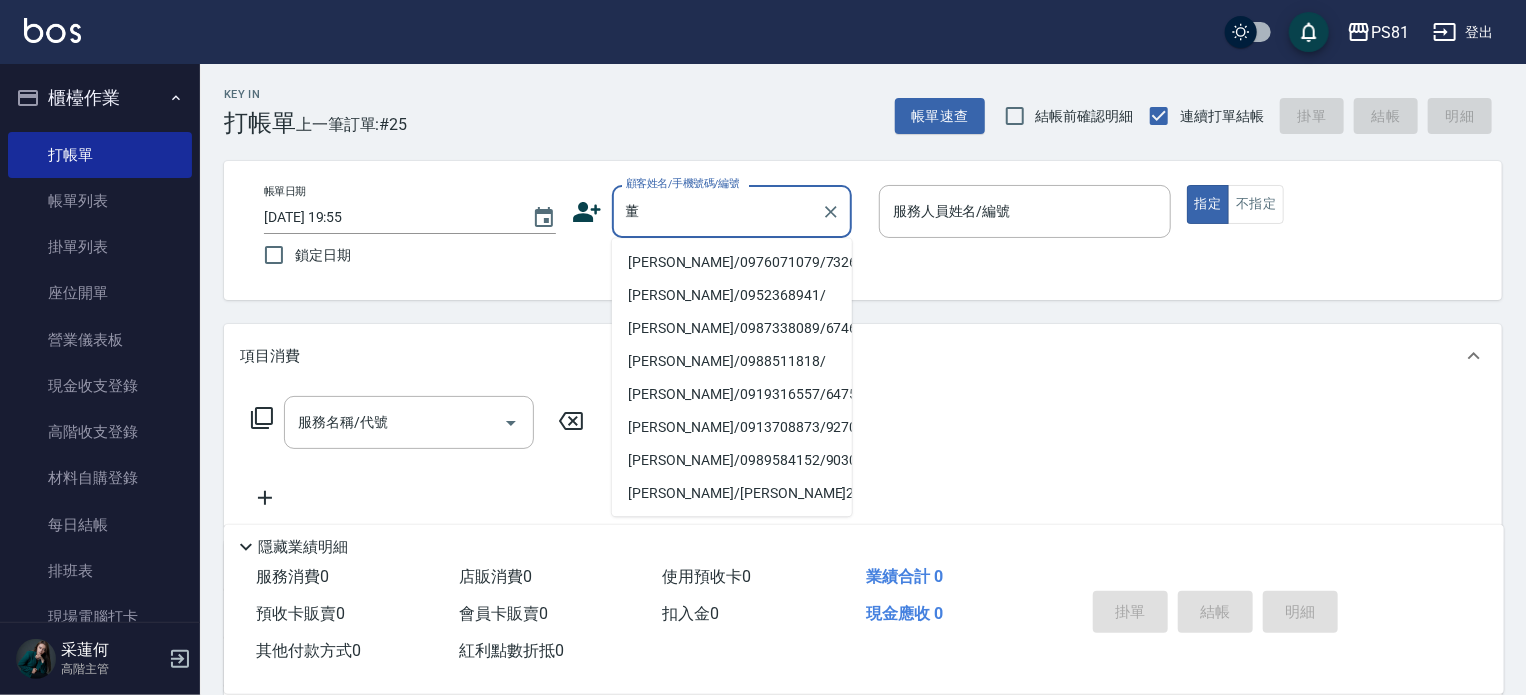 click on "[PERSON_NAME]/0976071079/7326" at bounding box center [732, 262] 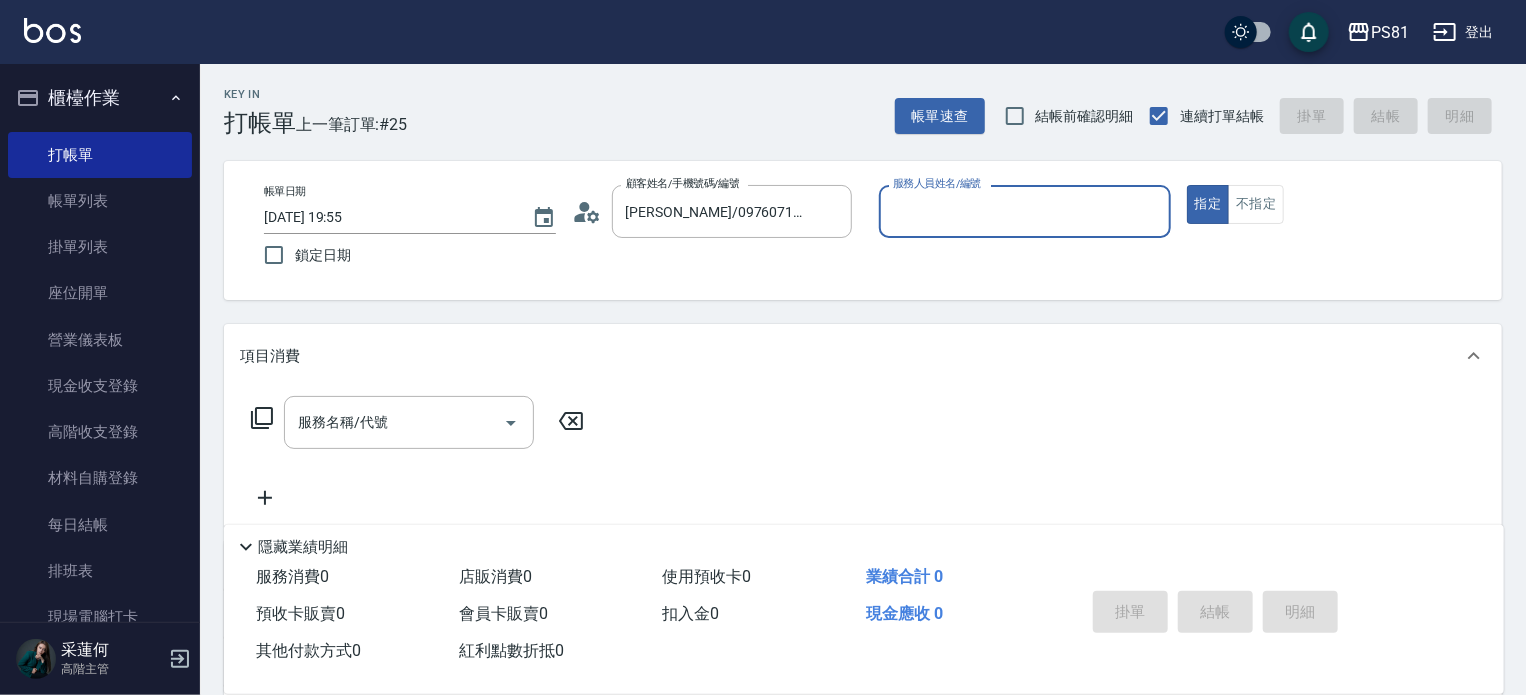 type on "綺綺-7" 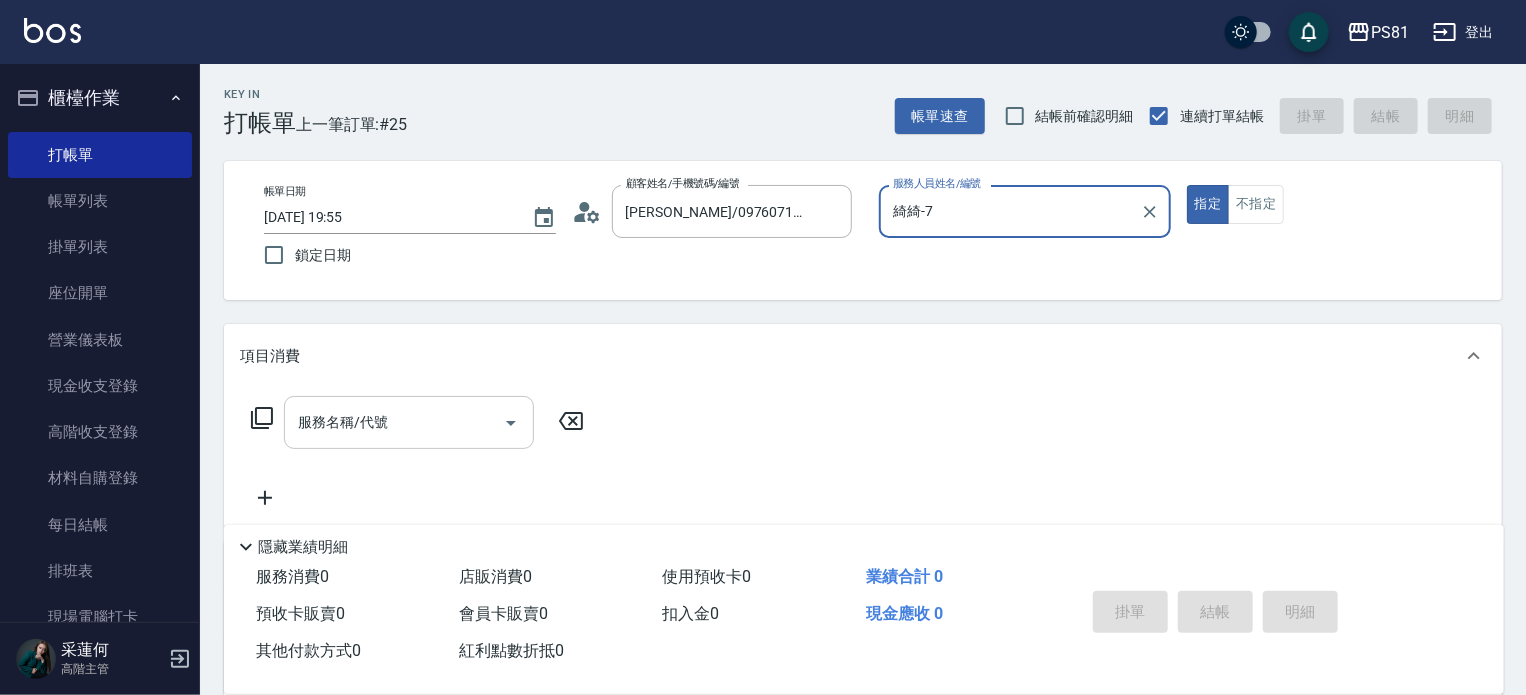 click on "服務名稱/代號" at bounding box center [394, 422] 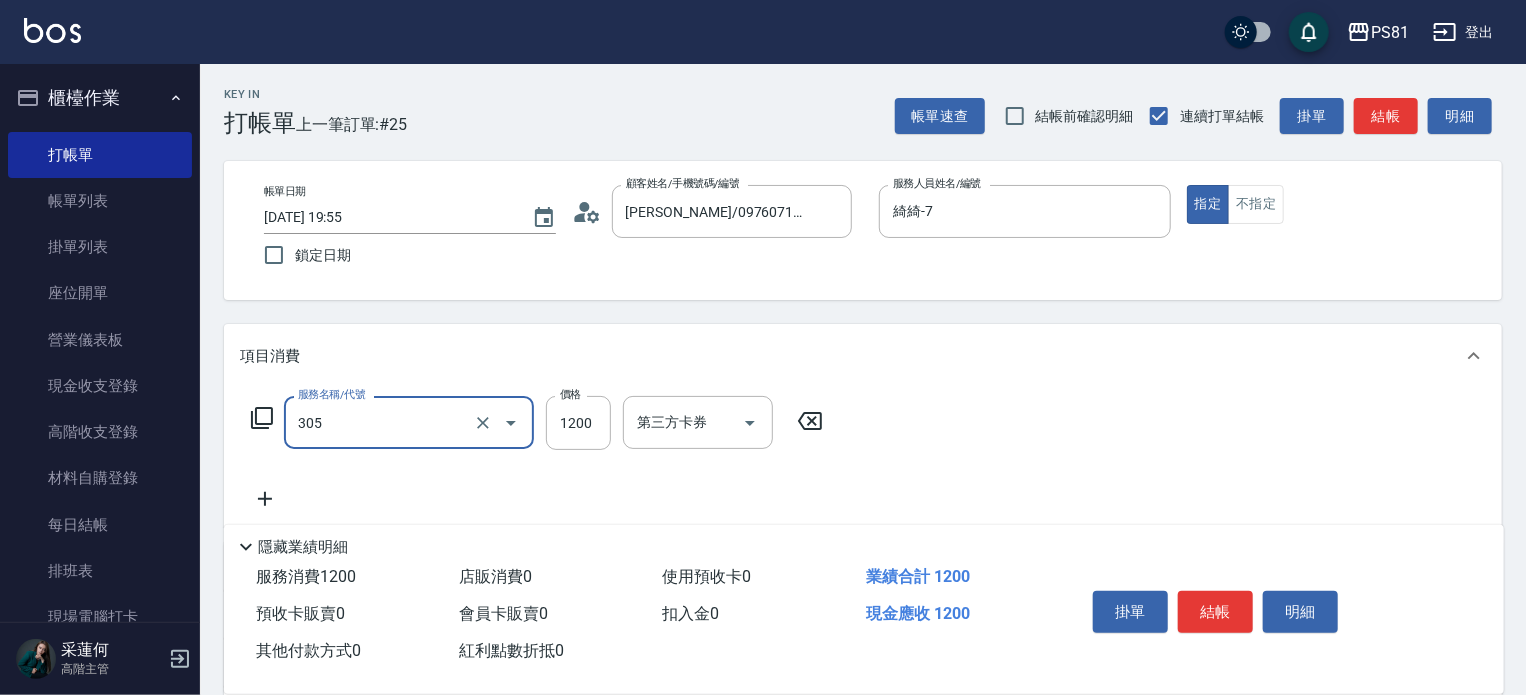 type on "基本離子燙(305)" 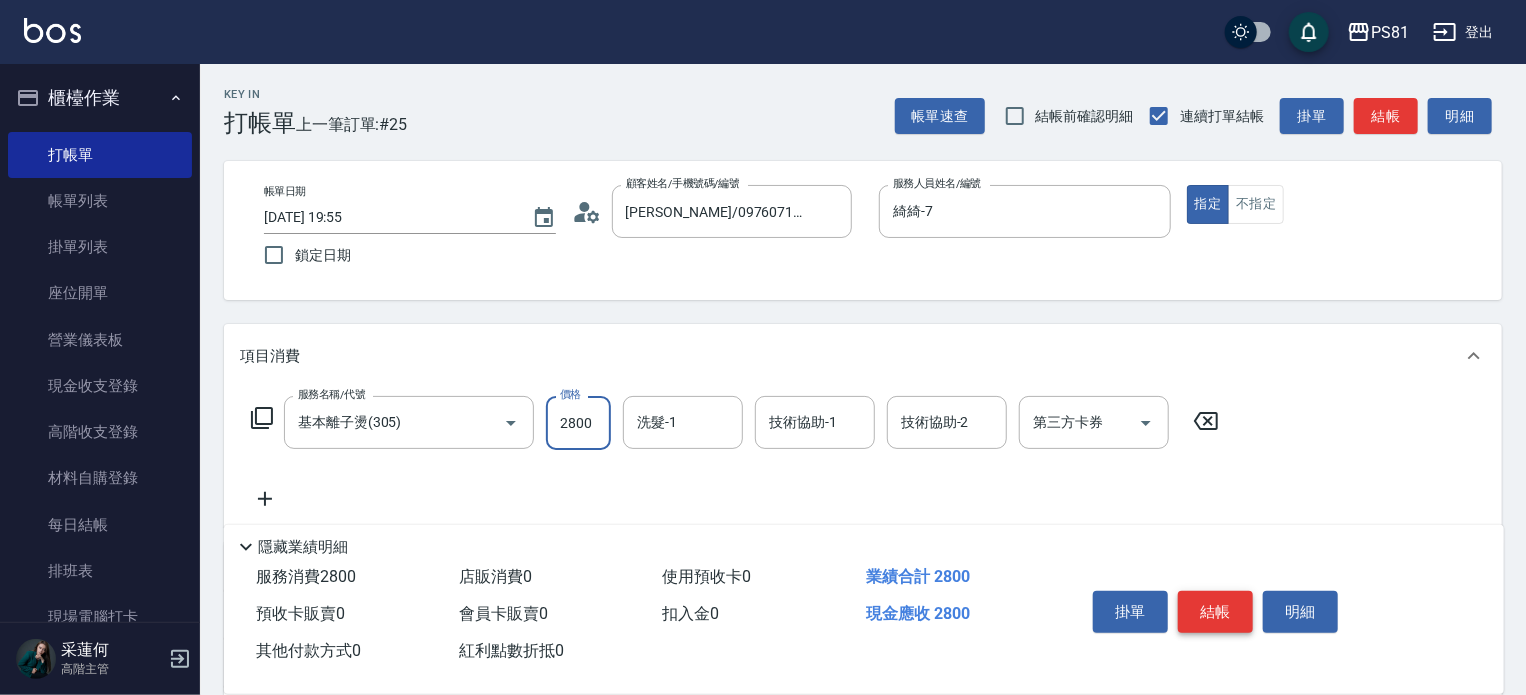 type on "2800" 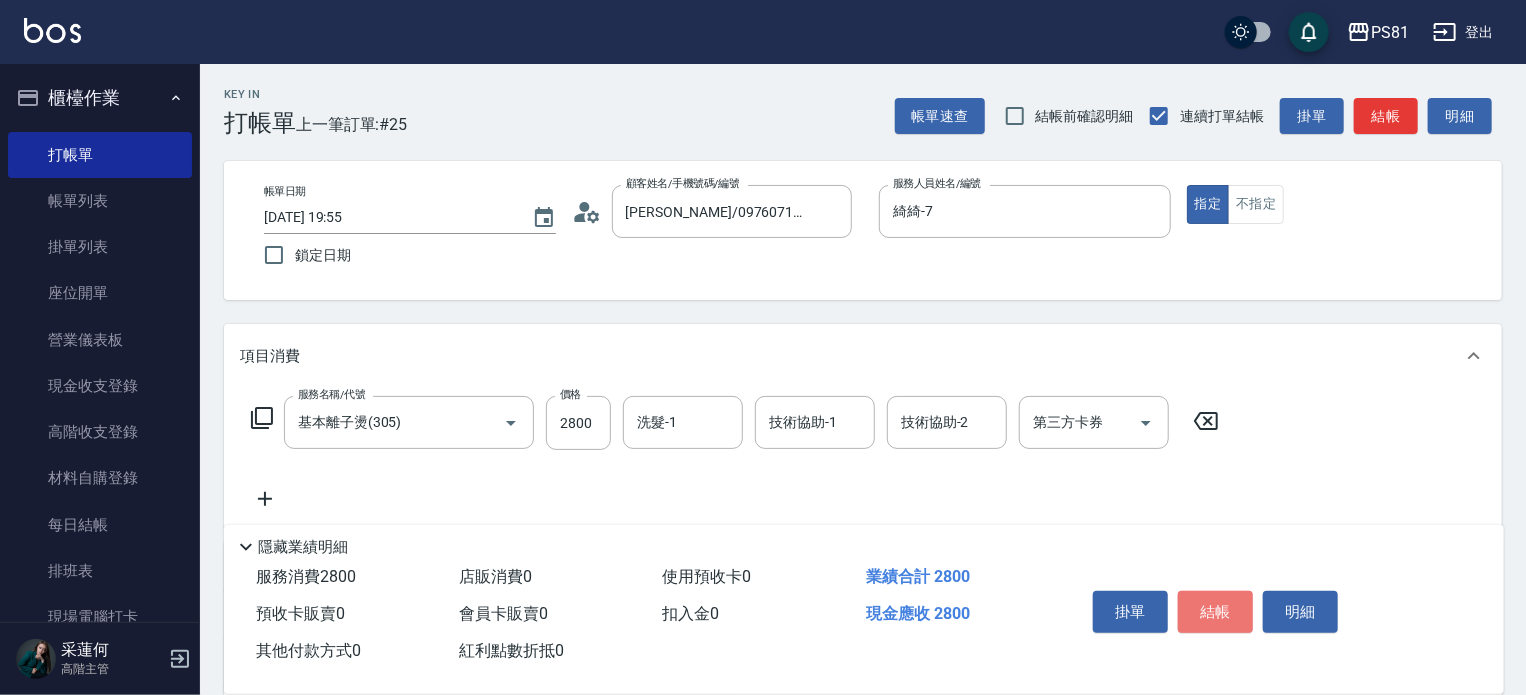 click on "結帳" at bounding box center (1215, 612) 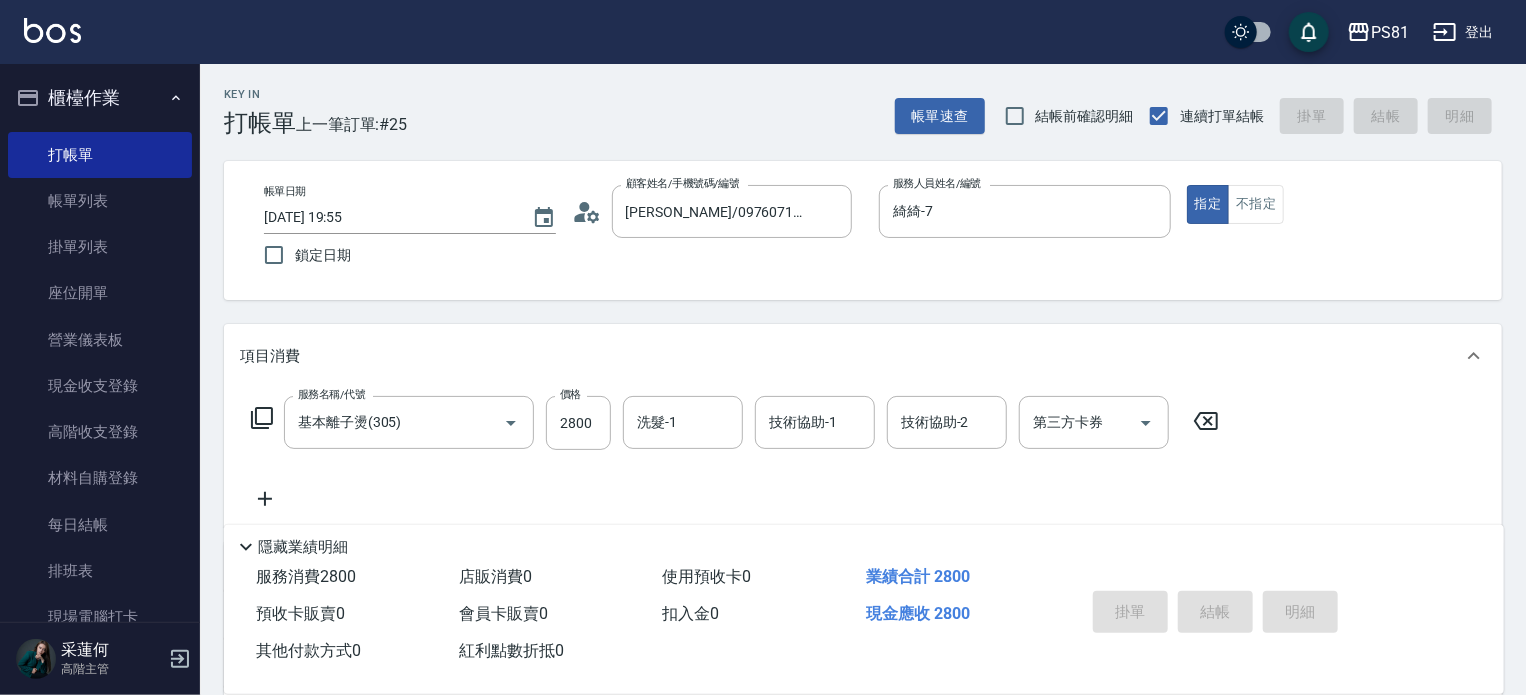 type 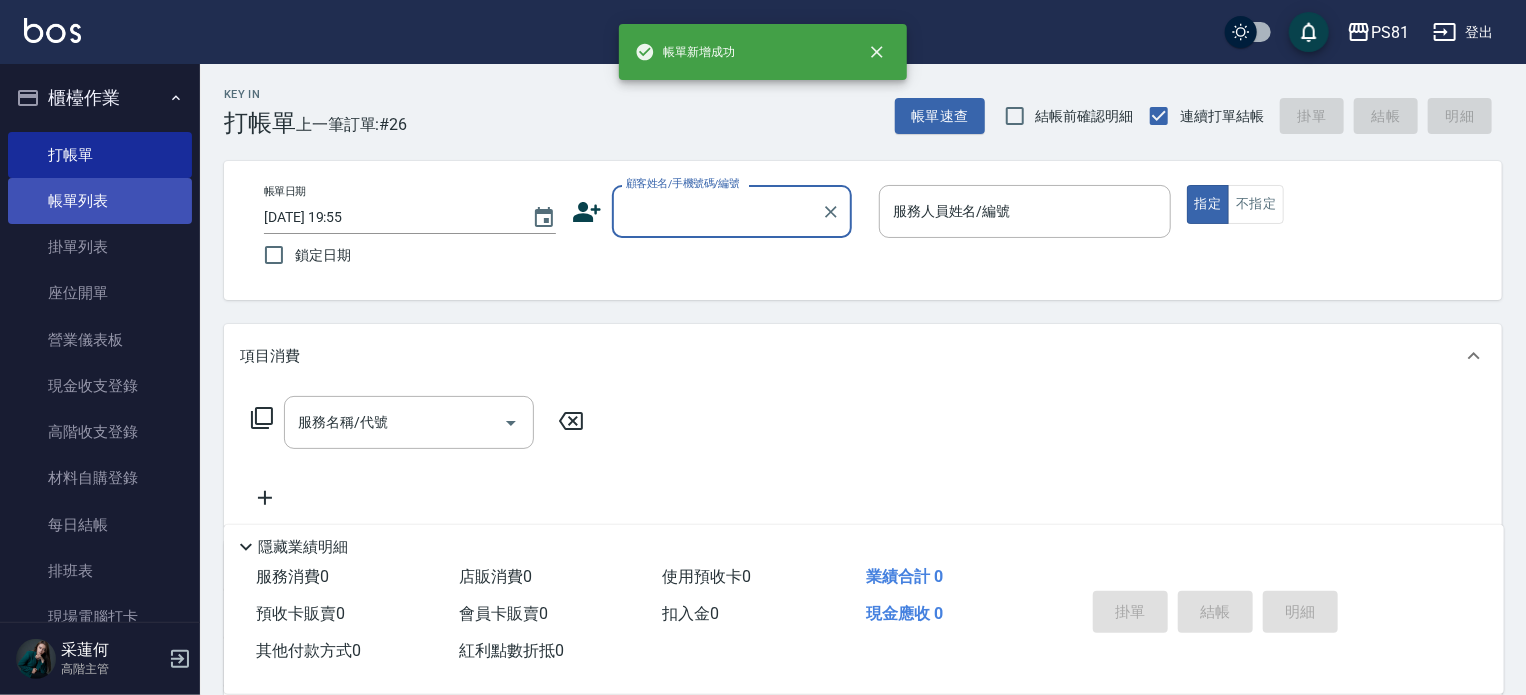 click on "帳單列表" at bounding box center (100, 201) 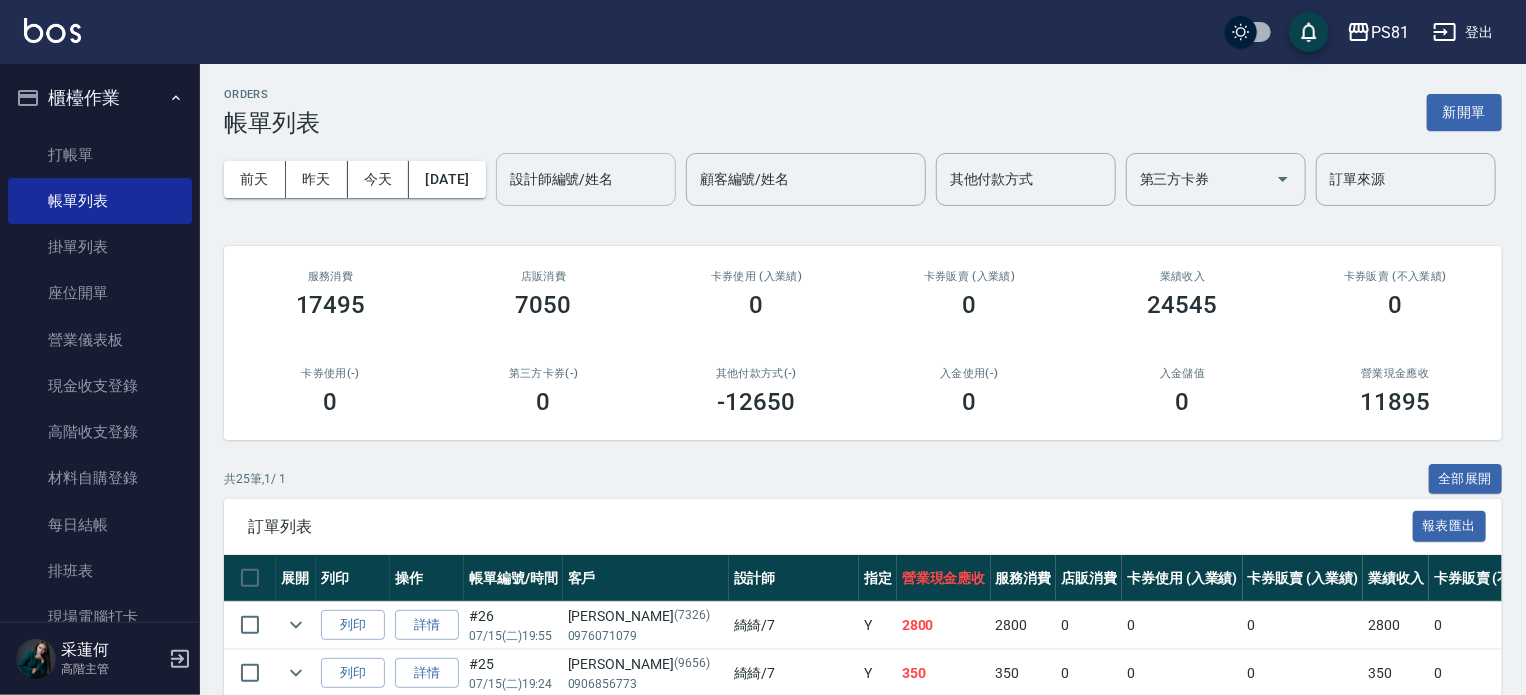 click on "設計師編號/姓名" at bounding box center [586, 179] 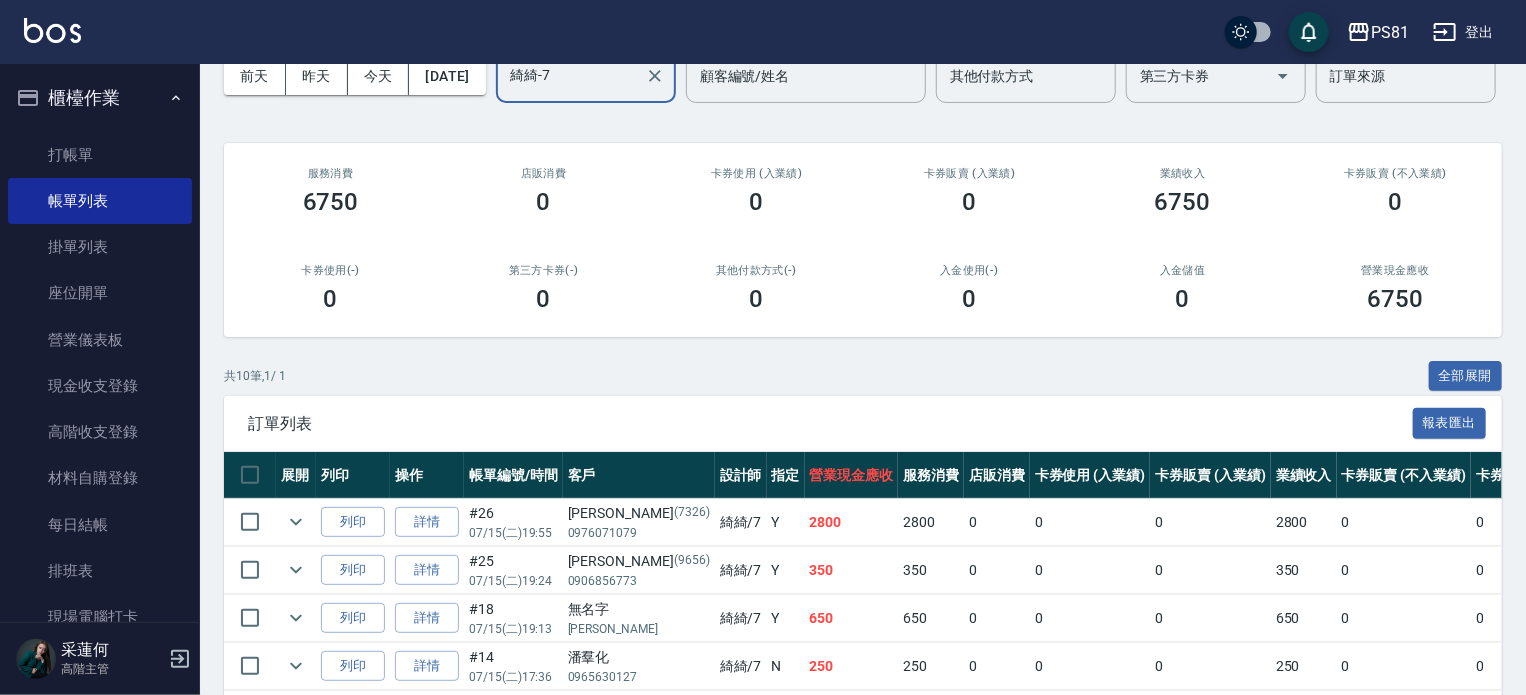 scroll, scrollTop: 500, scrollLeft: 0, axis: vertical 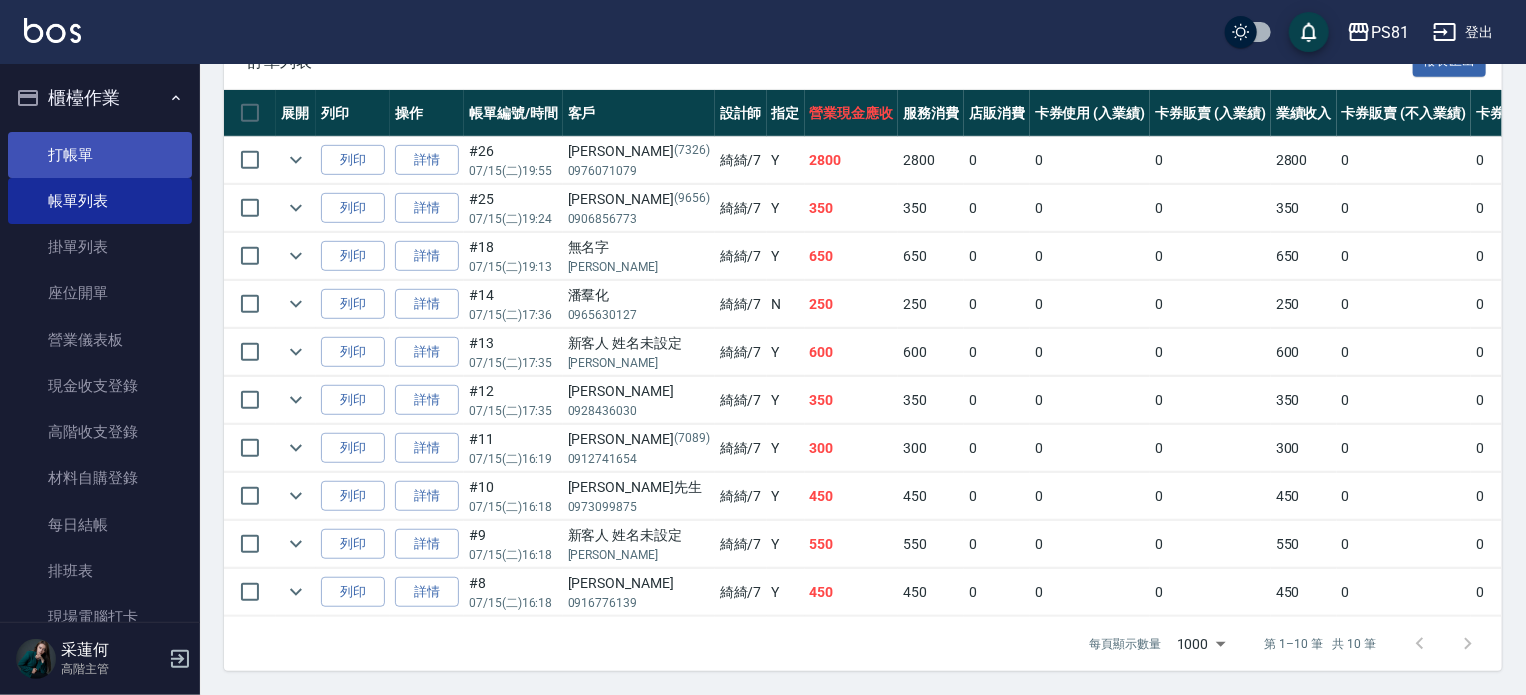 type on "綺綺-7" 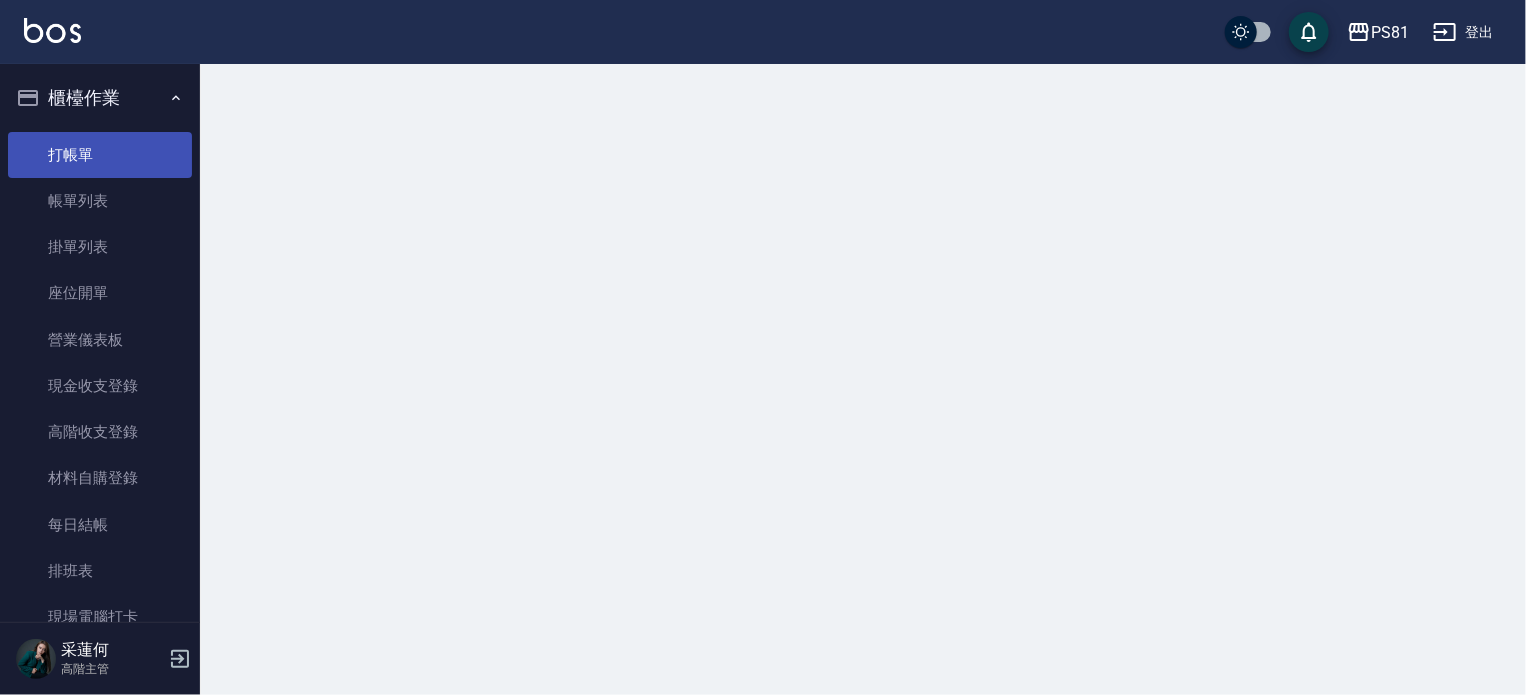 scroll, scrollTop: 0, scrollLeft: 0, axis: both 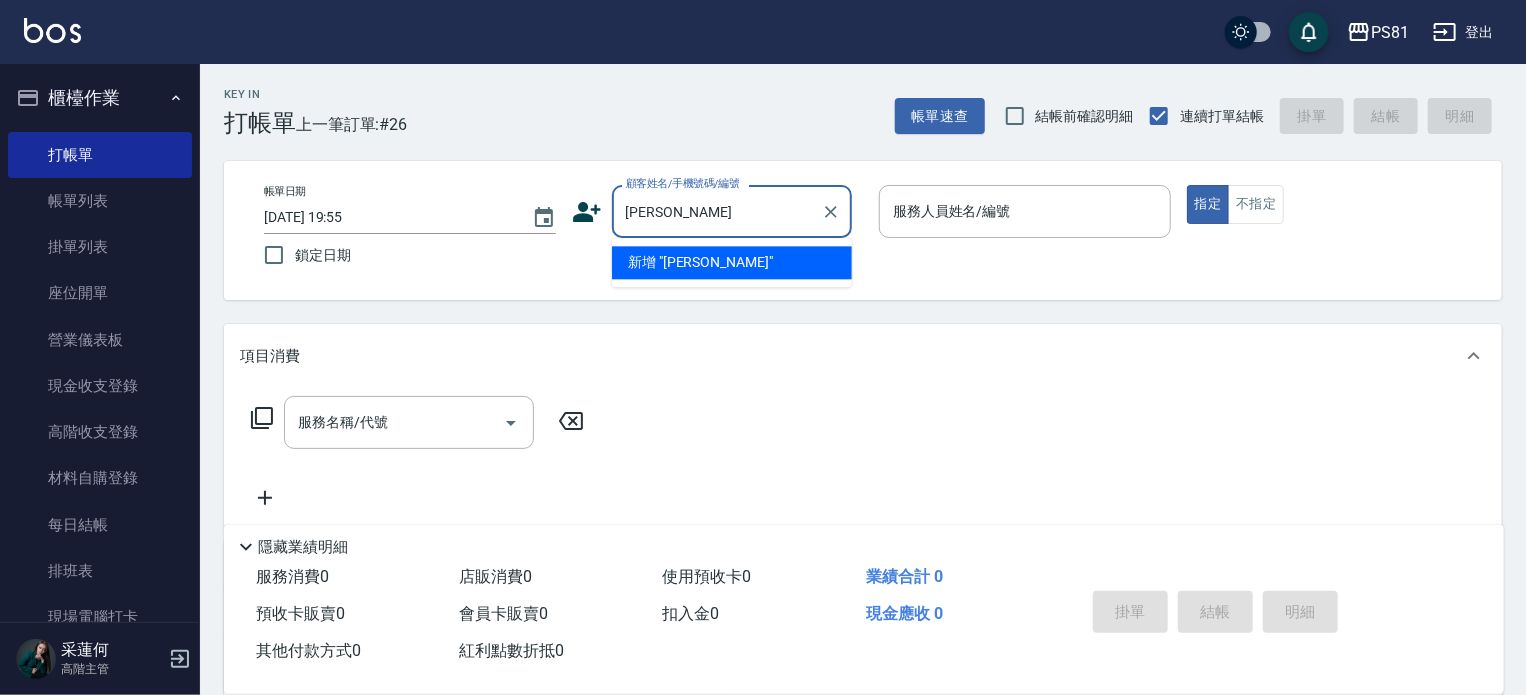 click on "[PERSON_NAME]" at bounding box center [717, 211] 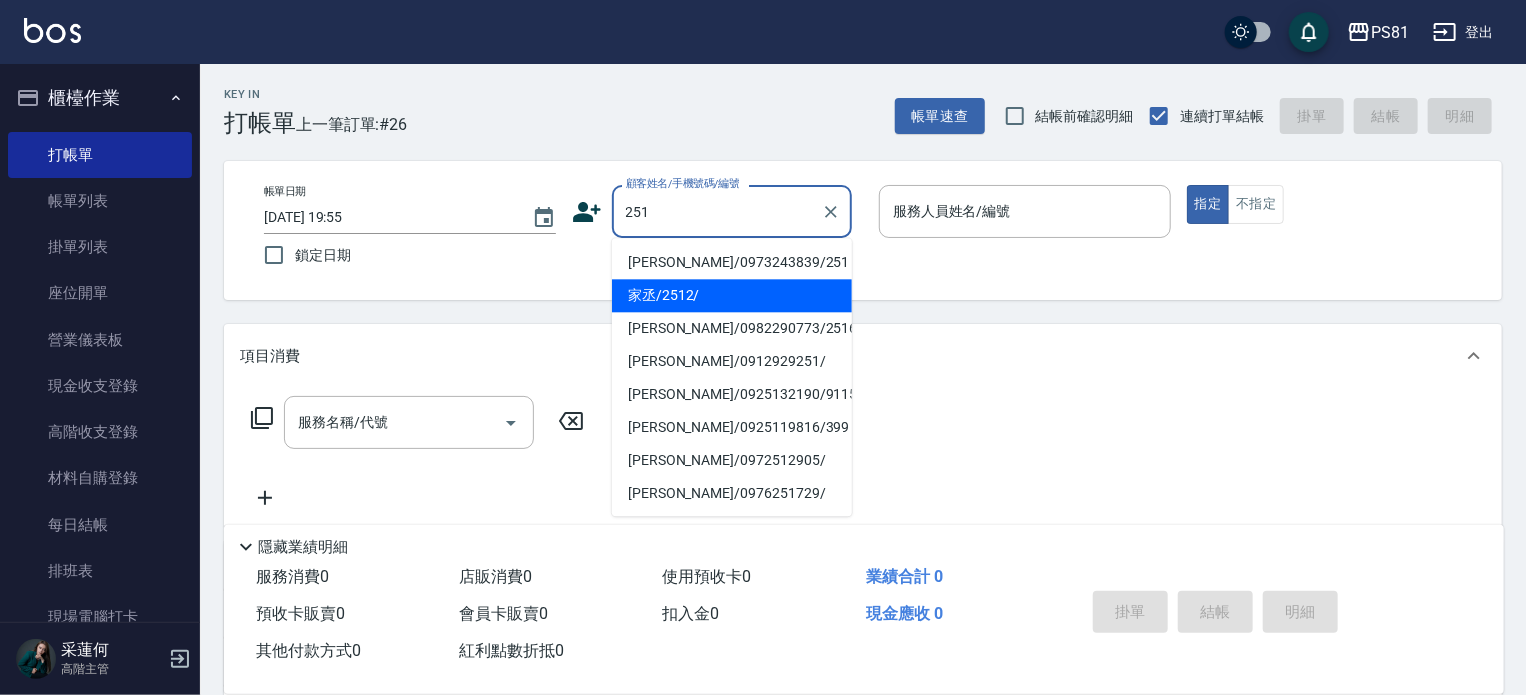 click on "家丞/2512/" at bounding box center (732, 295) 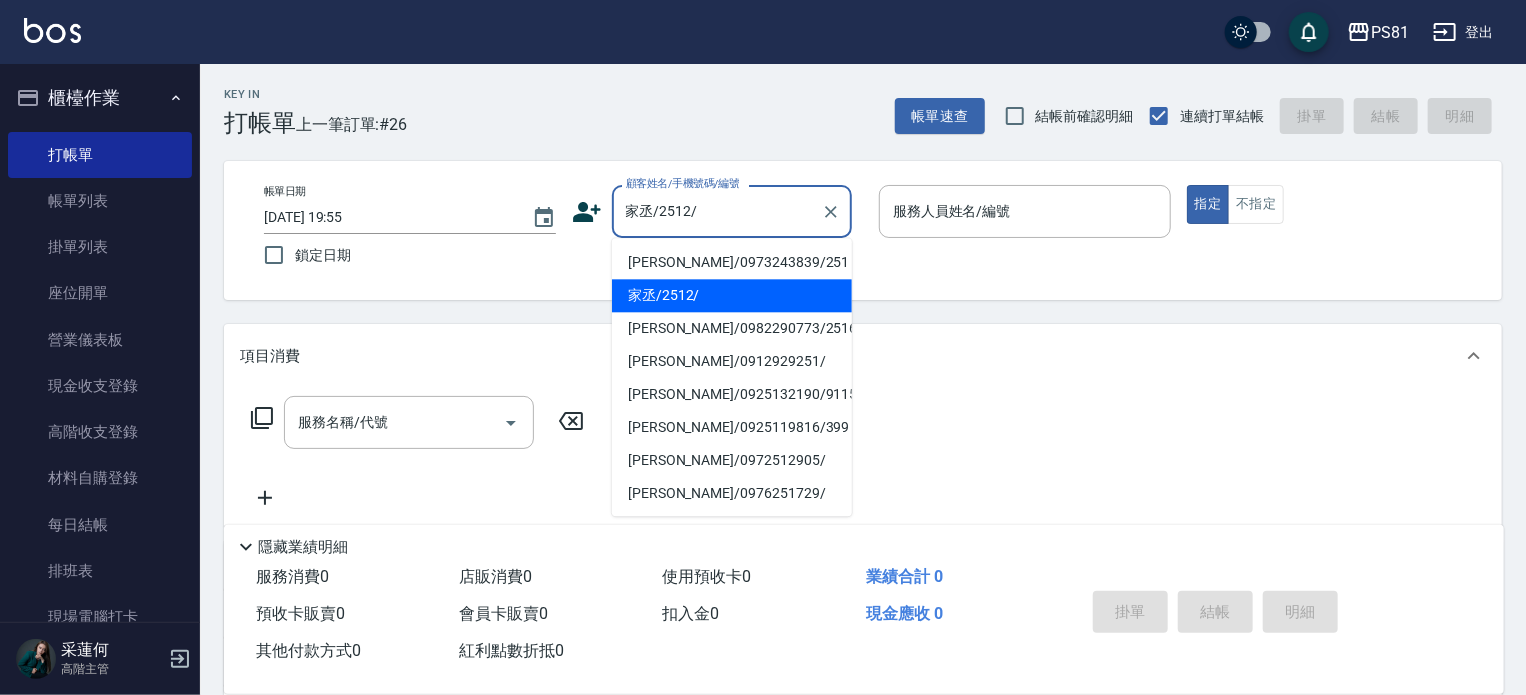 type on "[PERSON_NAME]-6" 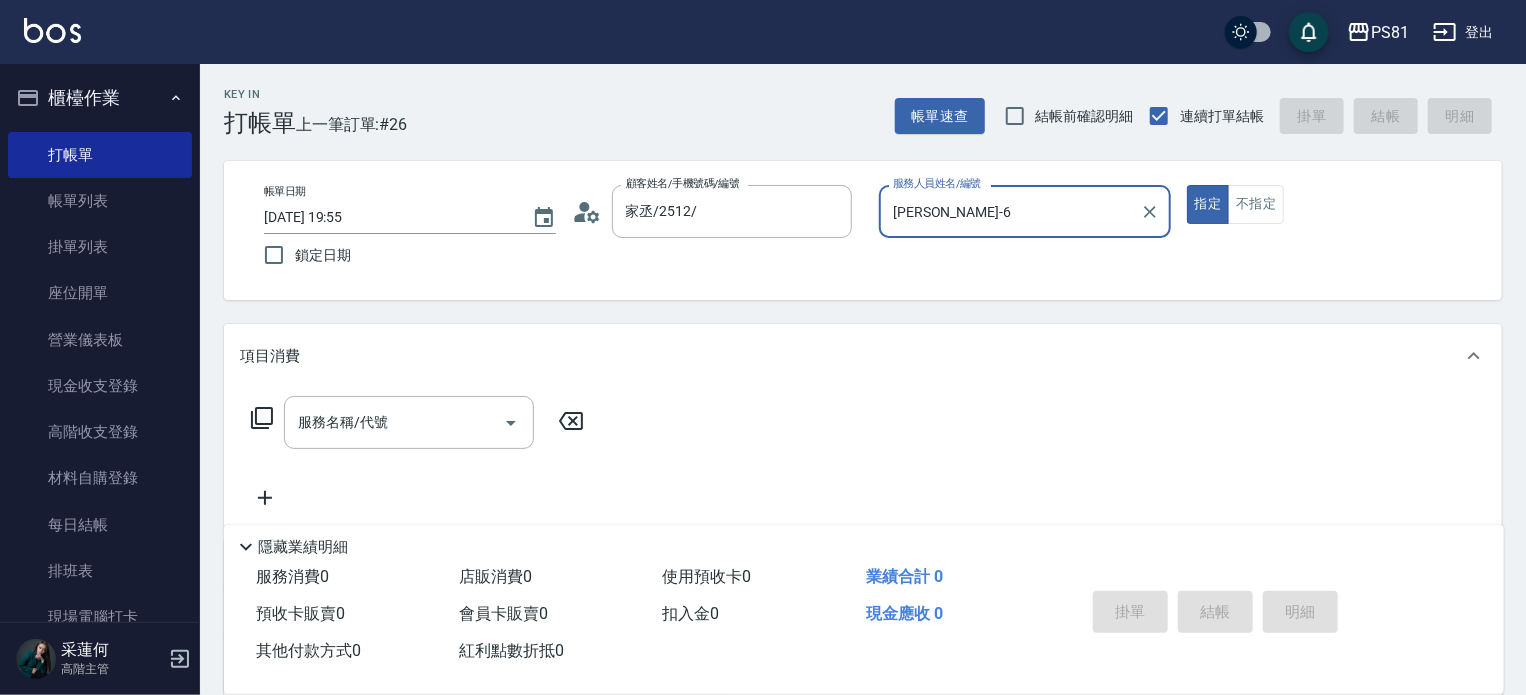 click on "指定" at bounding box center [1208, 204] 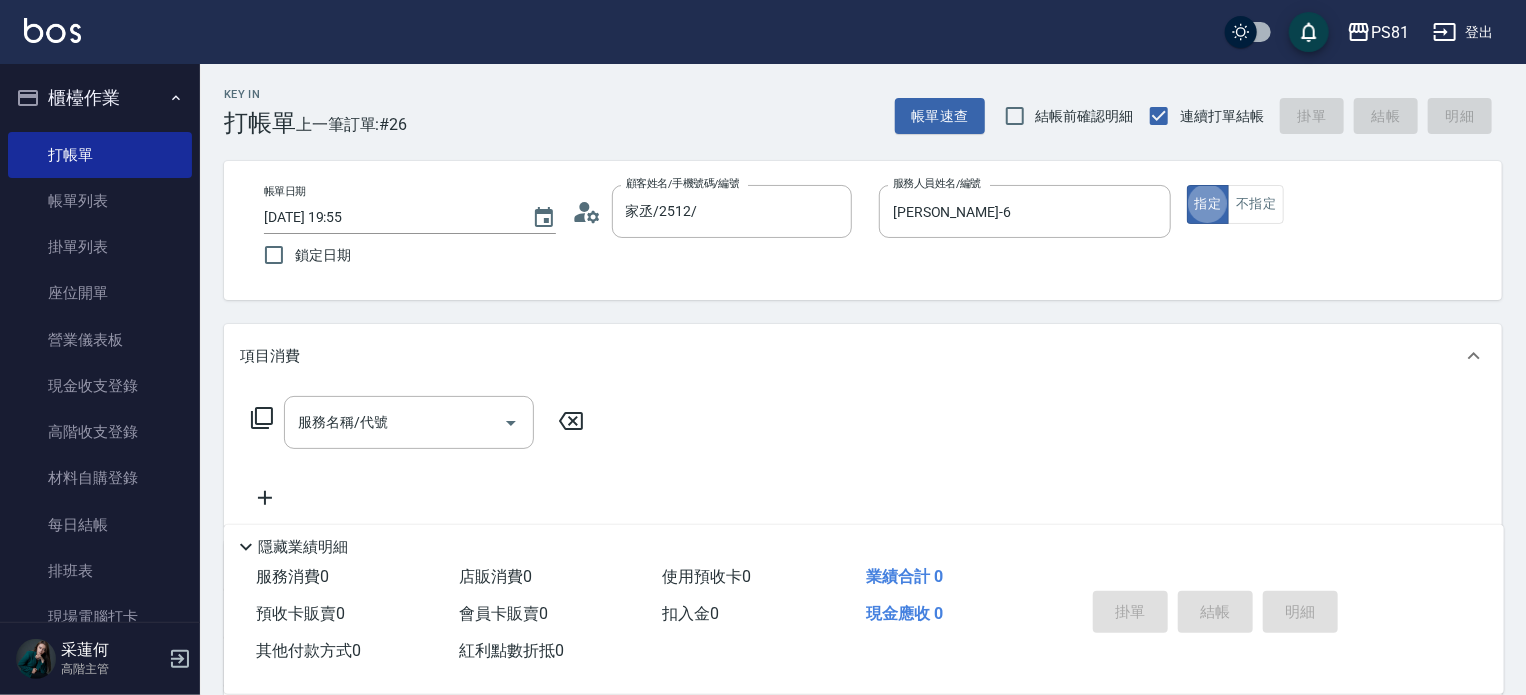 type on "true" 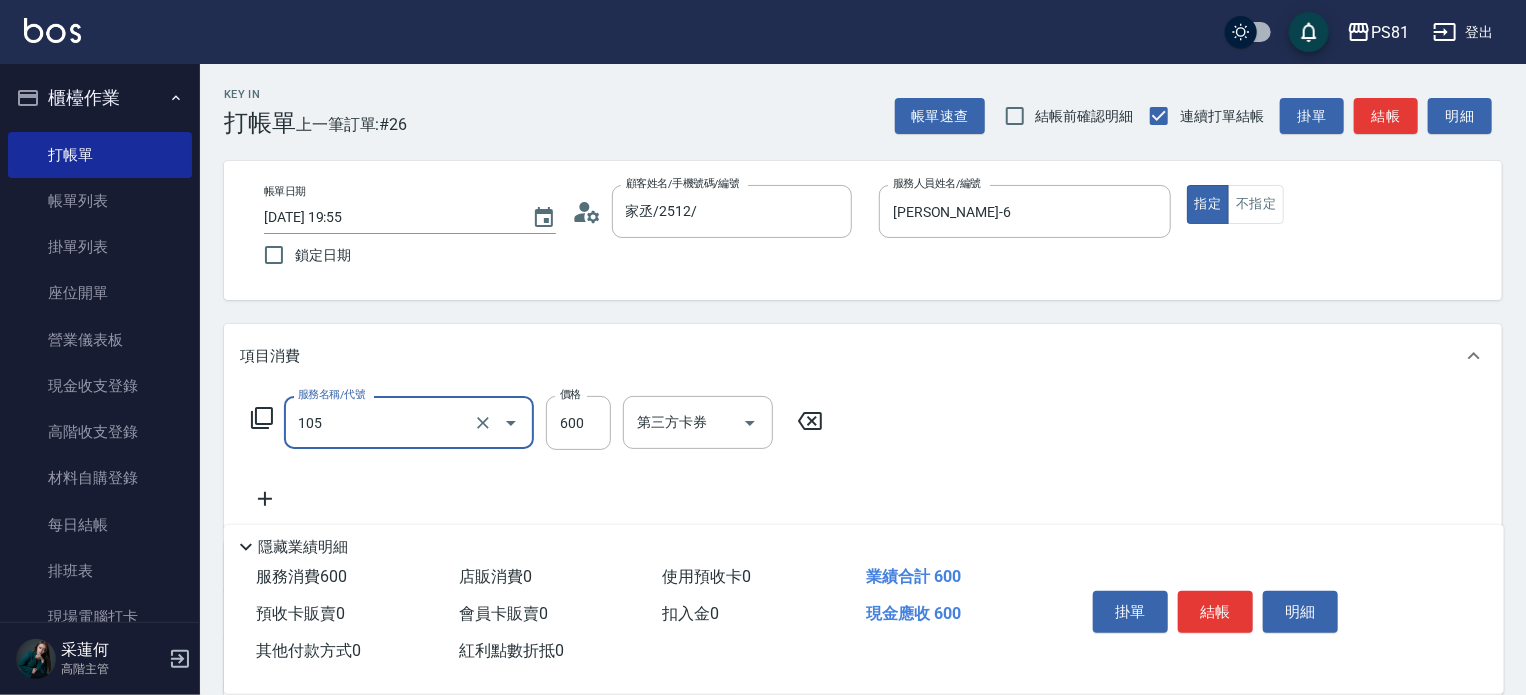 type on "A級洗剪600(105)" 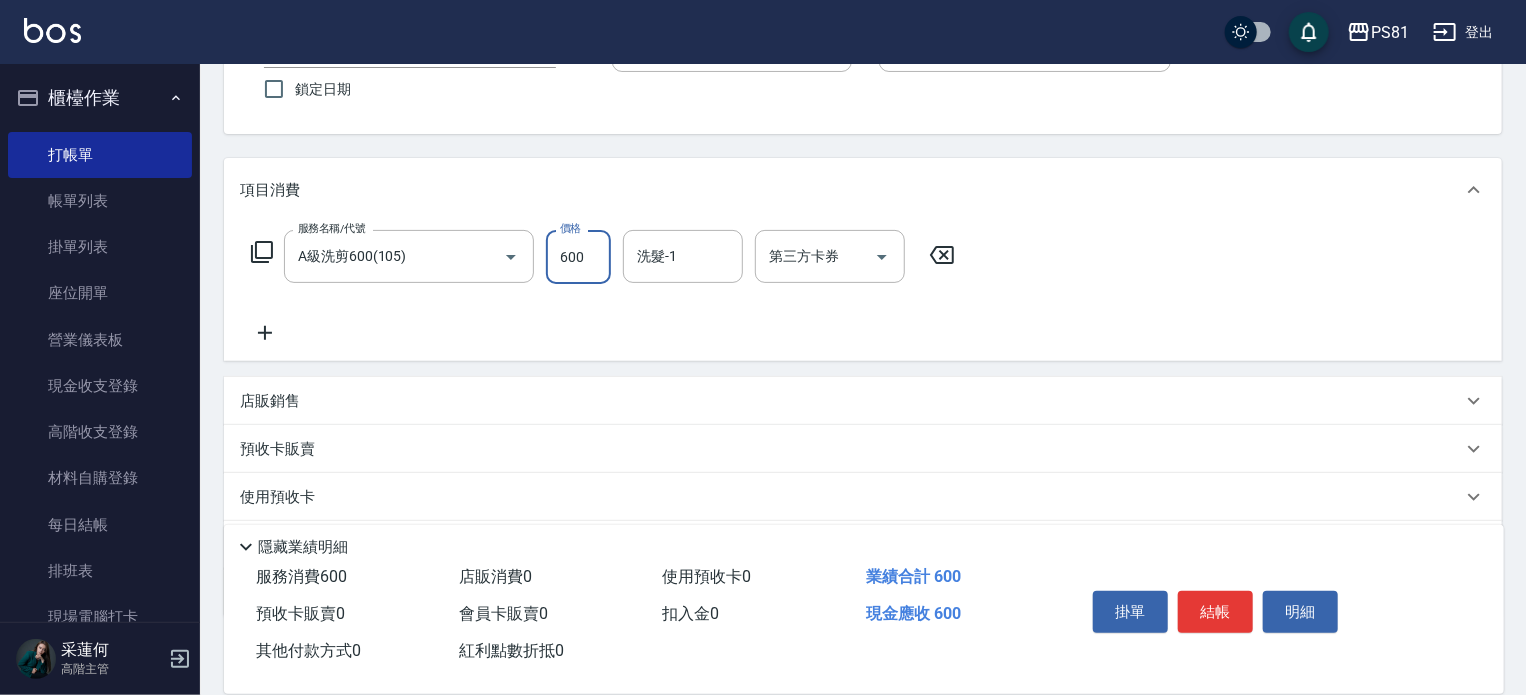 scroll, scrollTop: 188, scrollLeft: 0, axis: vertical 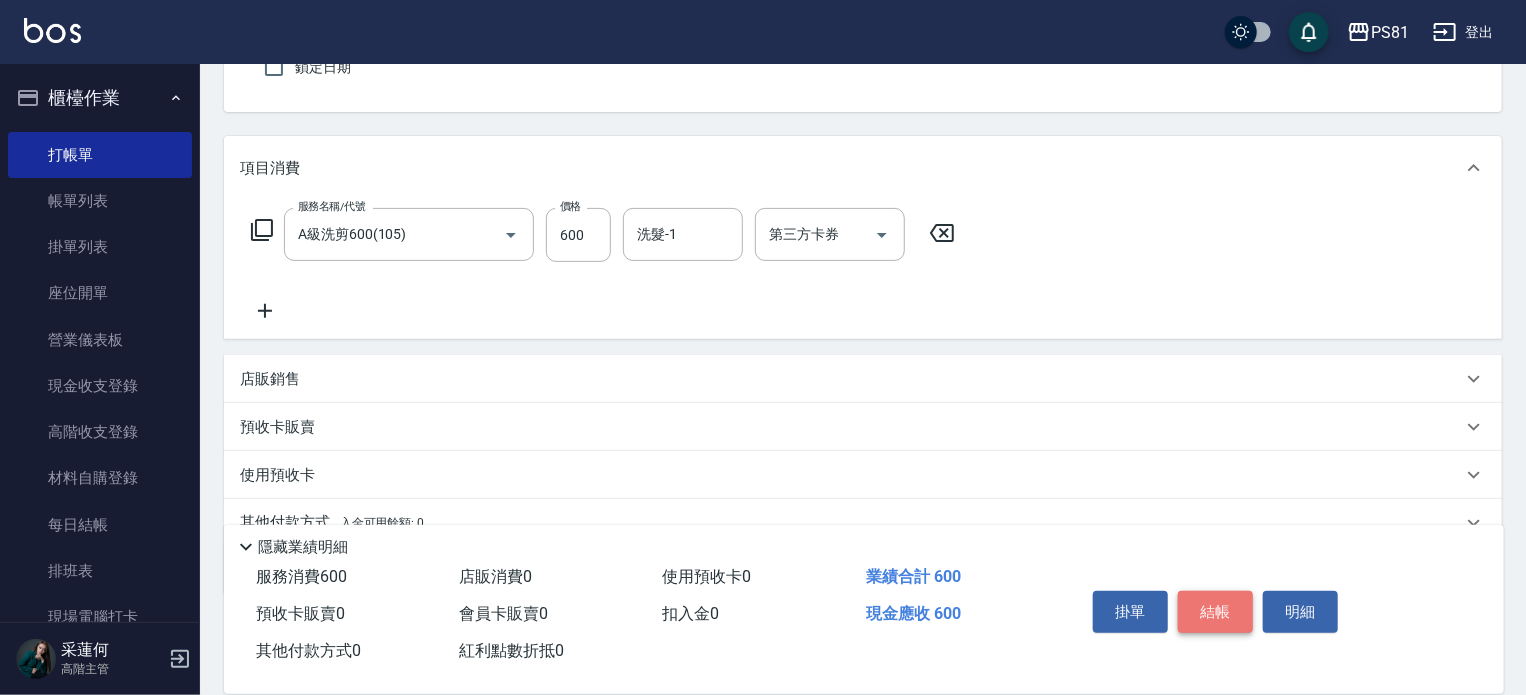 click on "結帳" at bounding box center [1215, 612] 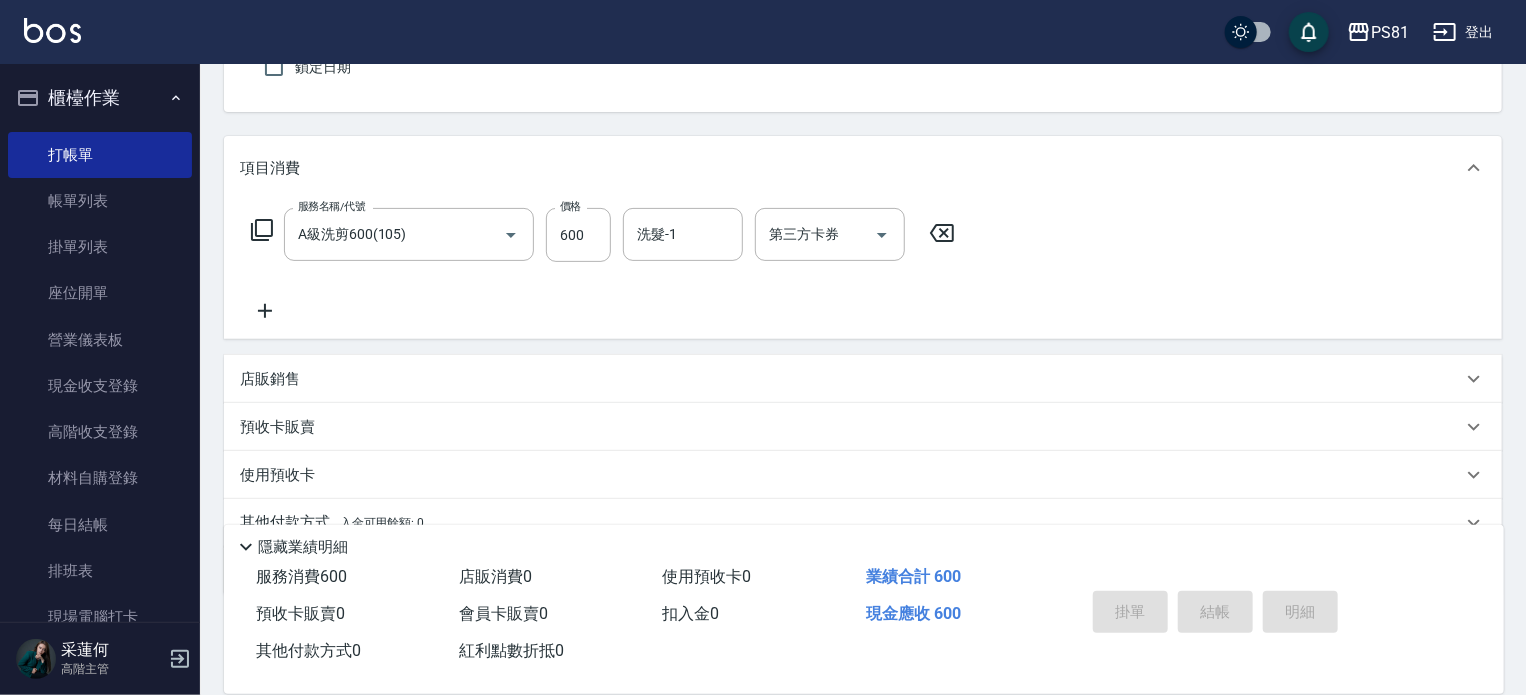 type on "[DATE] 20:21" 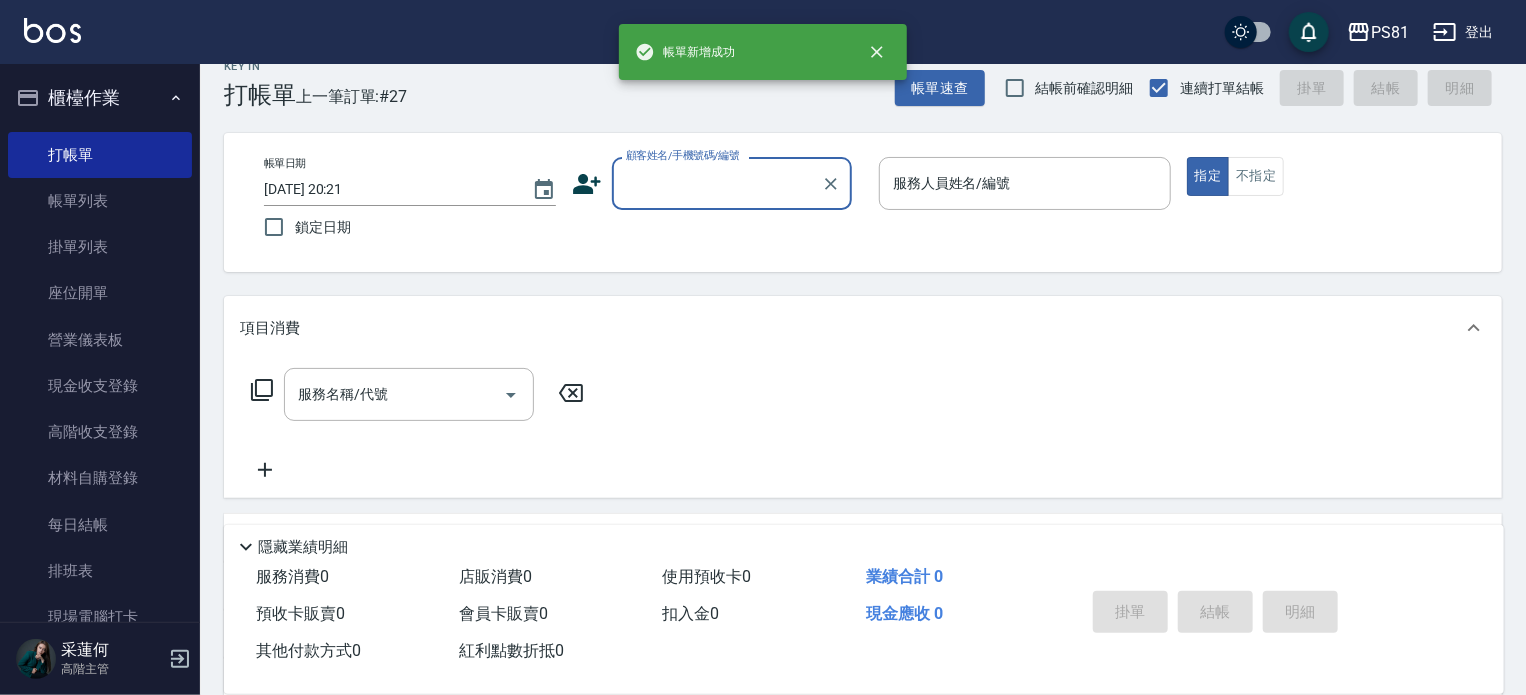 scroll, scrollTop: 0, scrollLeft: 0, axis: both 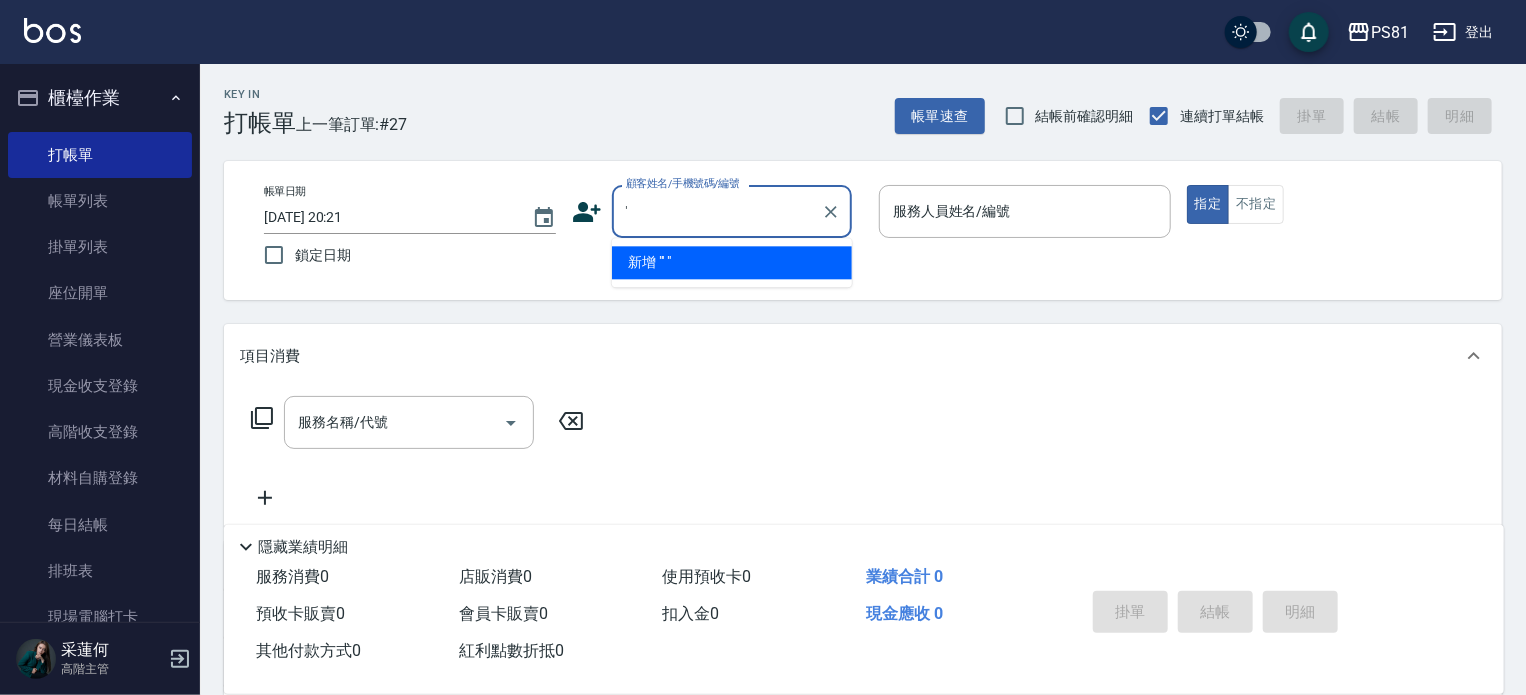type on "'" 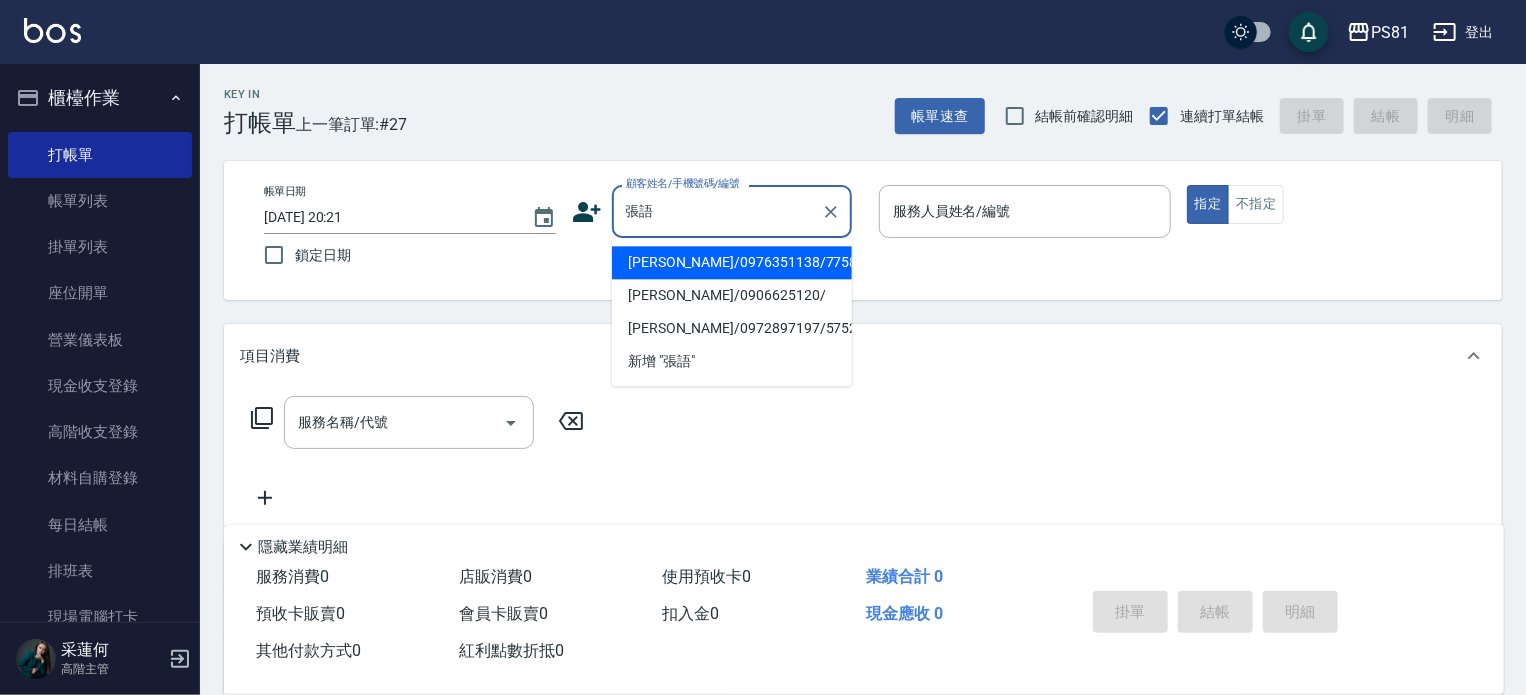 click on "[PERSON_NAME]/0976351138/7758" at bounding box center [732, 262] 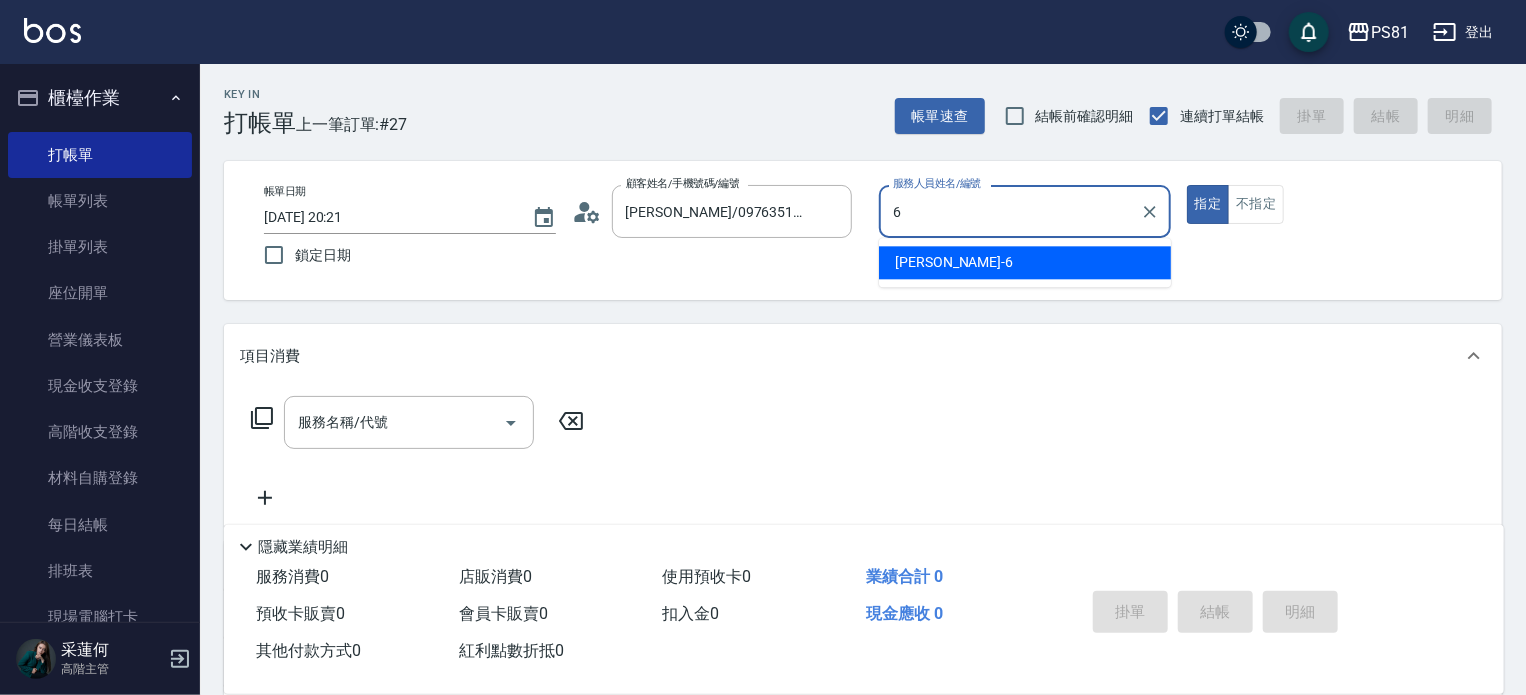 type on "[PERSON_NAME]-6" 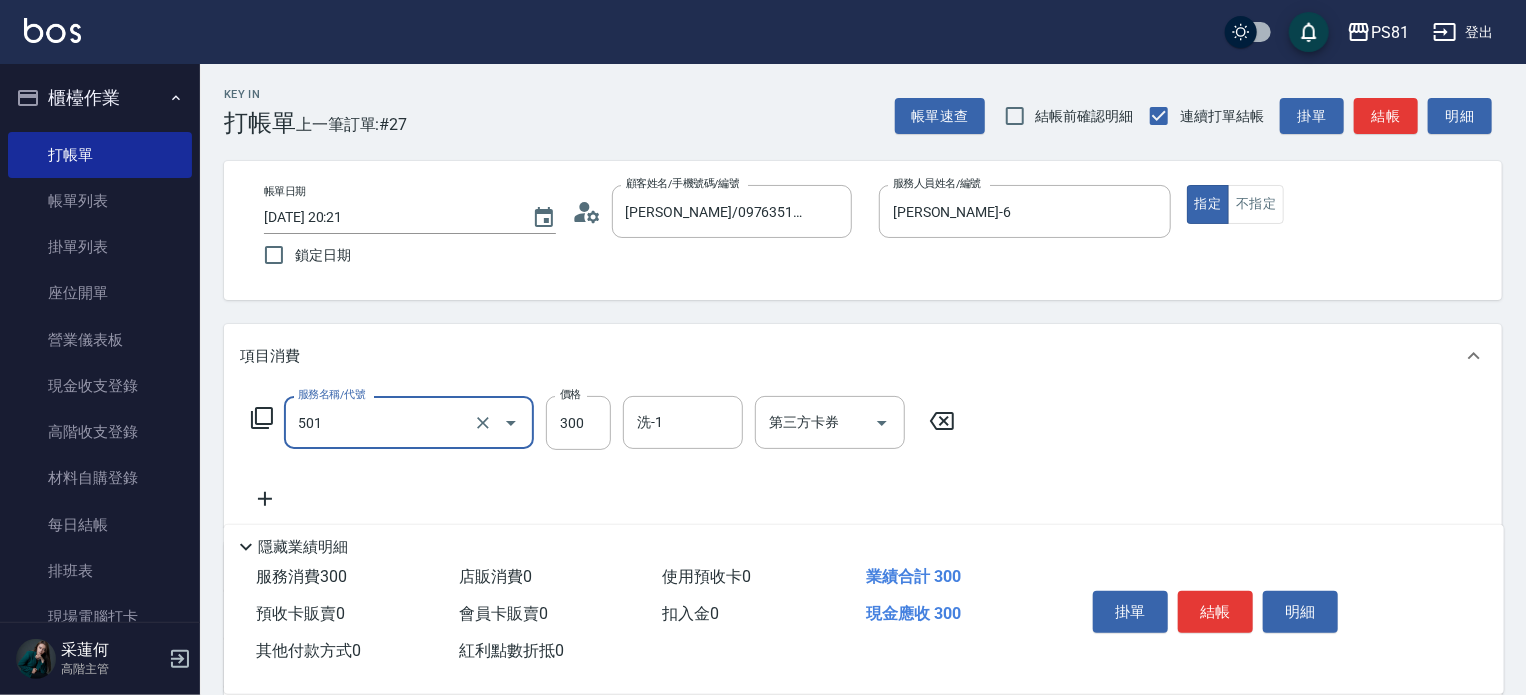 type on "自備護髮(501)" 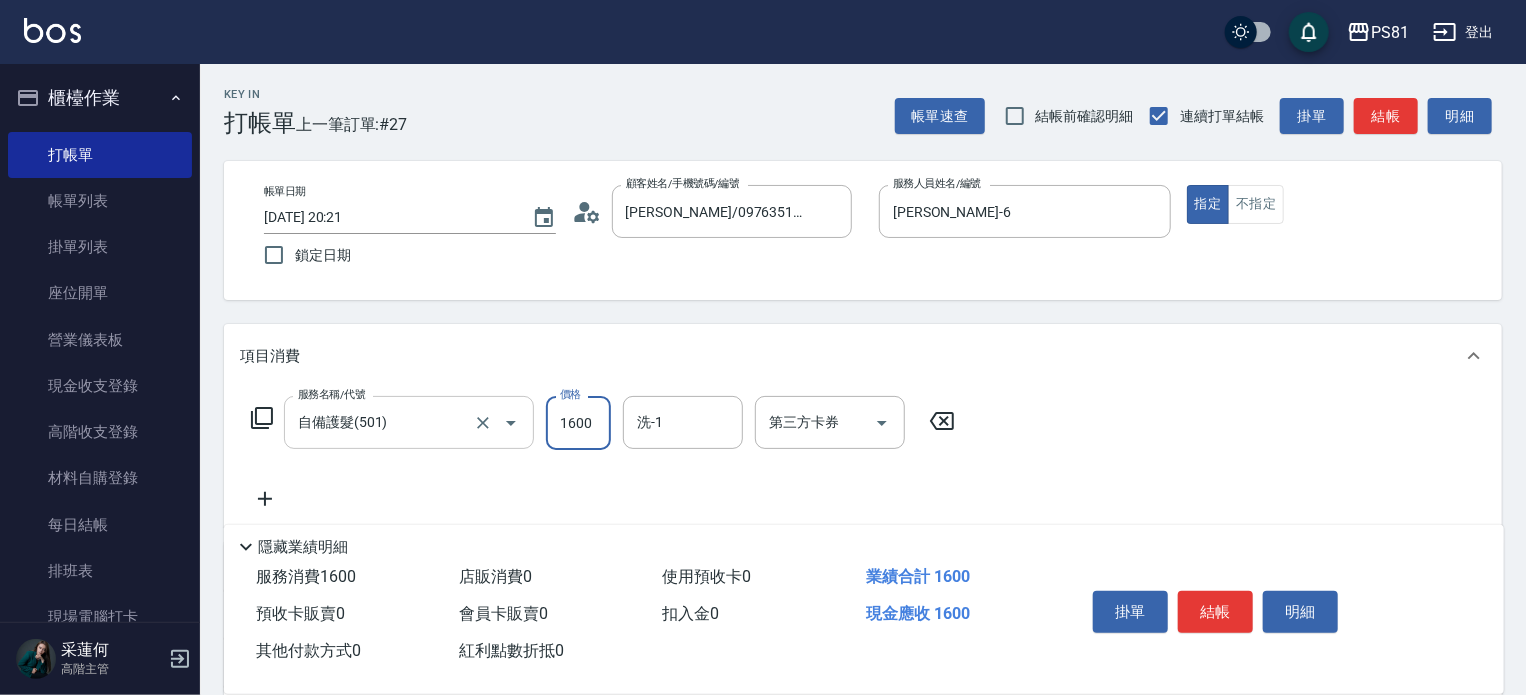 type on "1600" 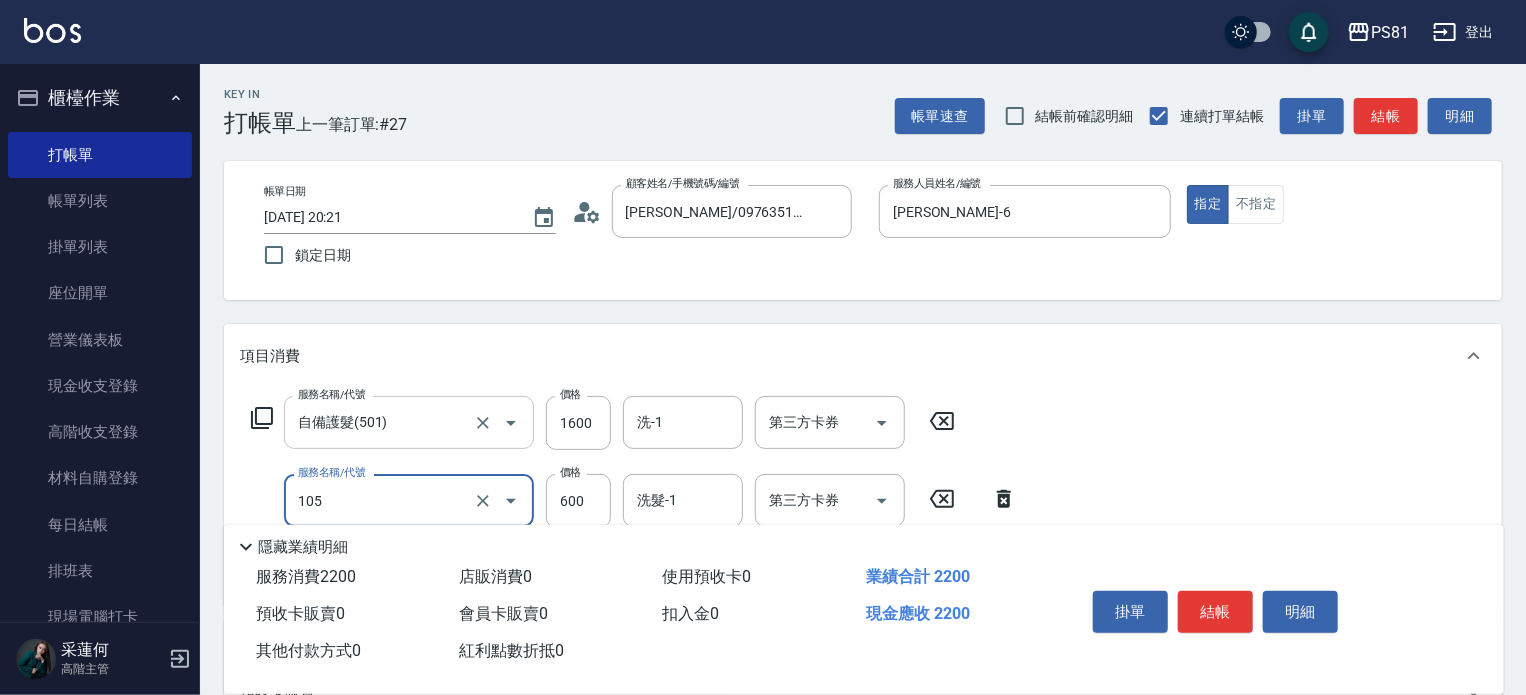 type on "A級洗剪600(105)" 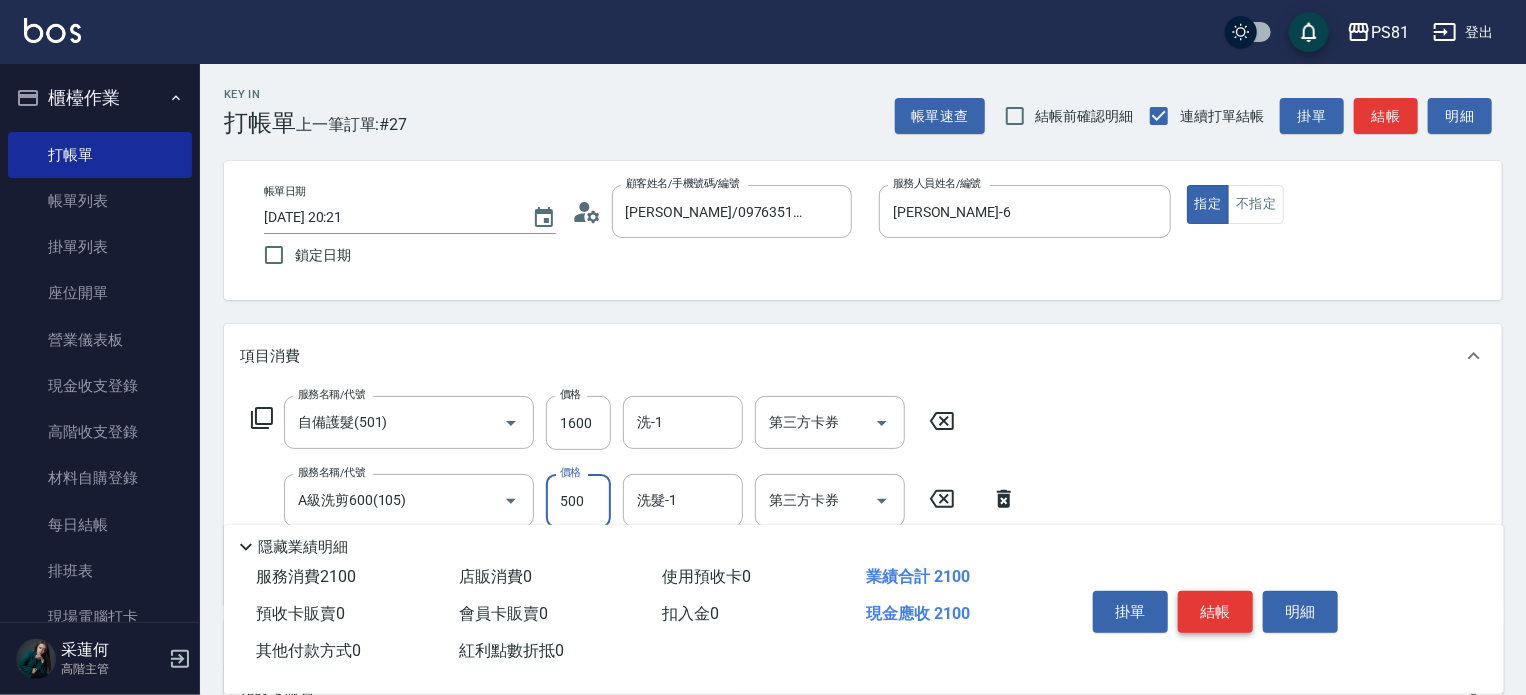 type on "500" 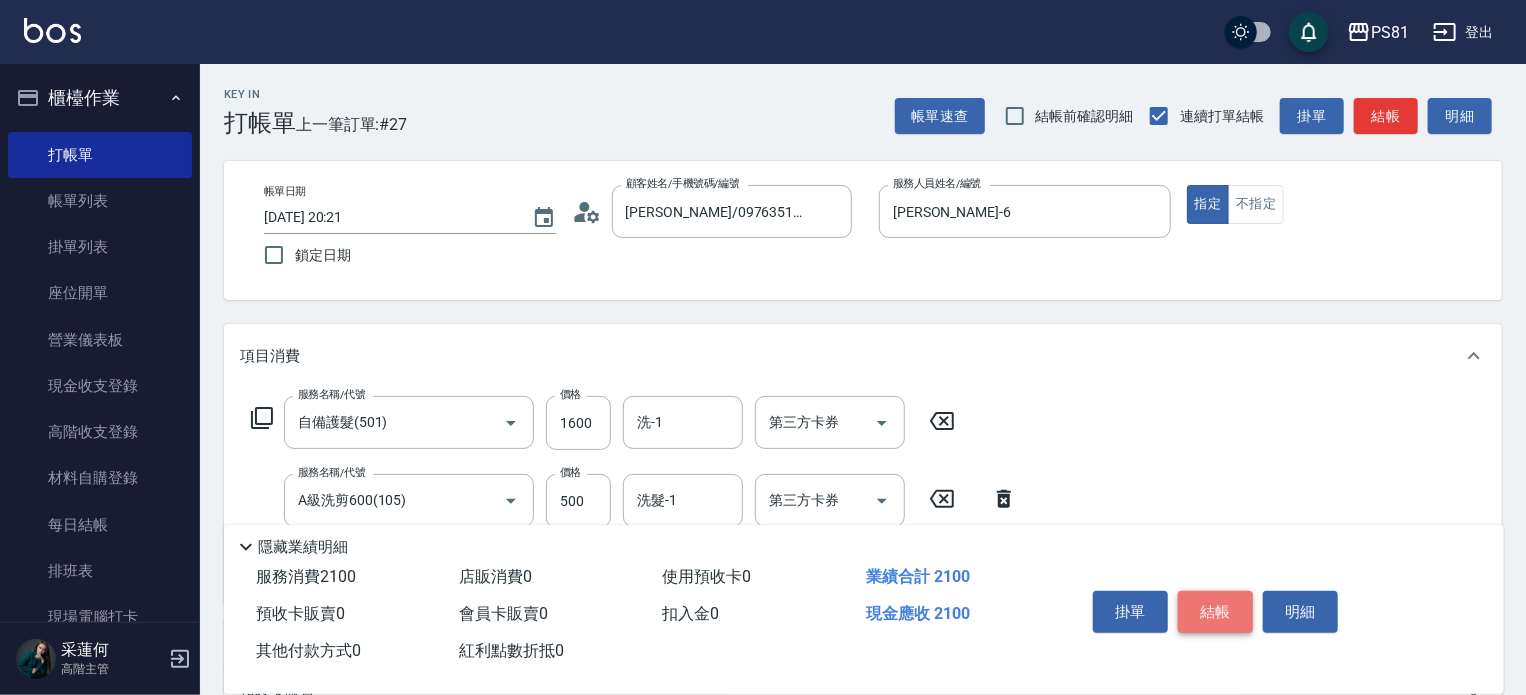 click on "結帳" at bounding box center [1215, 612] 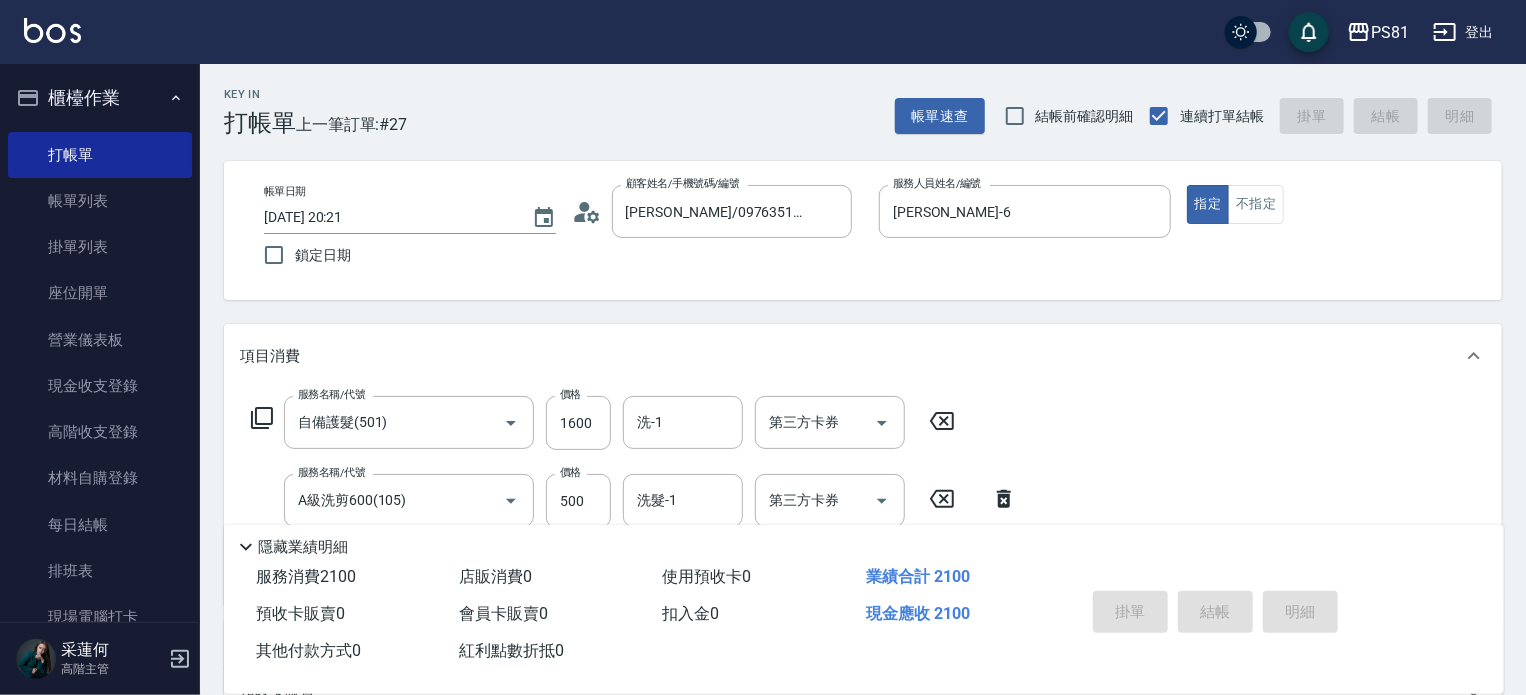 type on "[DATE] 20:23" 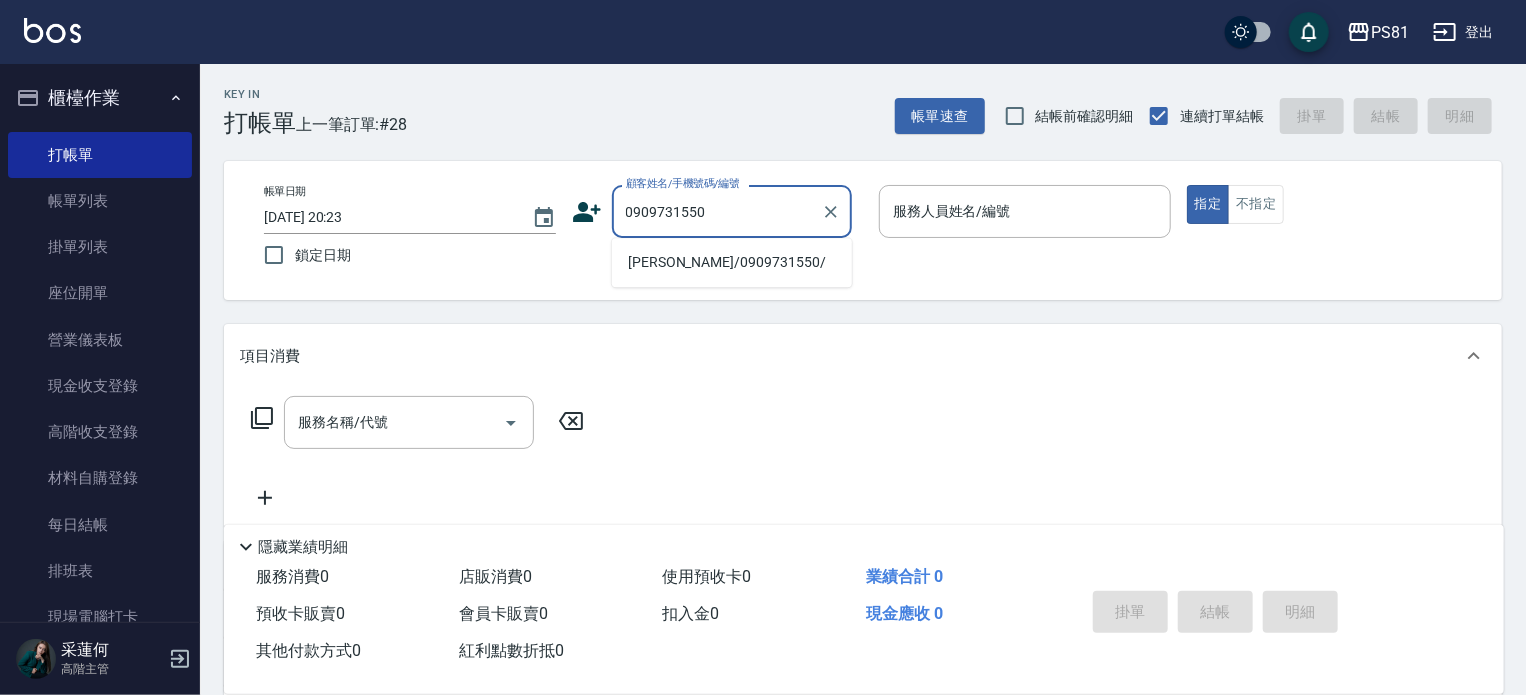 click on "[PERSON_NAME]/0909731550/" at bounding box center (732, 262) 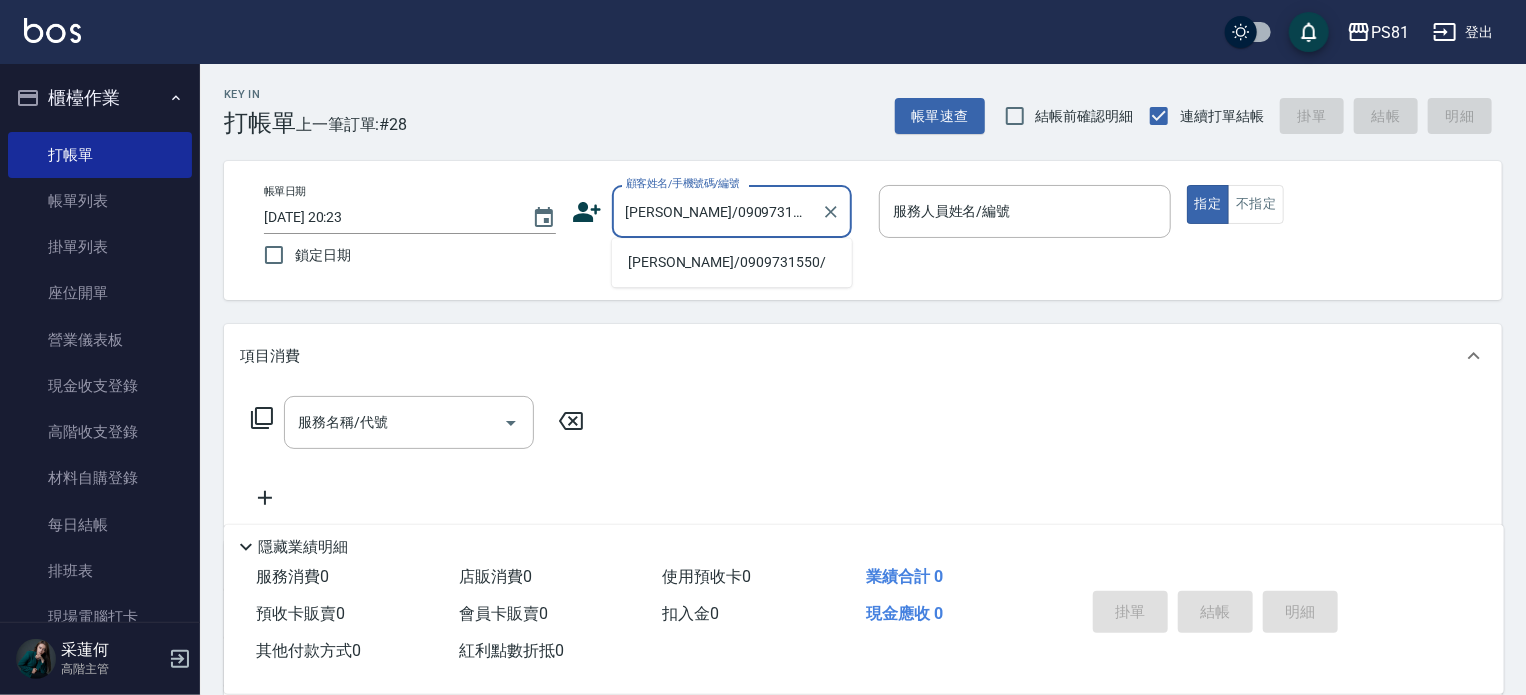 type on "[PERSON_NAME]-6" 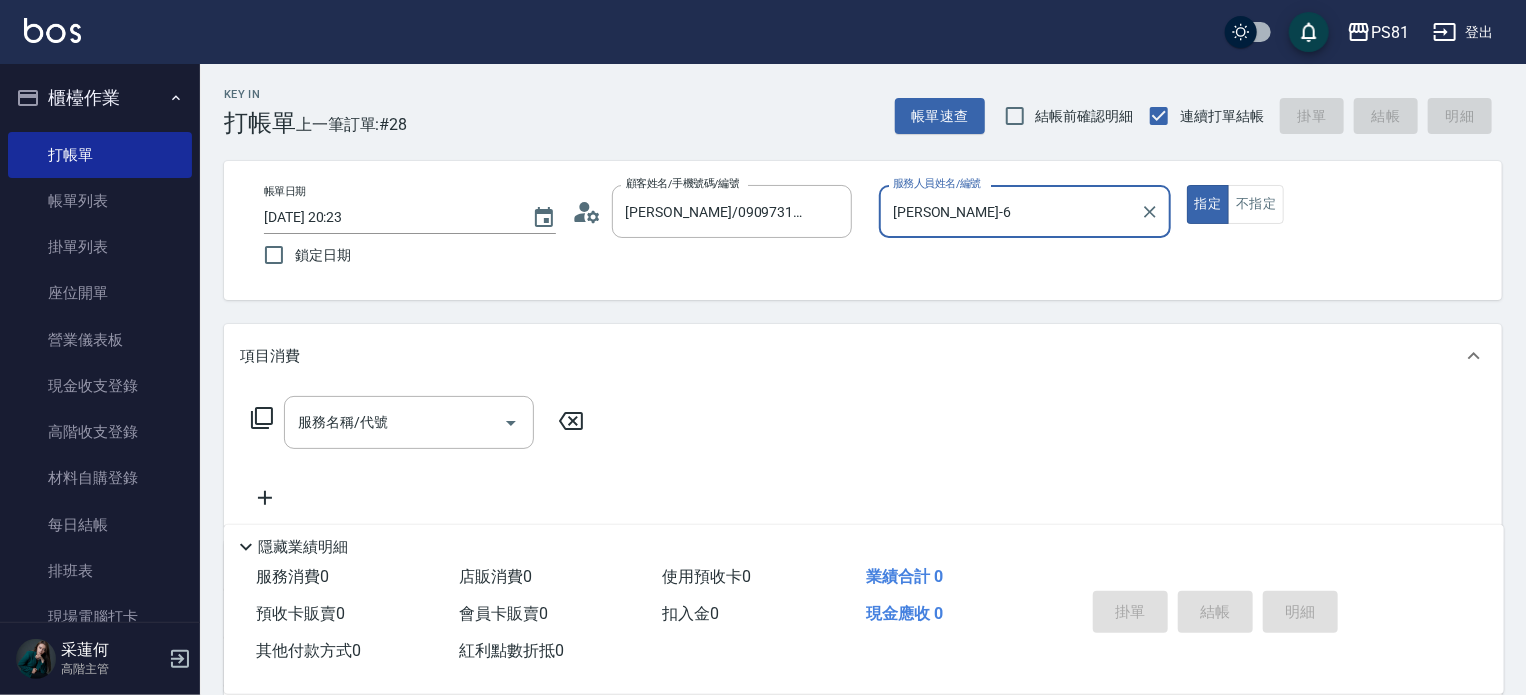 click on "指定" at bounding box center (1208, 204) 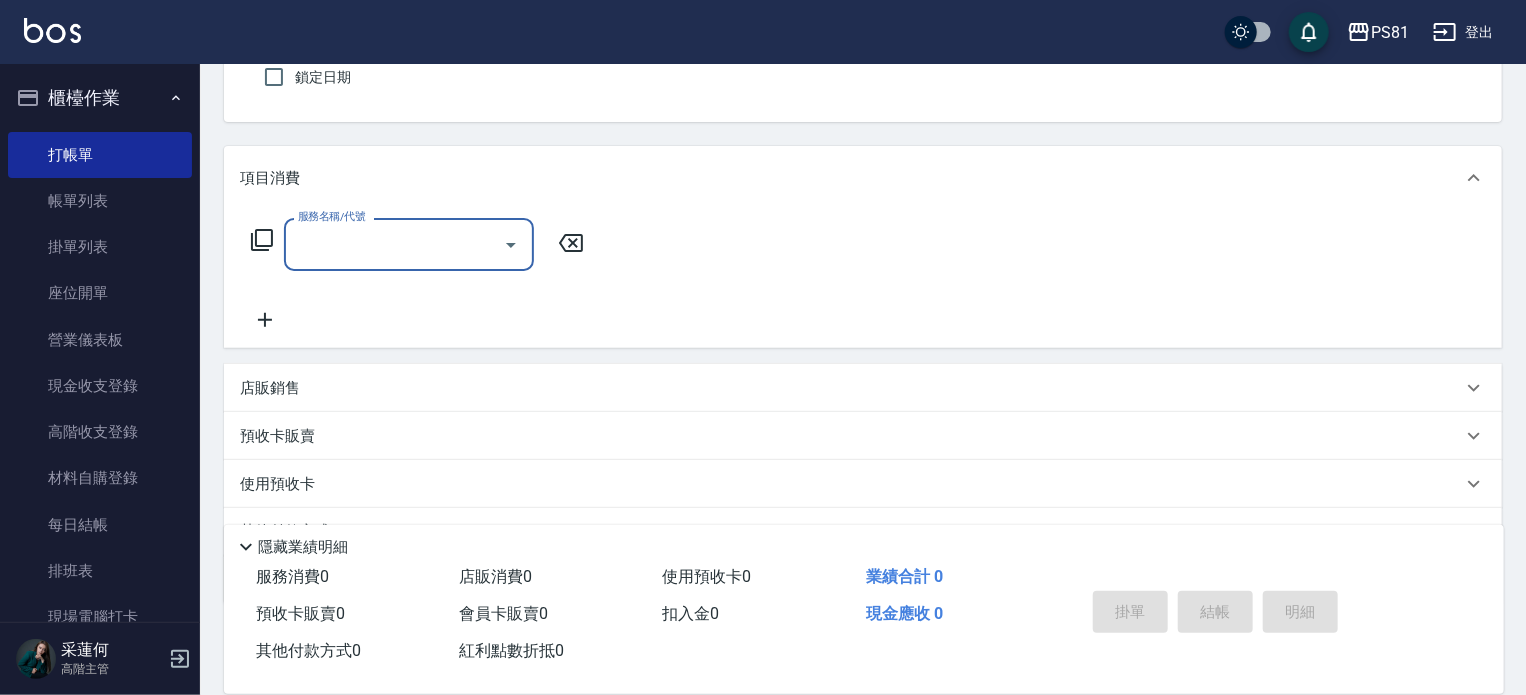 scroll, scrollTop: 179, scrollLeft: 0, axis: vertical 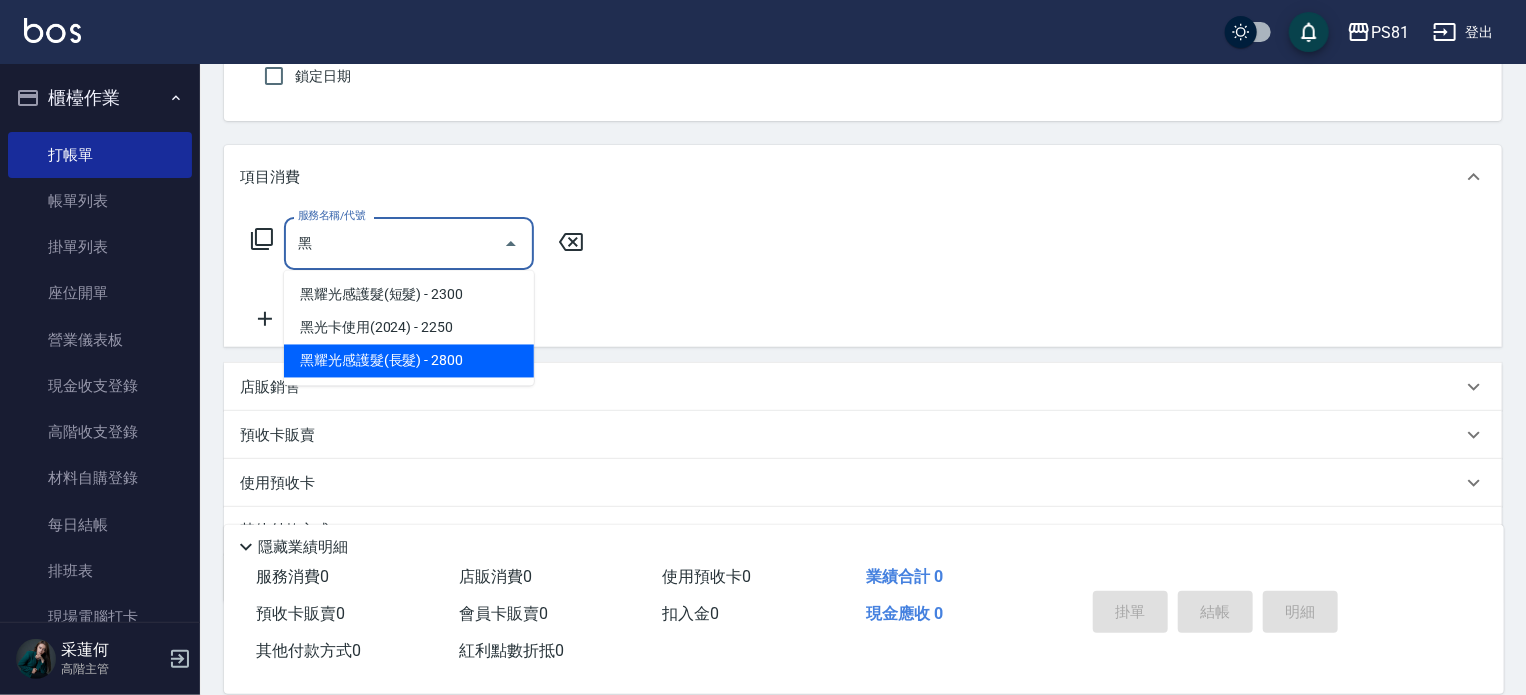click on "黑耀光感護髮(長髮) - 2800" at bounding box center (409, 361) 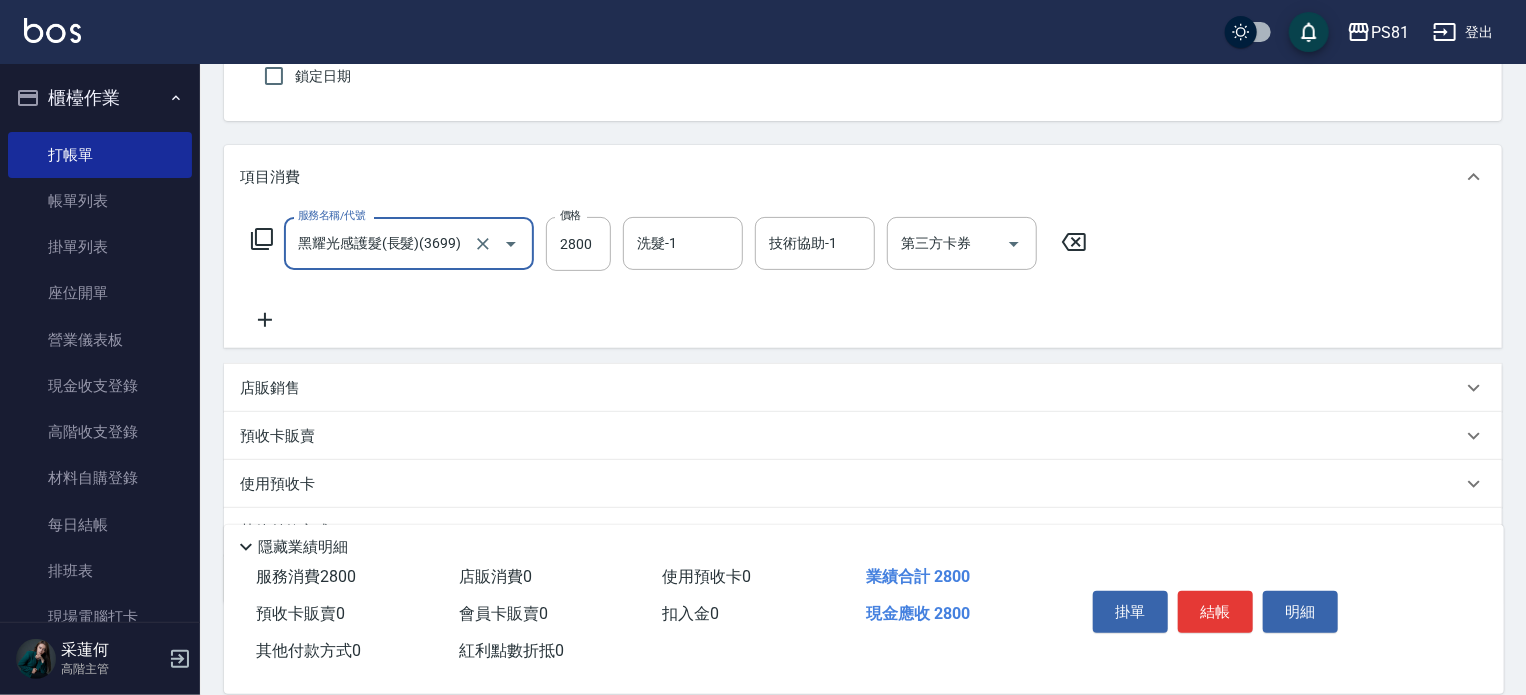 type on "黑耀光感護髮(長髮)(3699)" 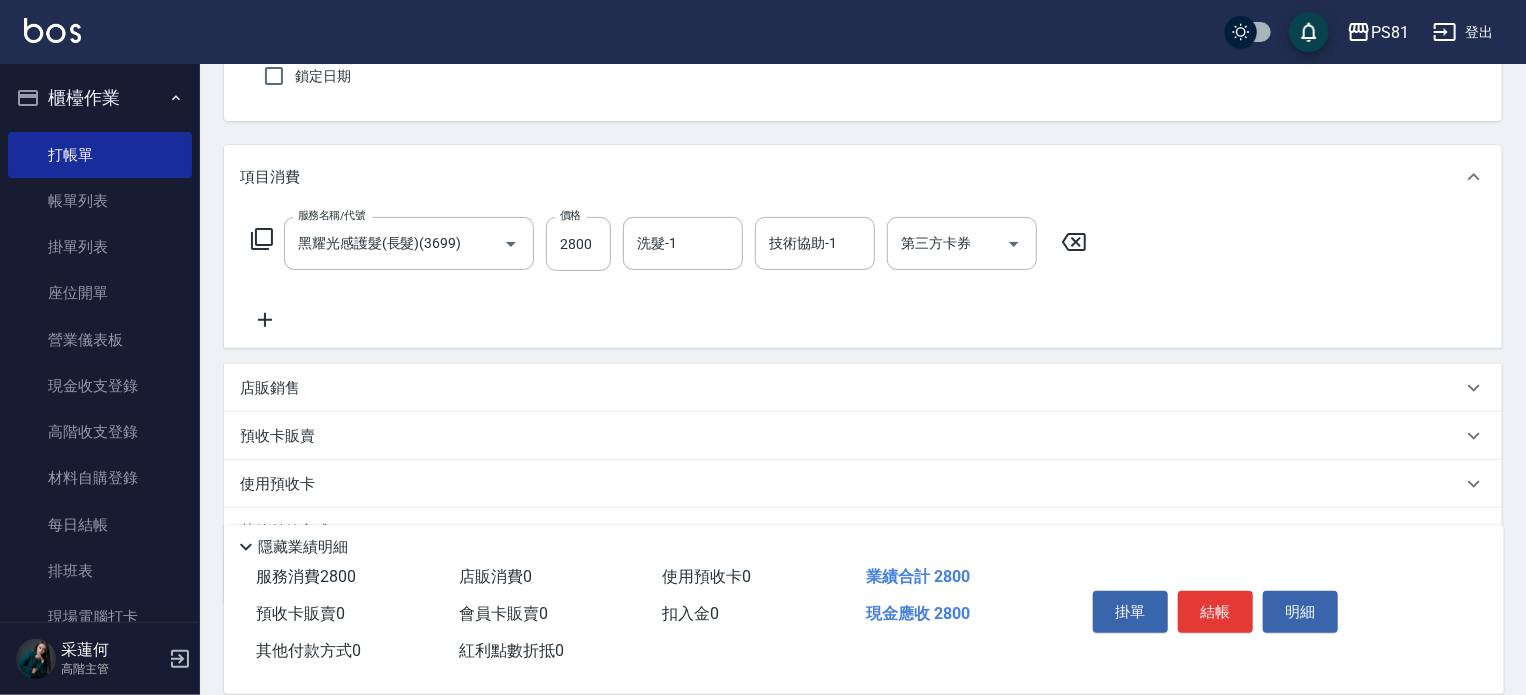 click 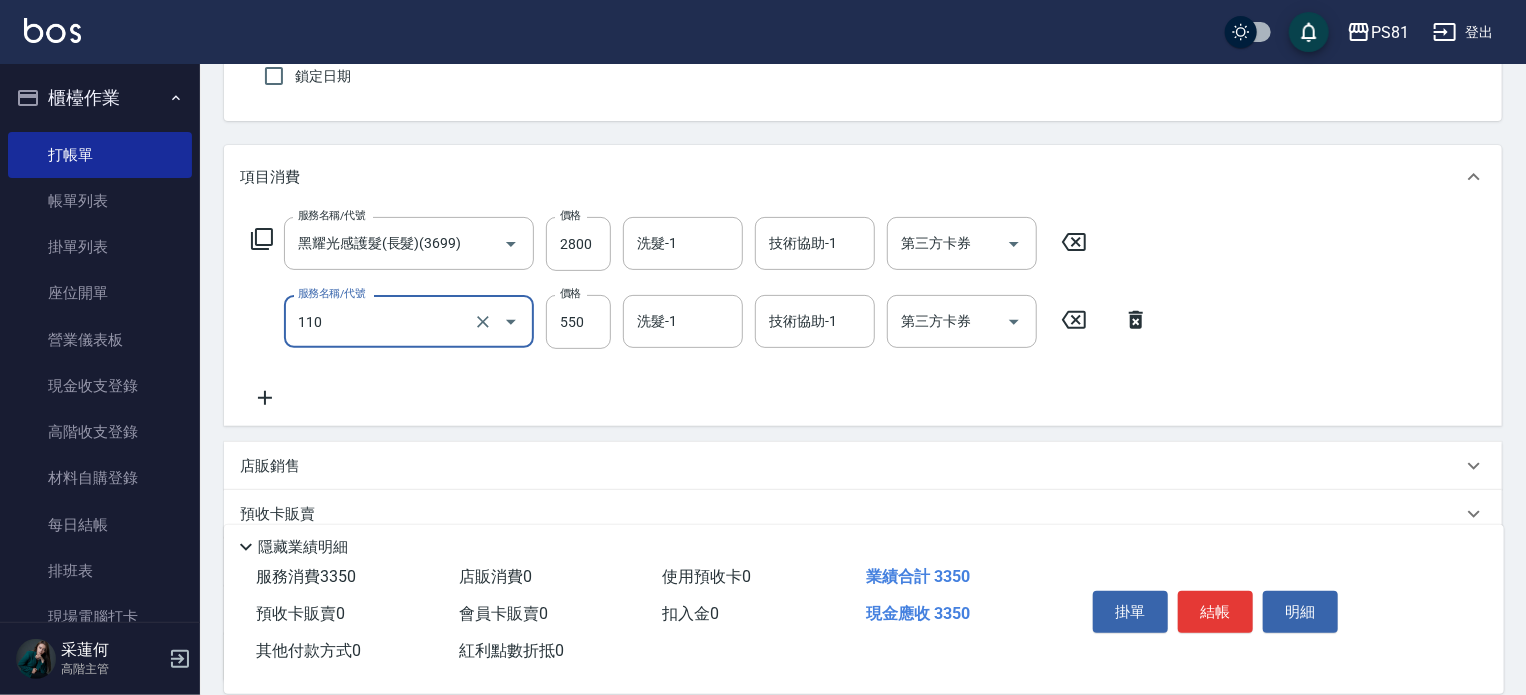 type on "去角質(抗油)(110)" 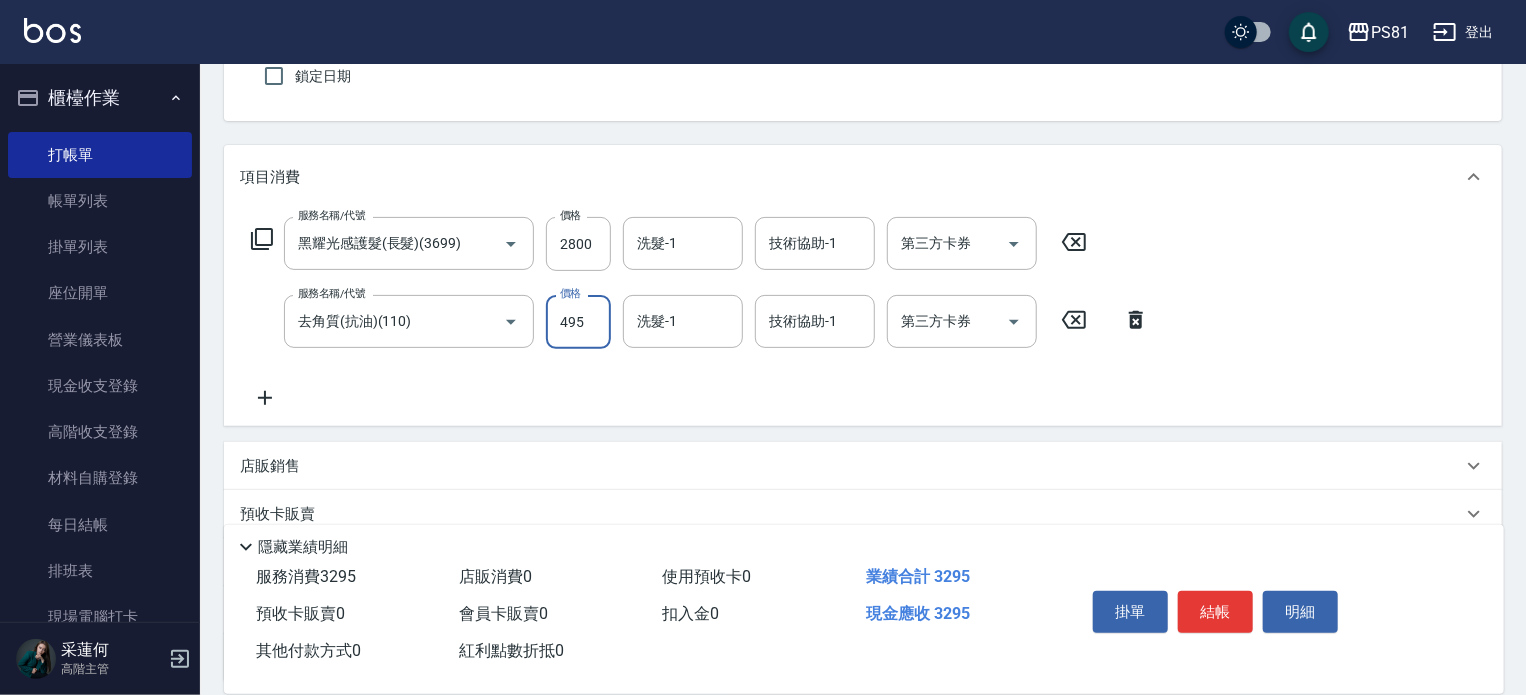 type on "495" 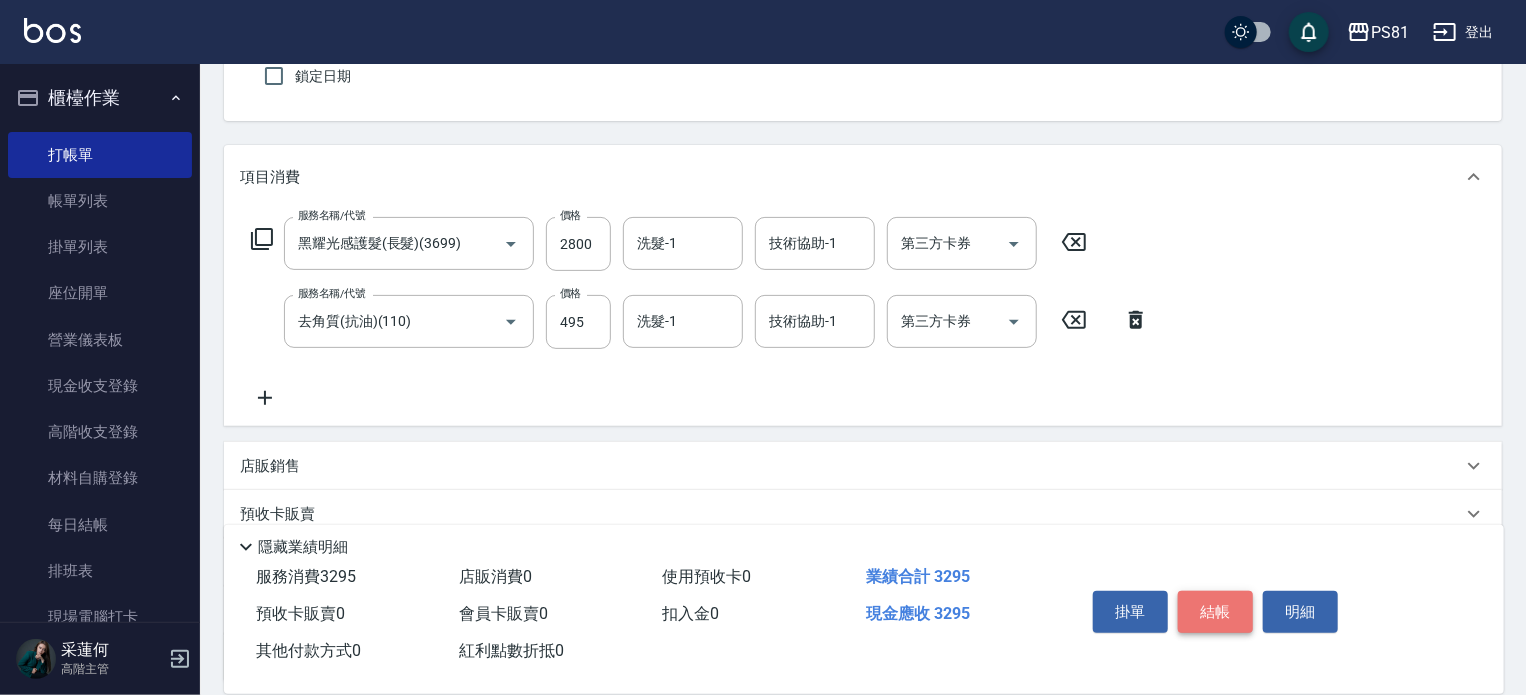 click on "結帳" at bounding box center (1215, 612) 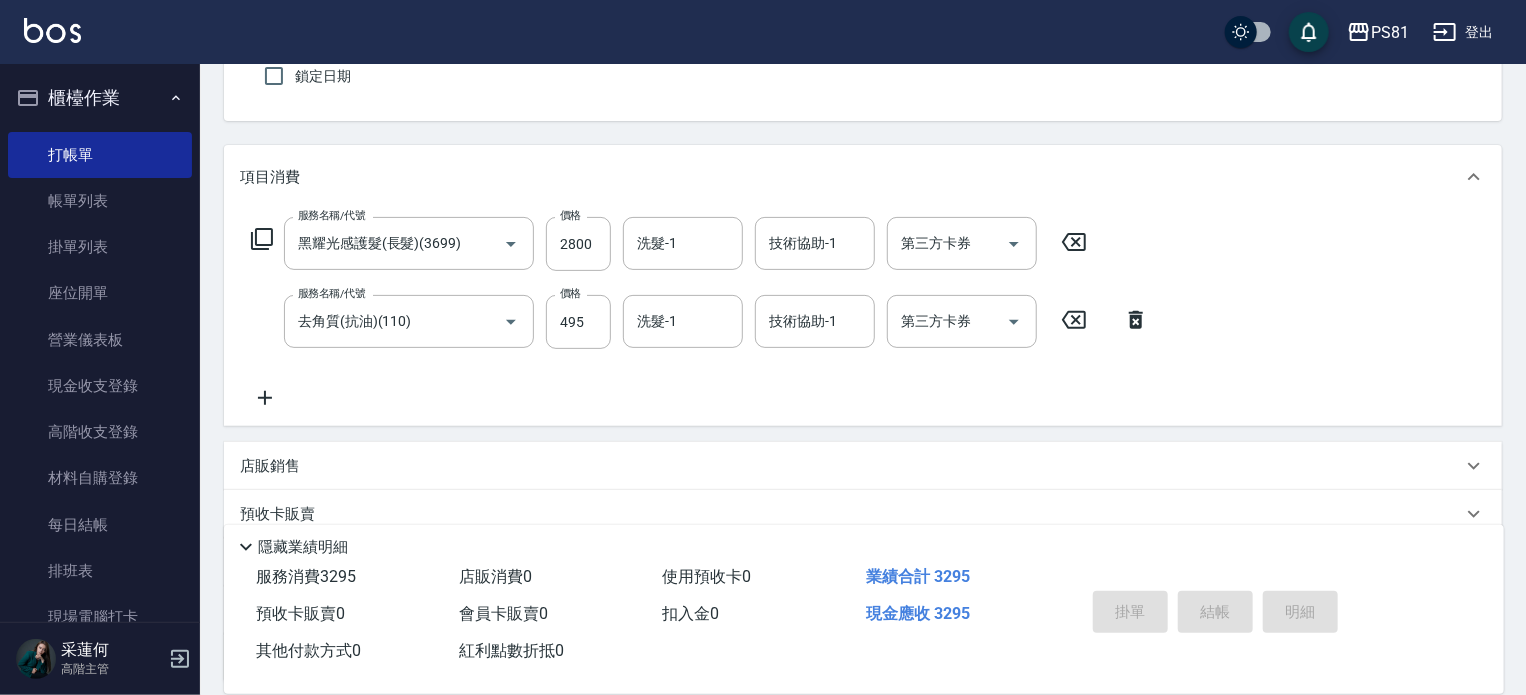 type on "[DATE] 20:24" 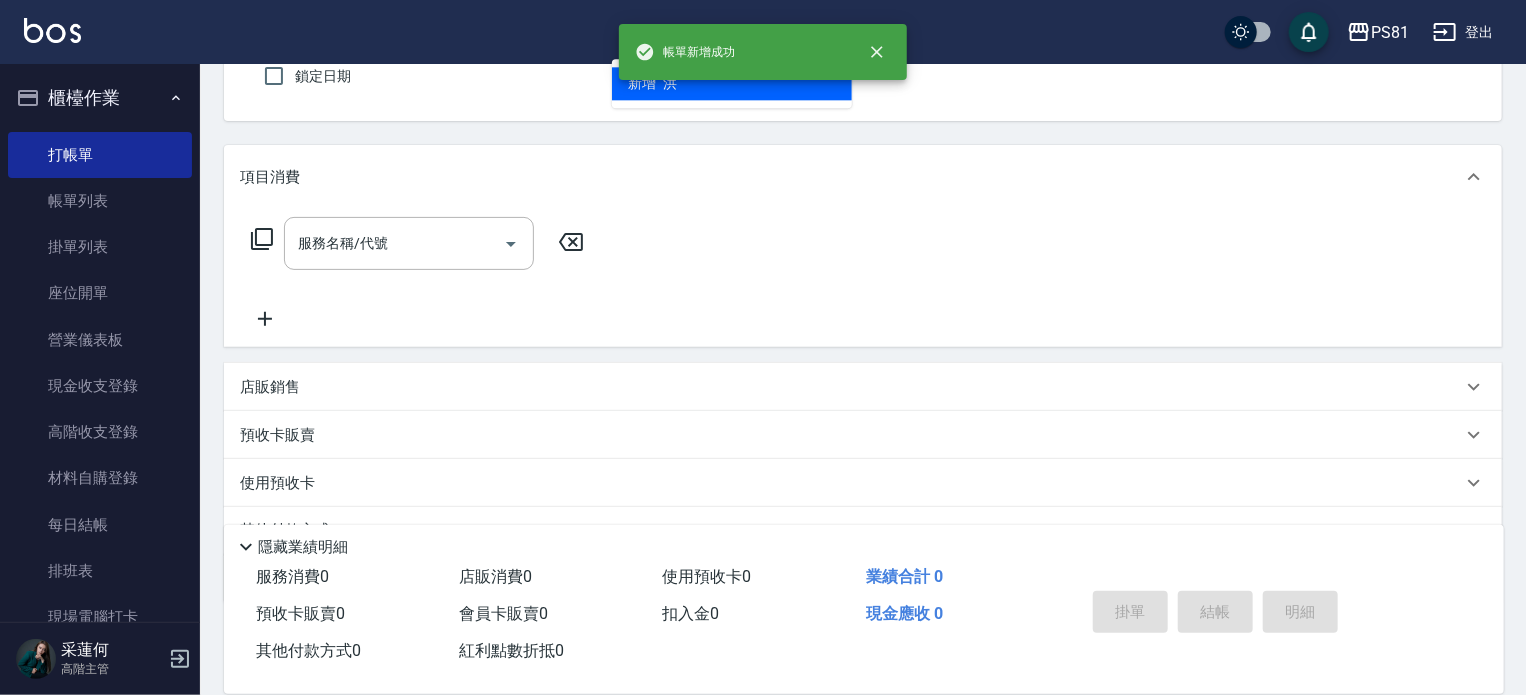 scroll, scrollTop: 0, scrollLeft: 0, axis: both 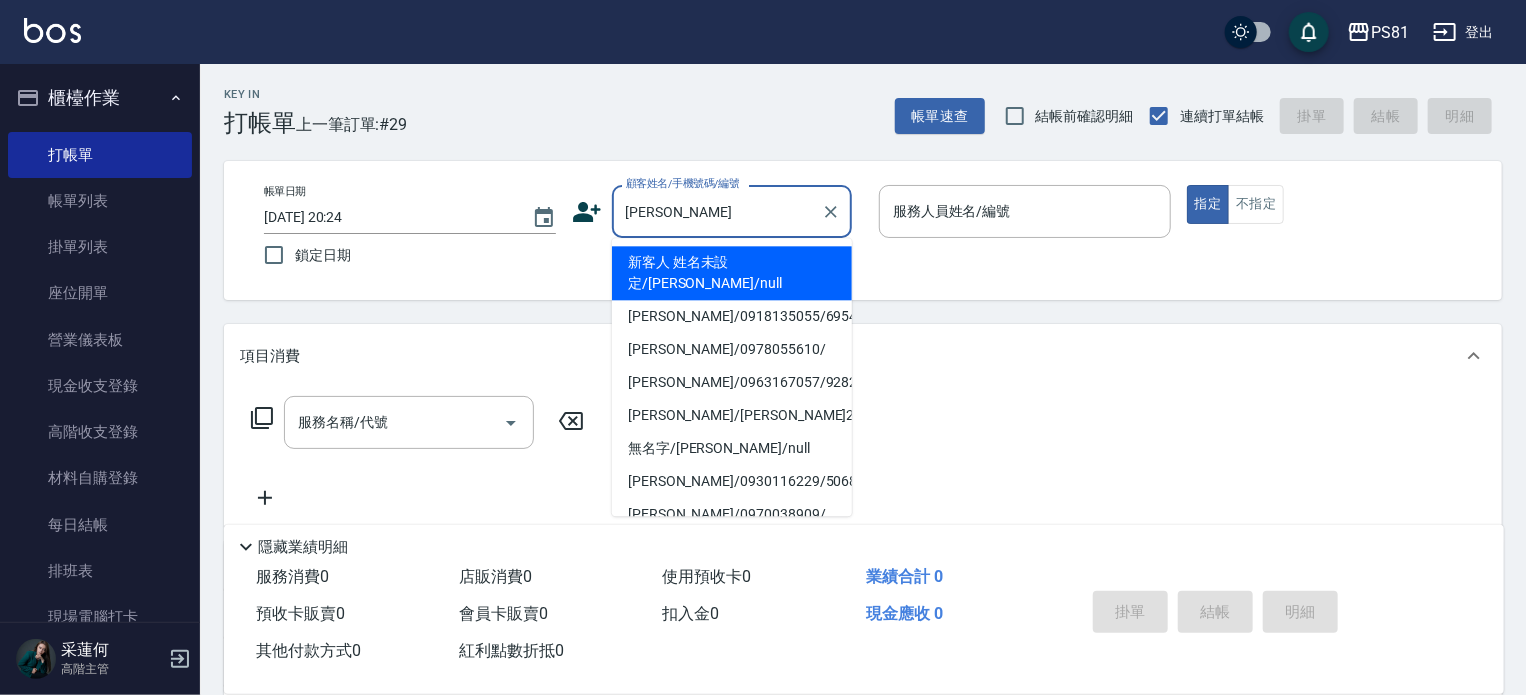 type on "新客人 姓名未設定/[PERSON_NAME]/null" 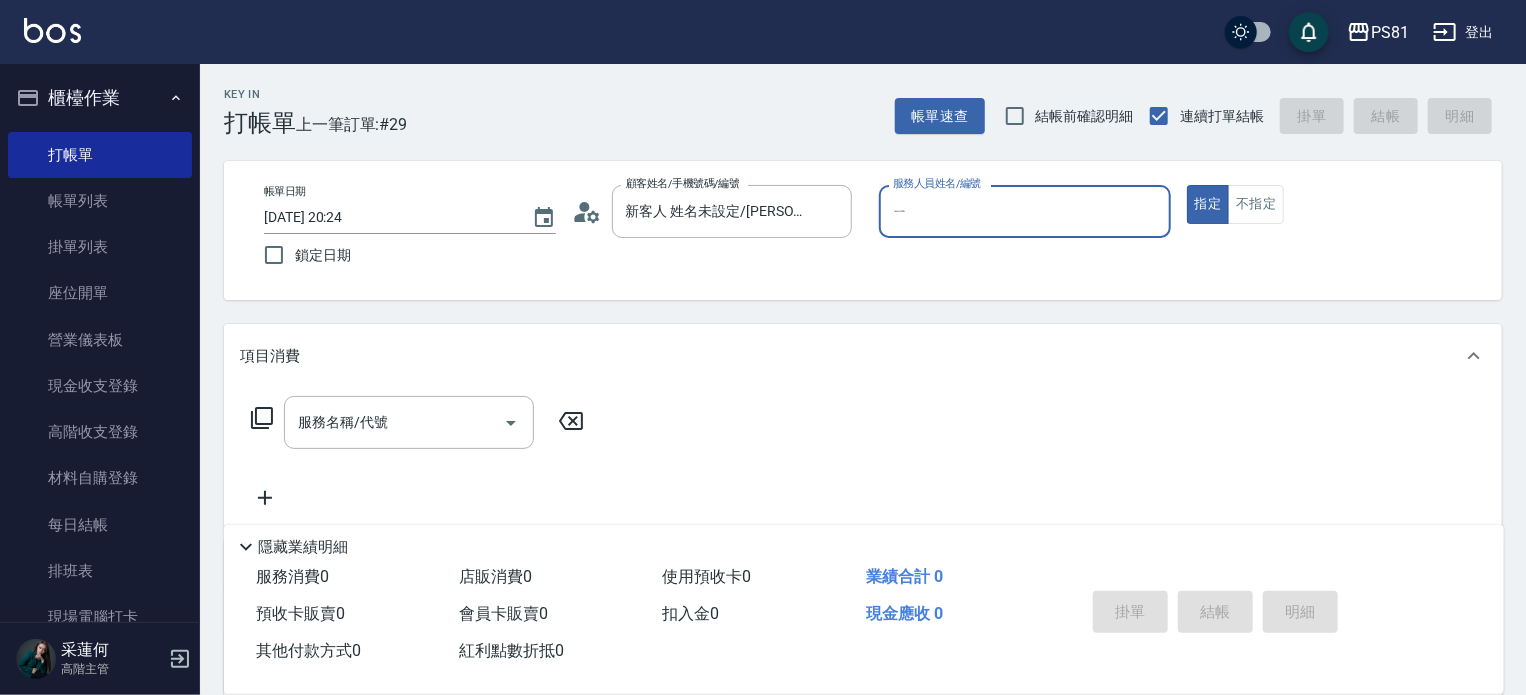 type on "以" 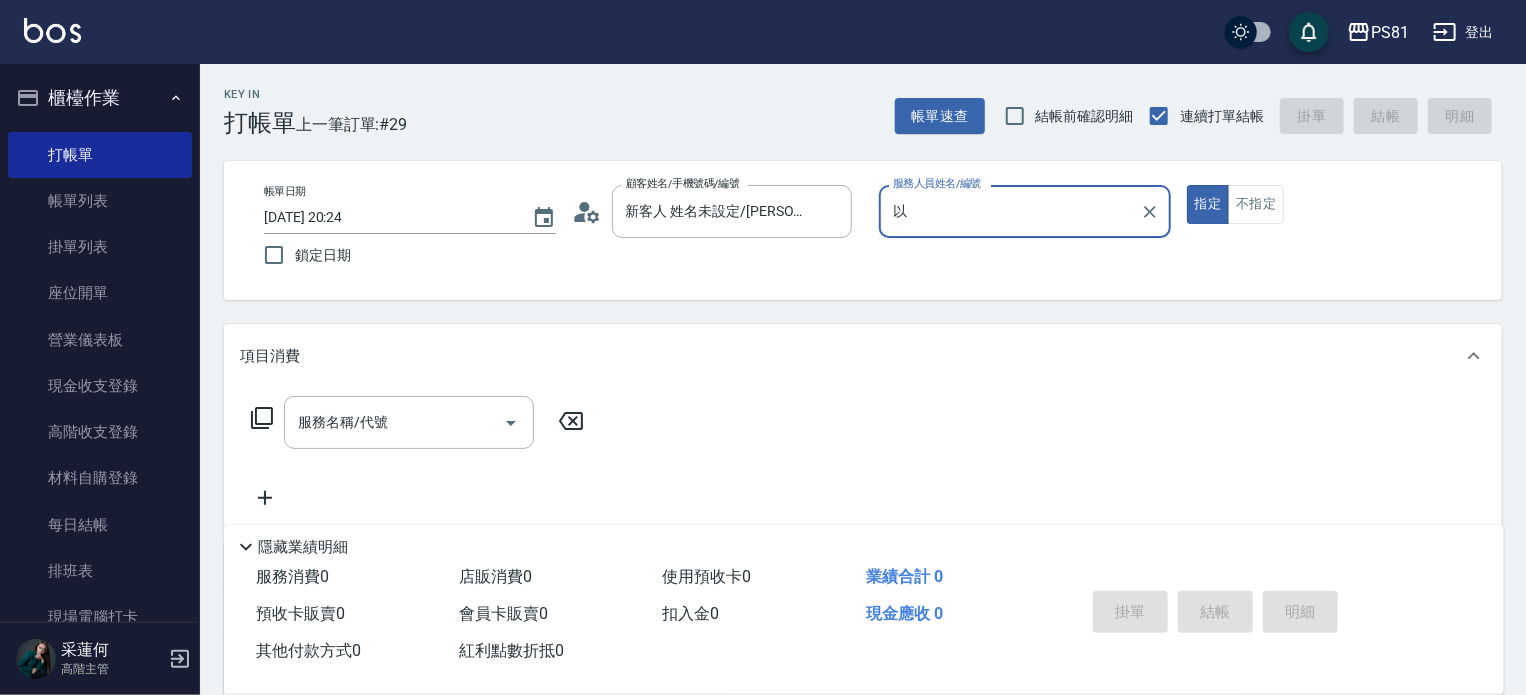 type 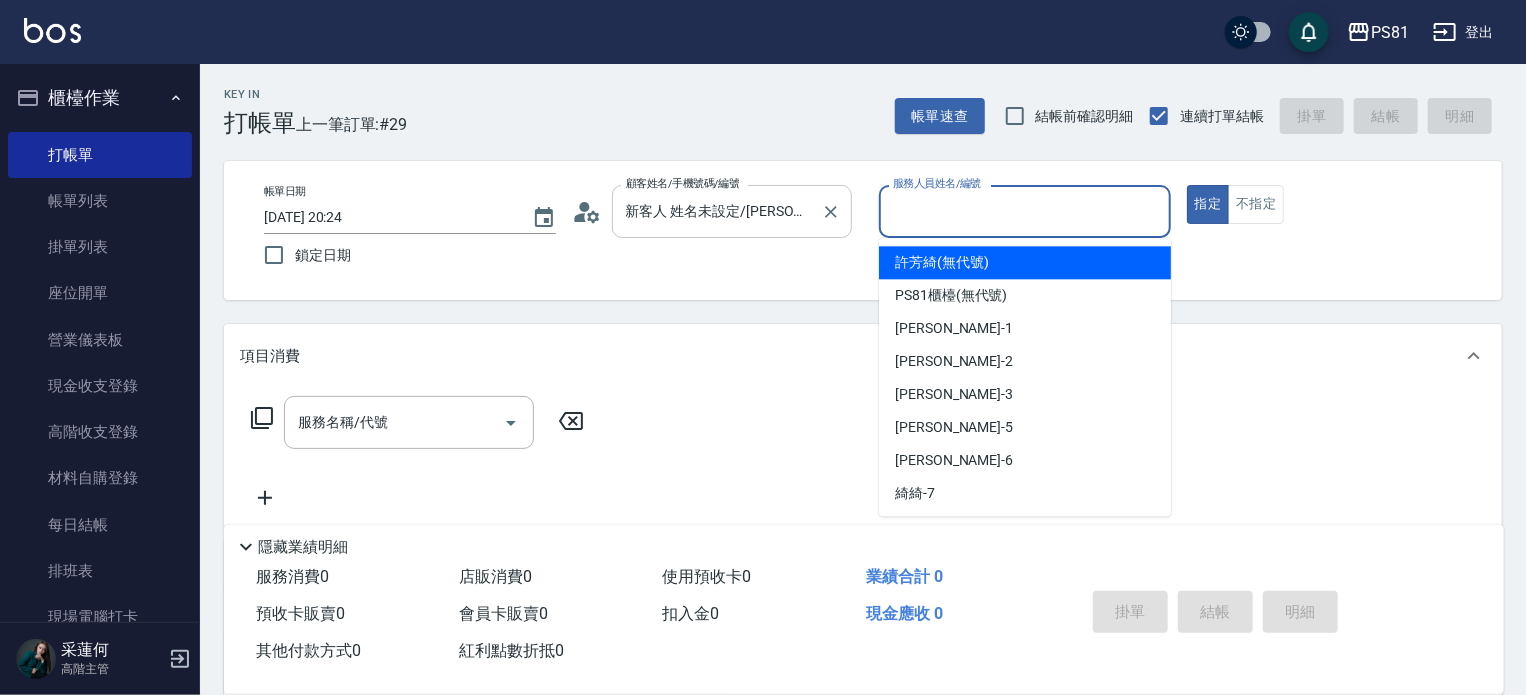 click on "新客人 姓名未設定/[PERSON_NAME]/null" at bounding box center (717, 211) 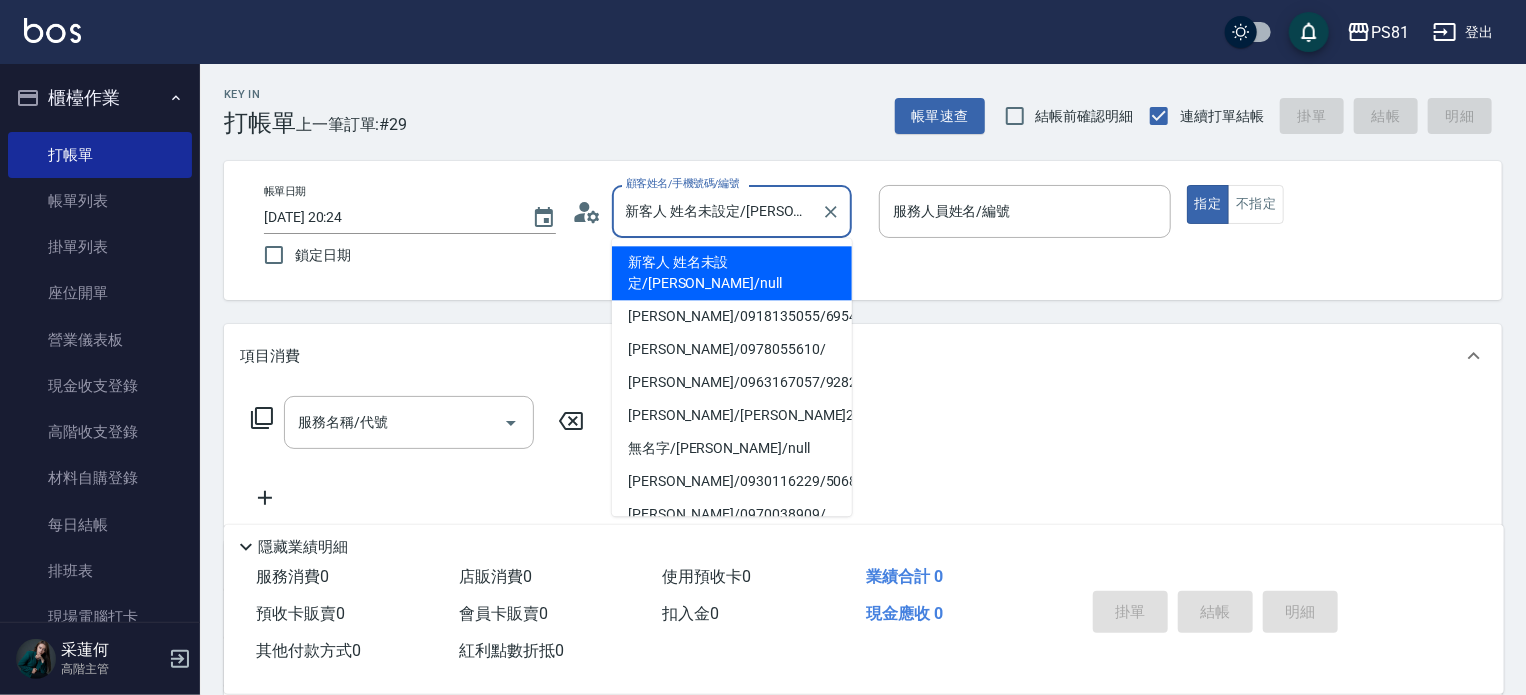 click on "新客人 姓名未設定/[PERSON_NAME]/null" at bounding box center (717, 211) 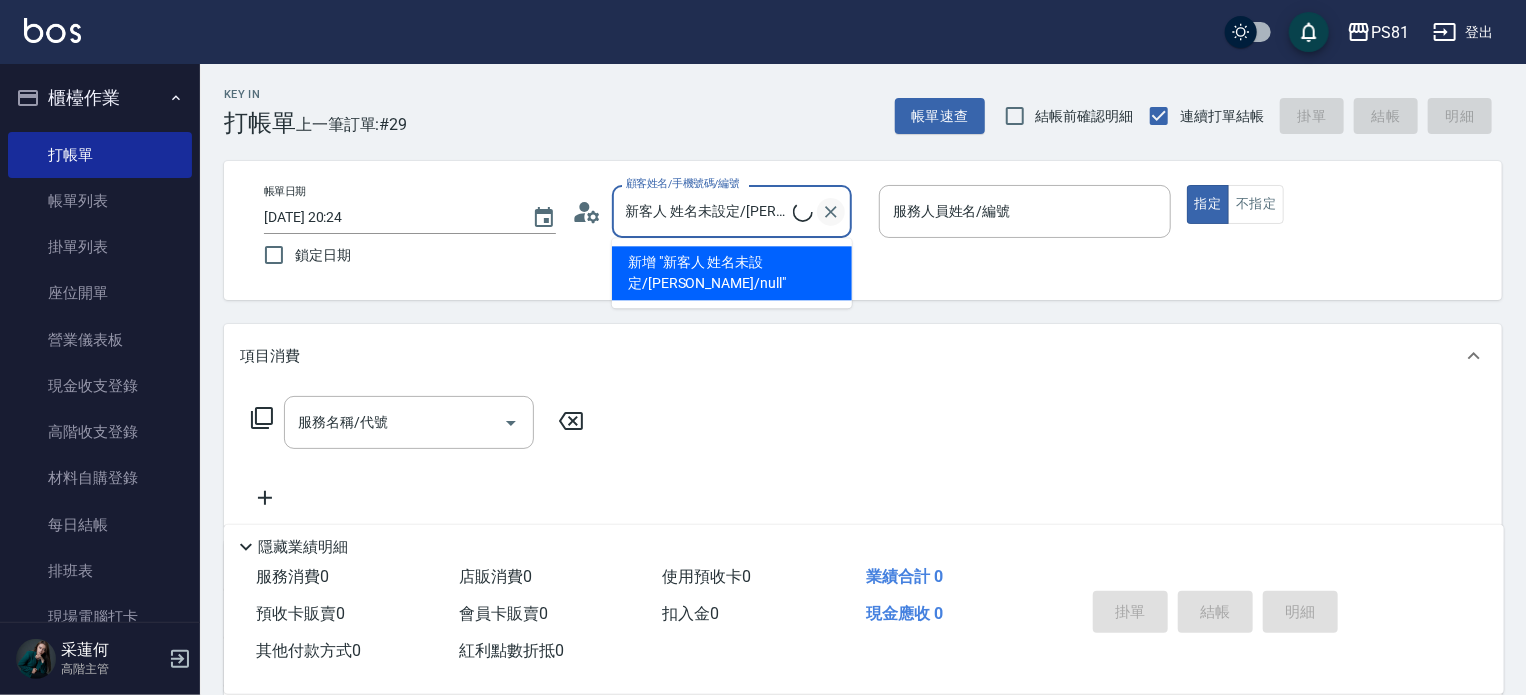 type on "新客人 姓名未設定/[PERSON_NAME]/null" 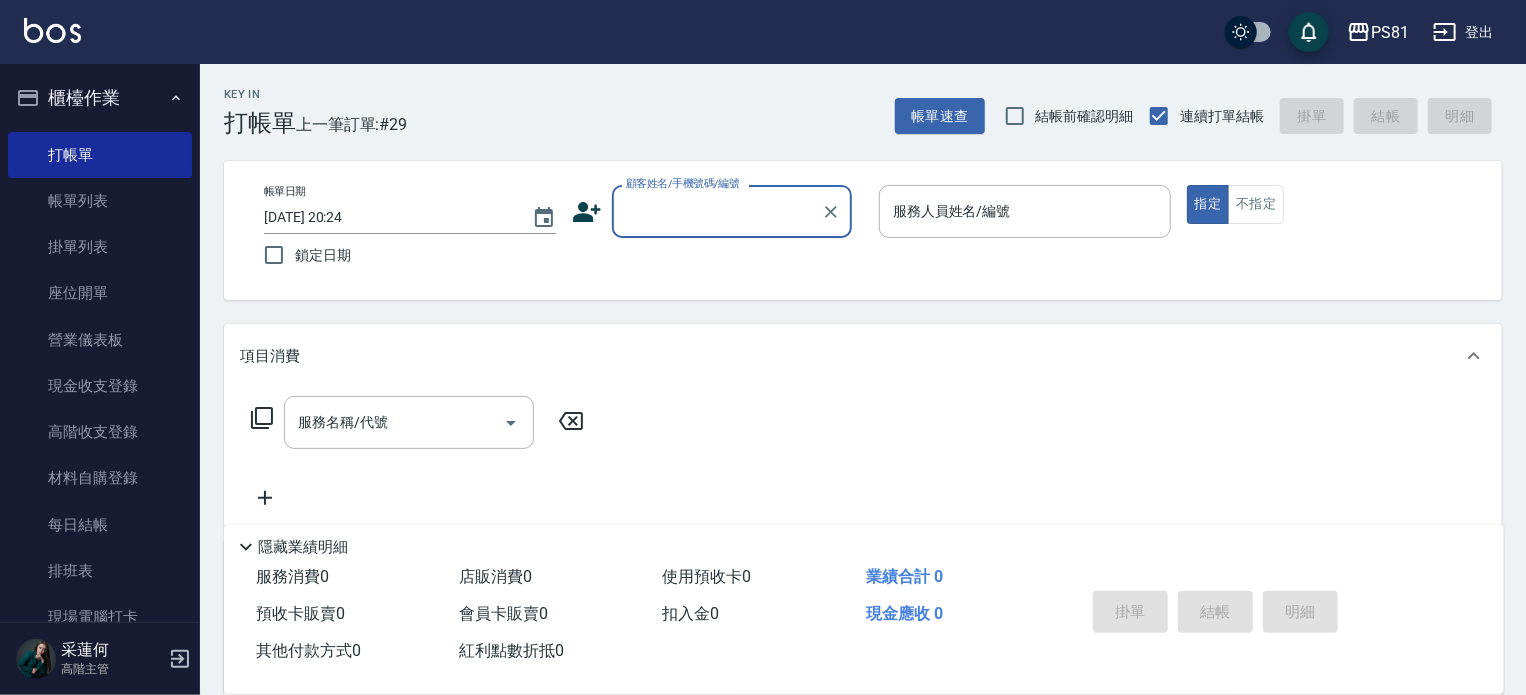click on "顧客姓名/手機號碼/編號" at bounding box center (717, 211) 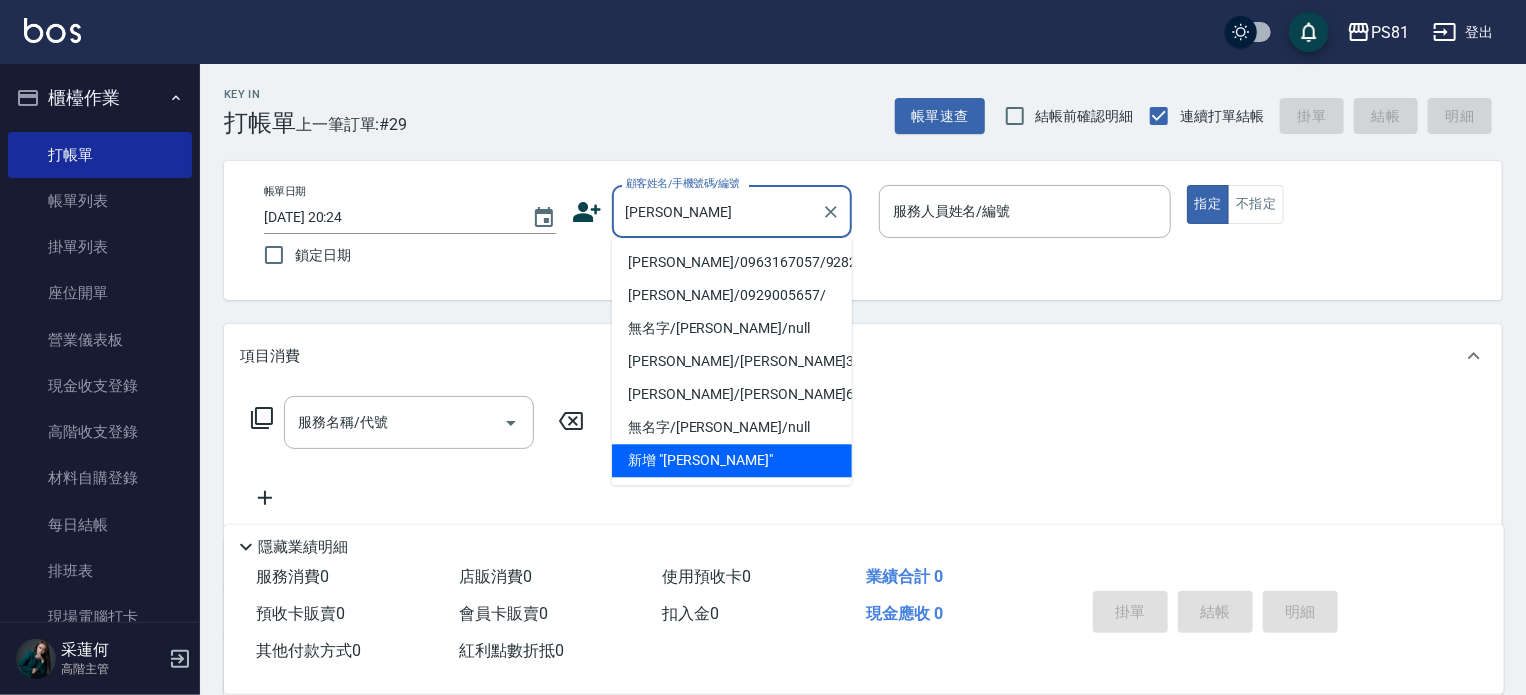 click on "[PERSON_NAME]/0963167057/9282" at bounding box center [732, 262] 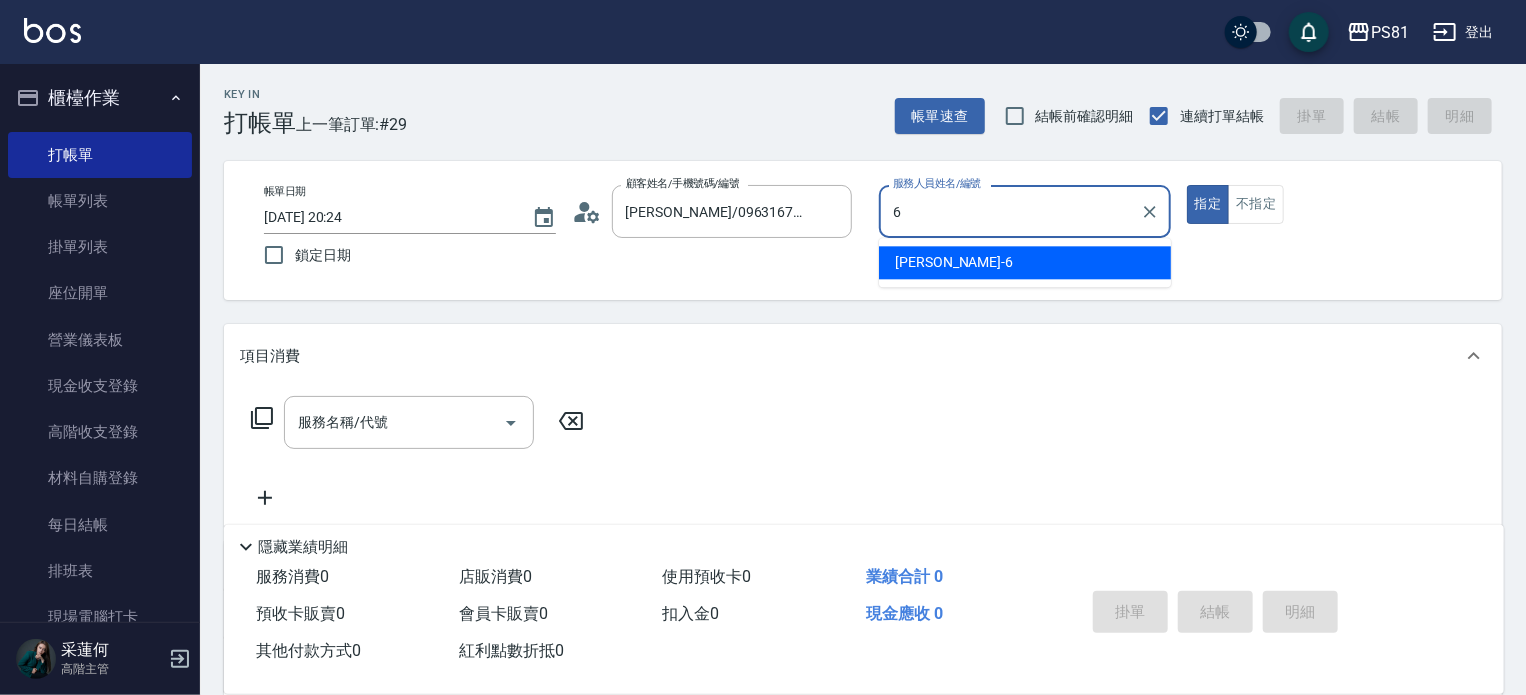 type on "[PERSON_NAME]-6" 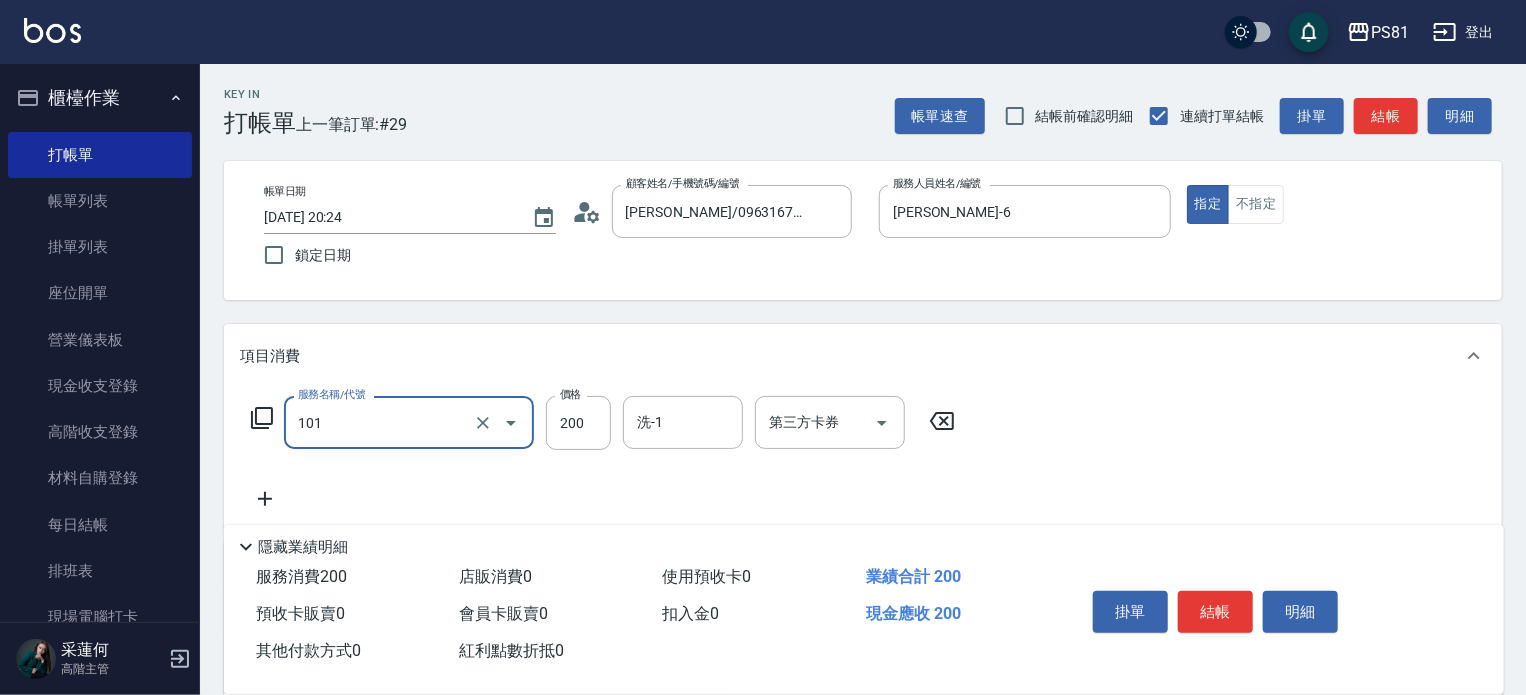 type on "一般洗髮(101)" 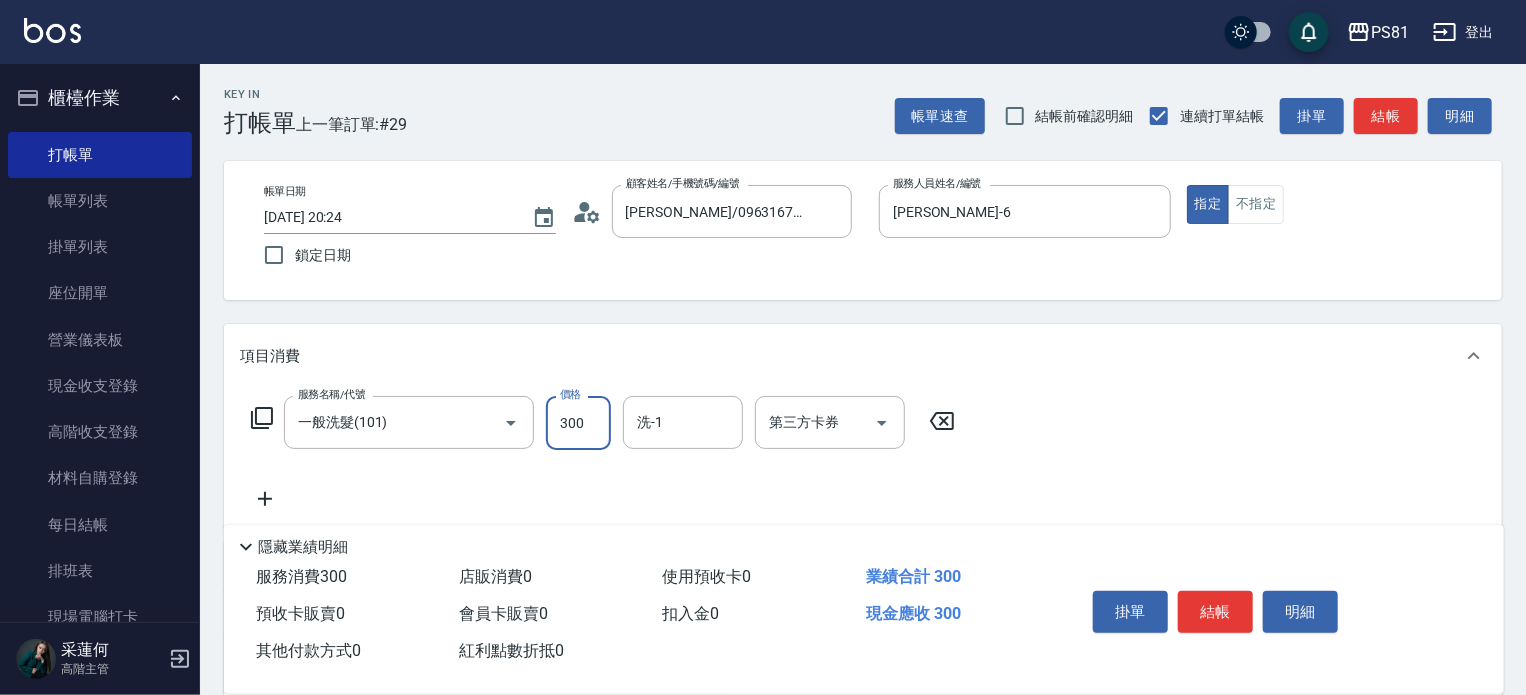type on "300" 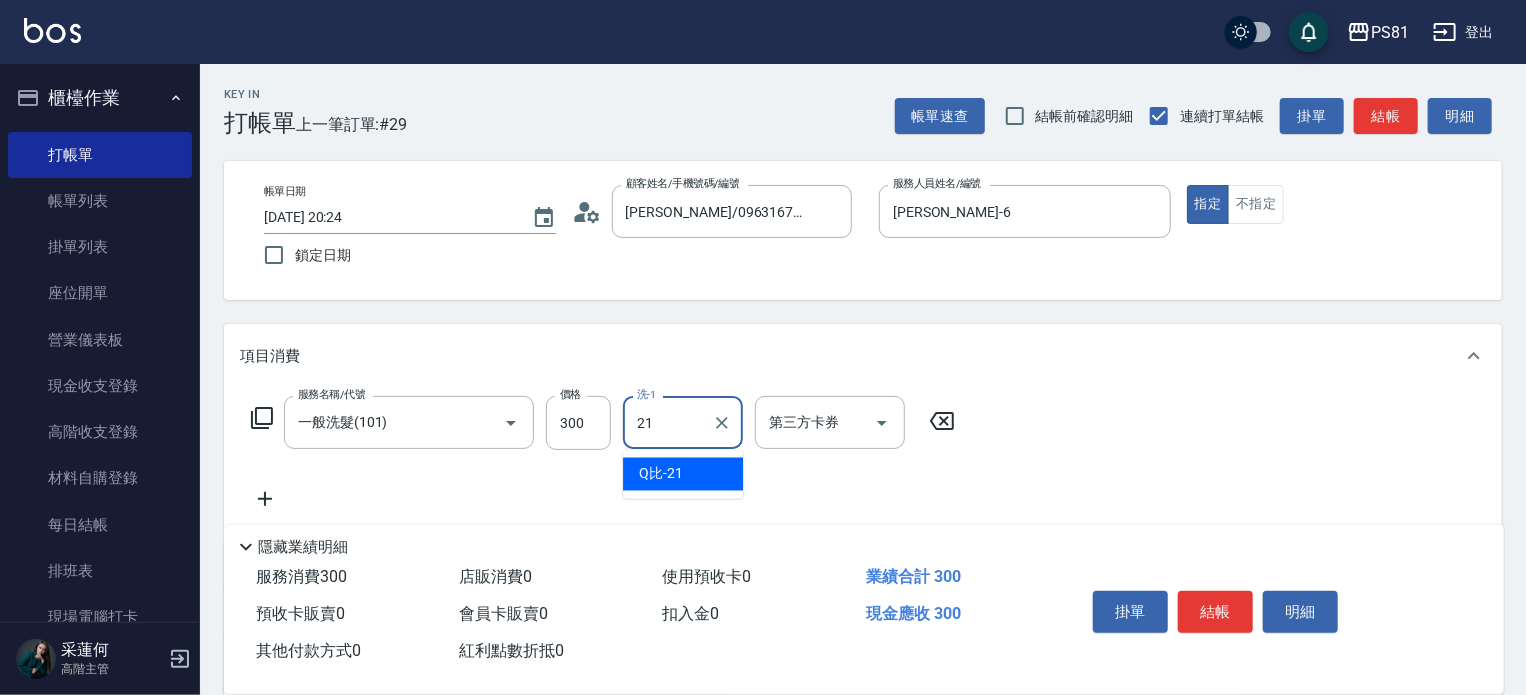 type on "Q比-21" 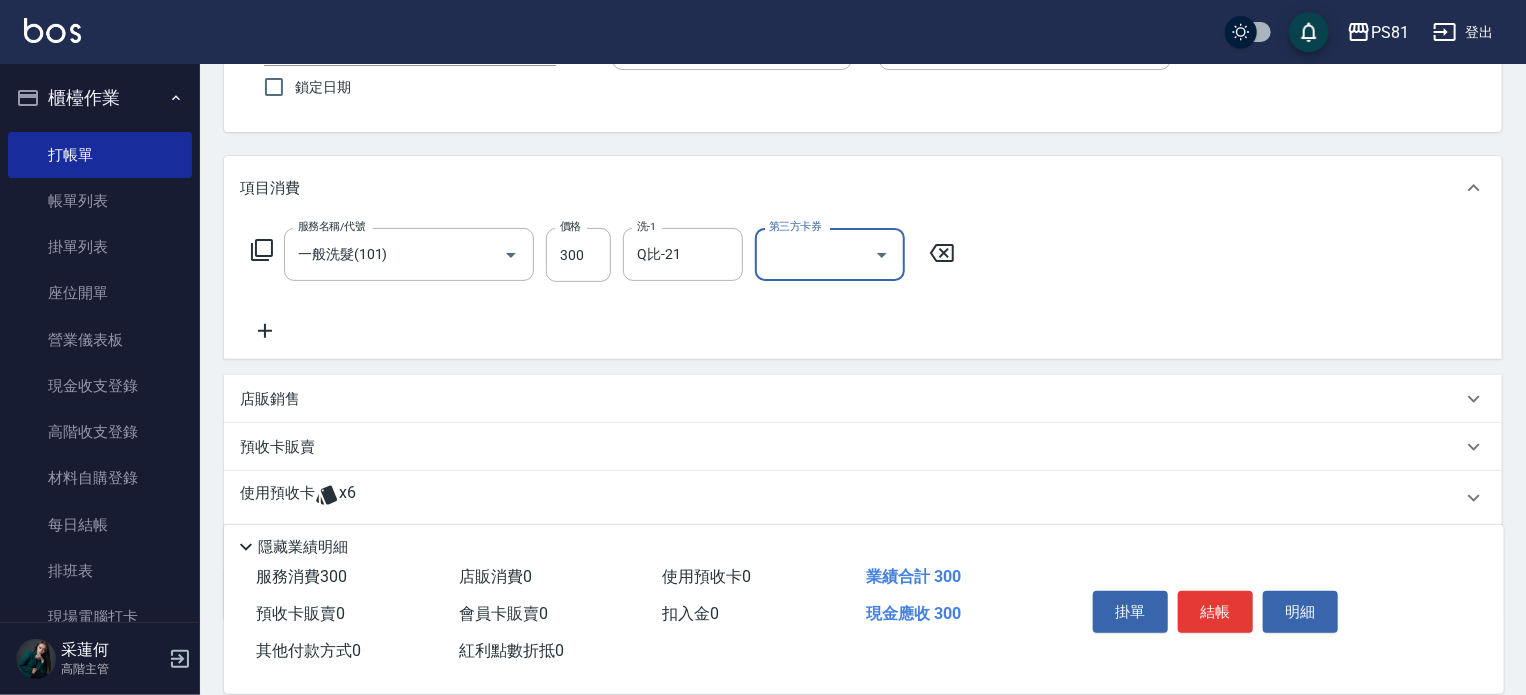 scroll, scrollTop: 192, scrollLeft: 0, axis: vertical 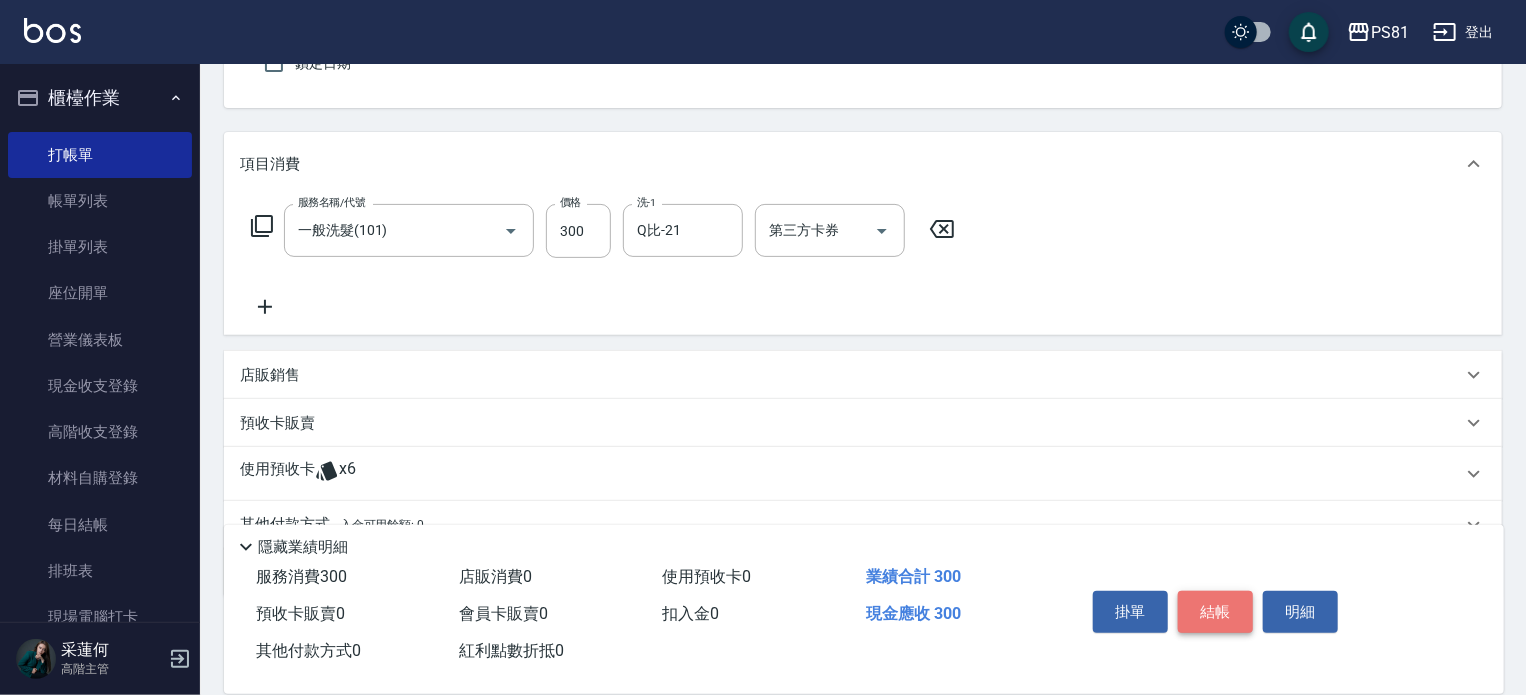 click on "結帳" at bounding box center (1215, 612) 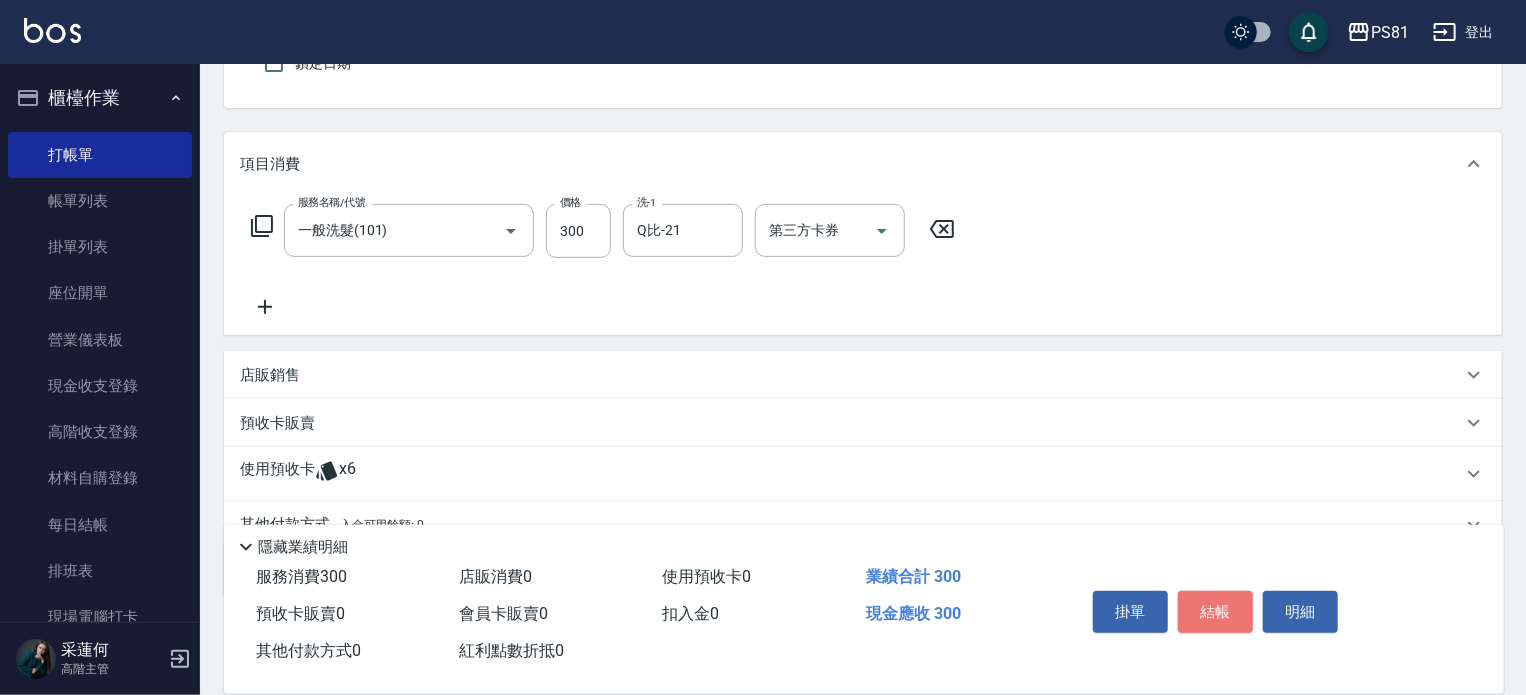 type 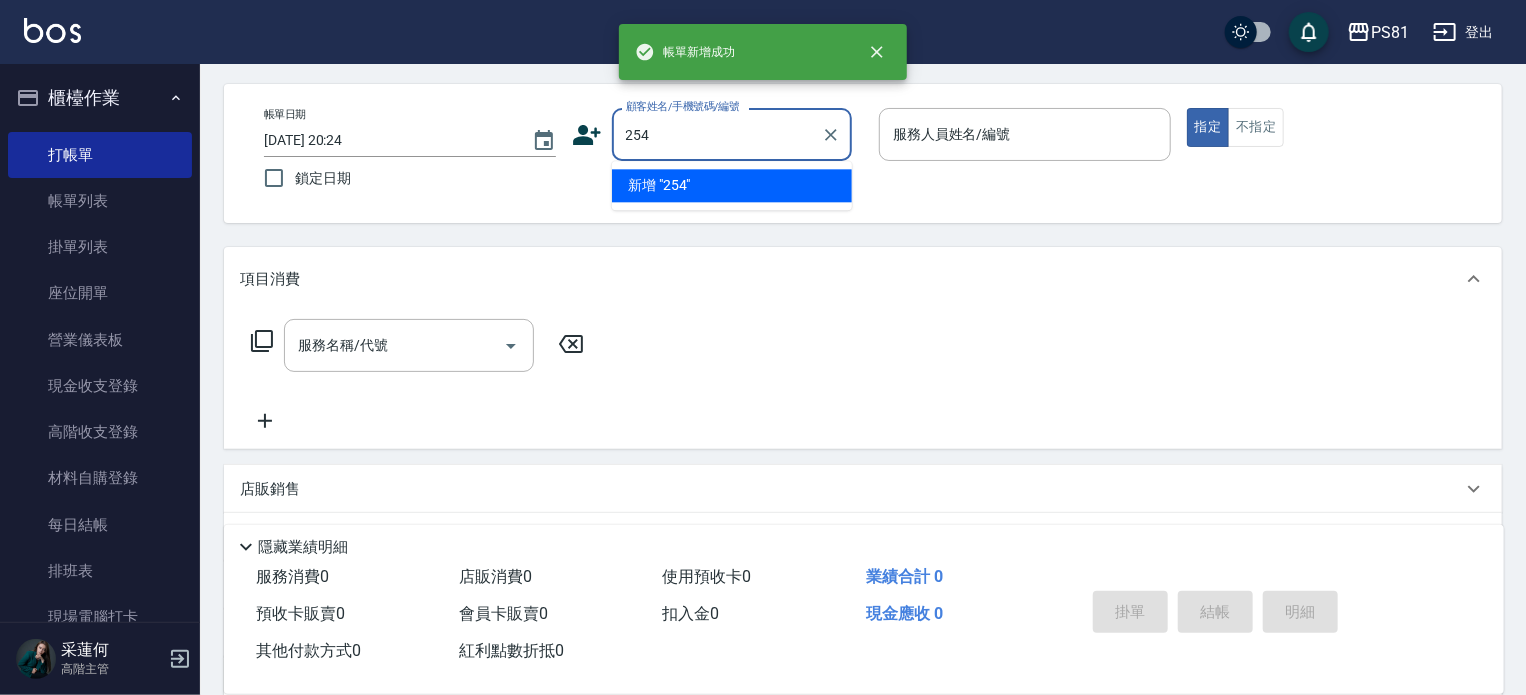 scroll, scrollTop: 25, scrollLeft: 0, axis: vertical 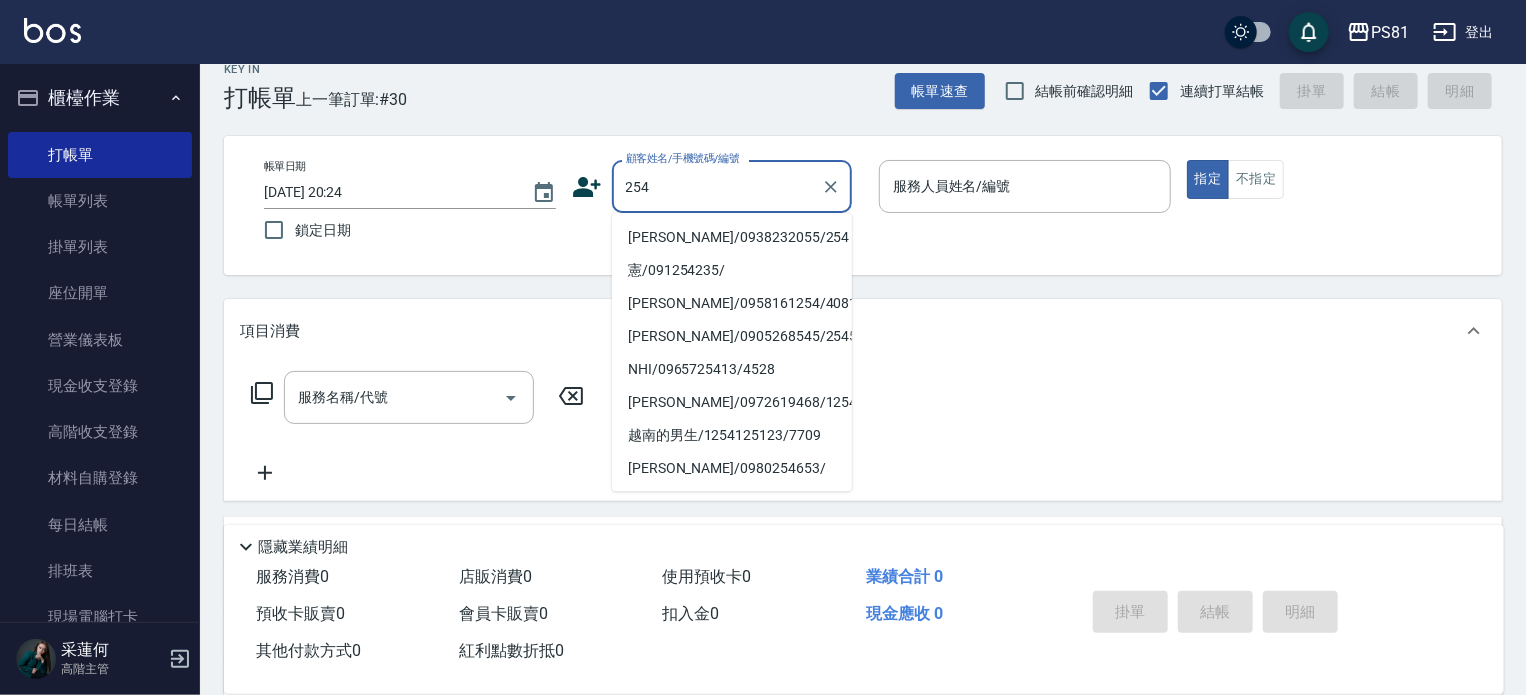 click on "[PERSON_NAME]/0938232055/254" at bounding box center (732, 237) 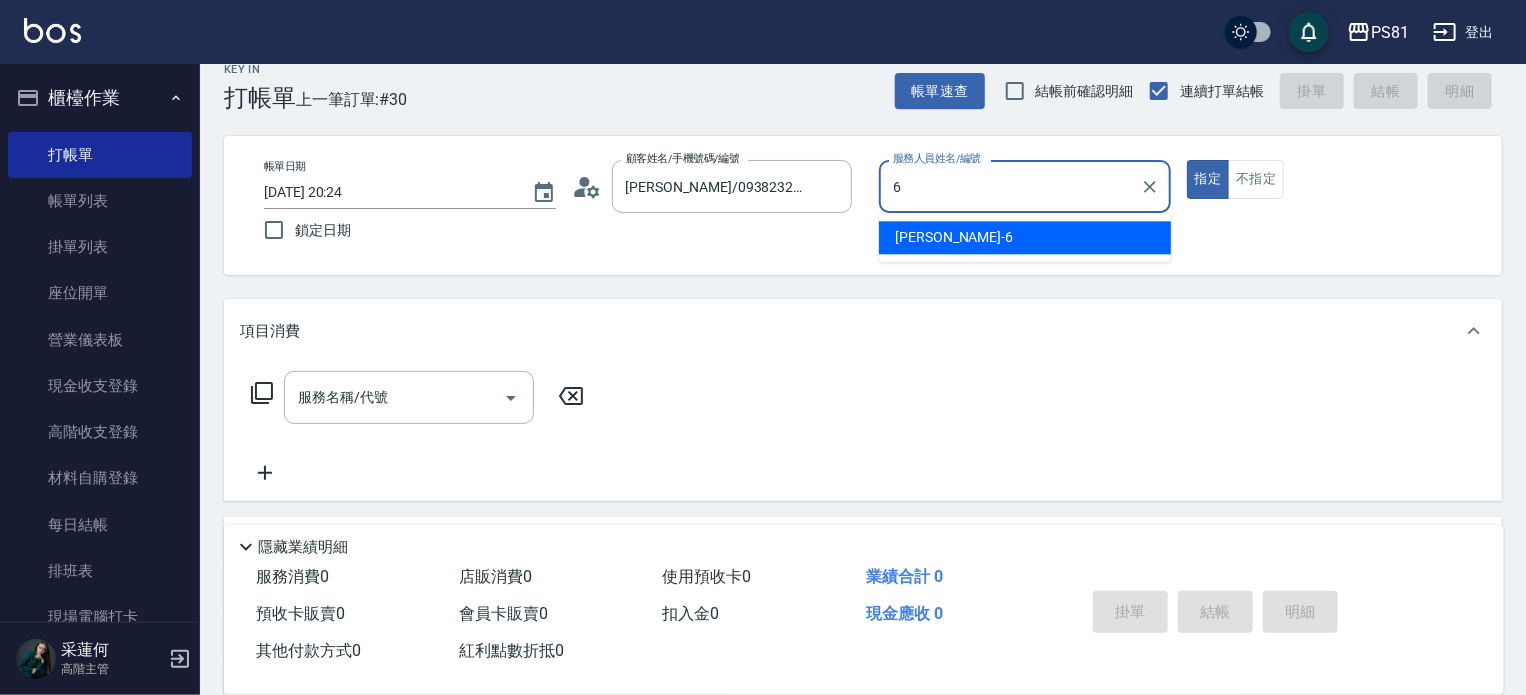 type on "[PERSON_NAME]-6" 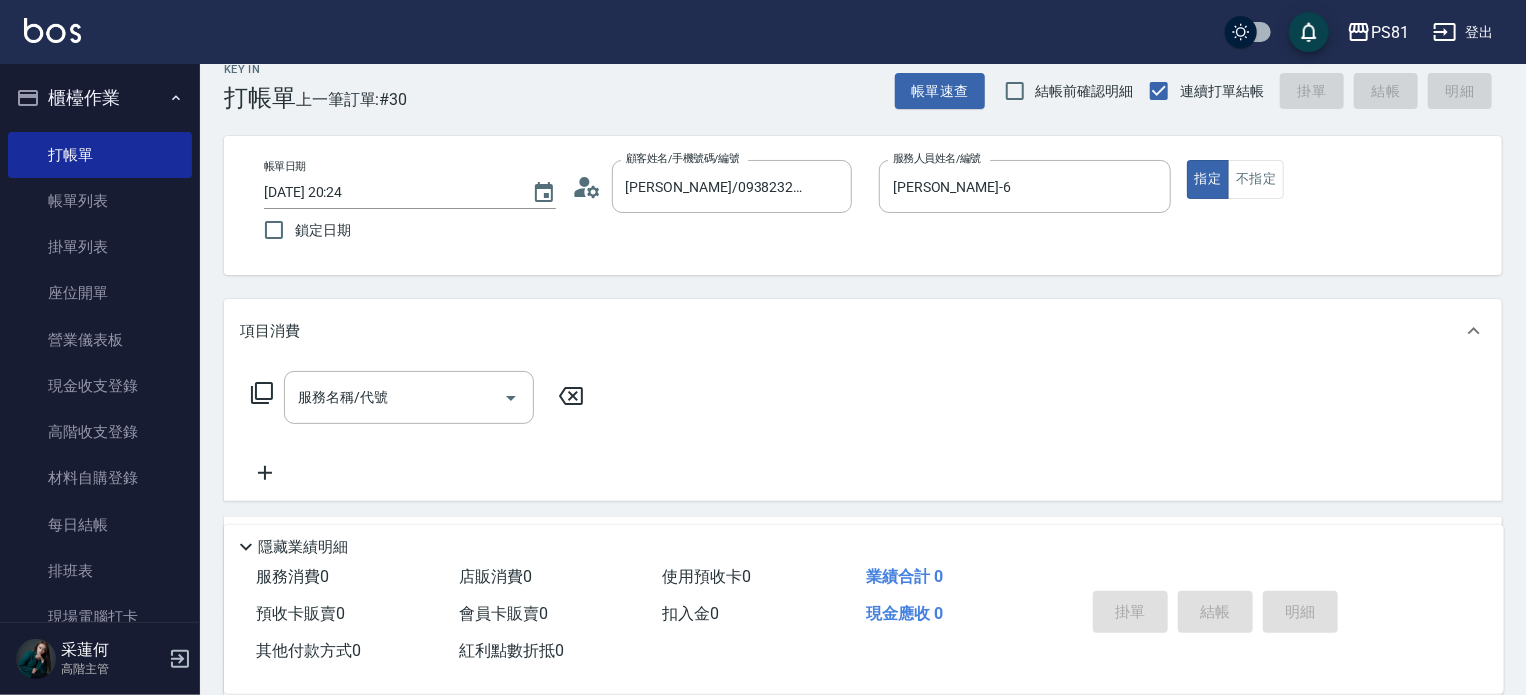 click on "指定 不指定" at bounding box center [1333, 179] 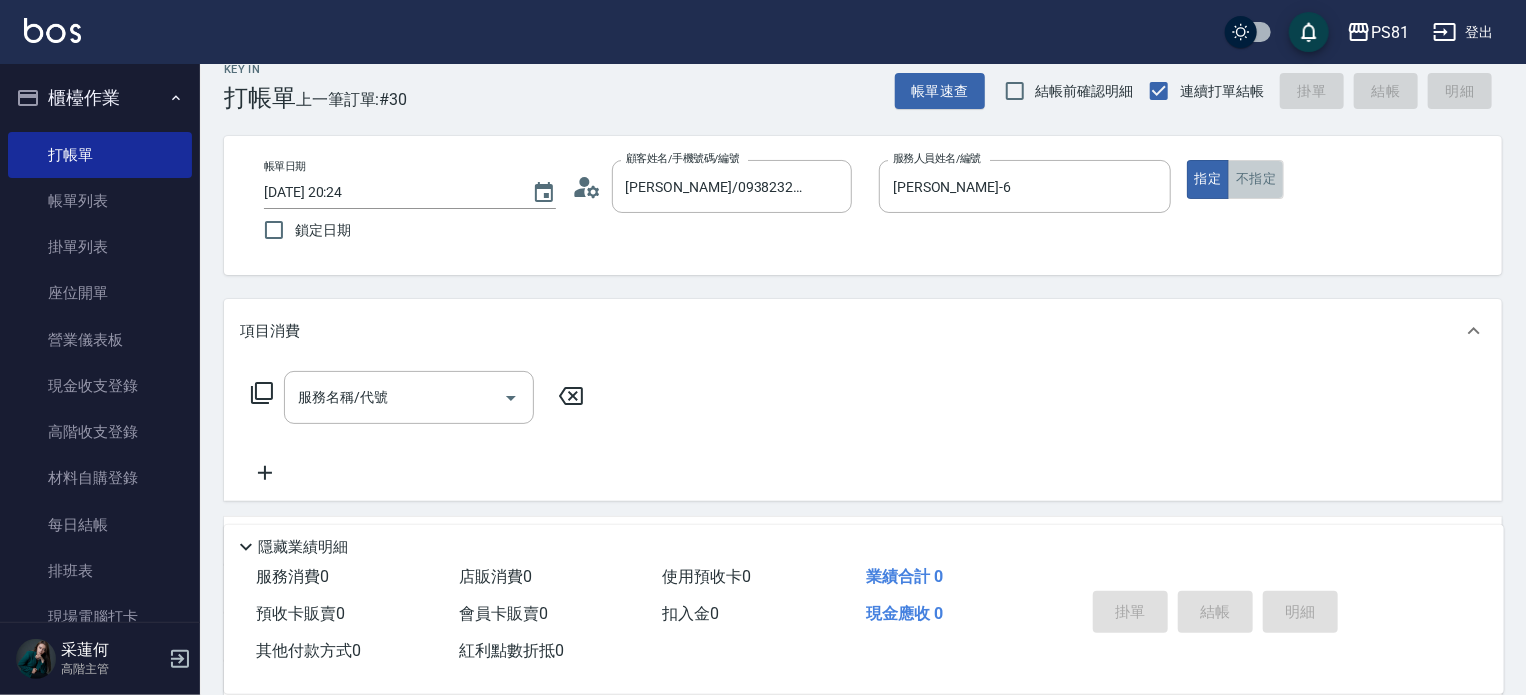 click on "不指定" at bounding box center [1256, 179] 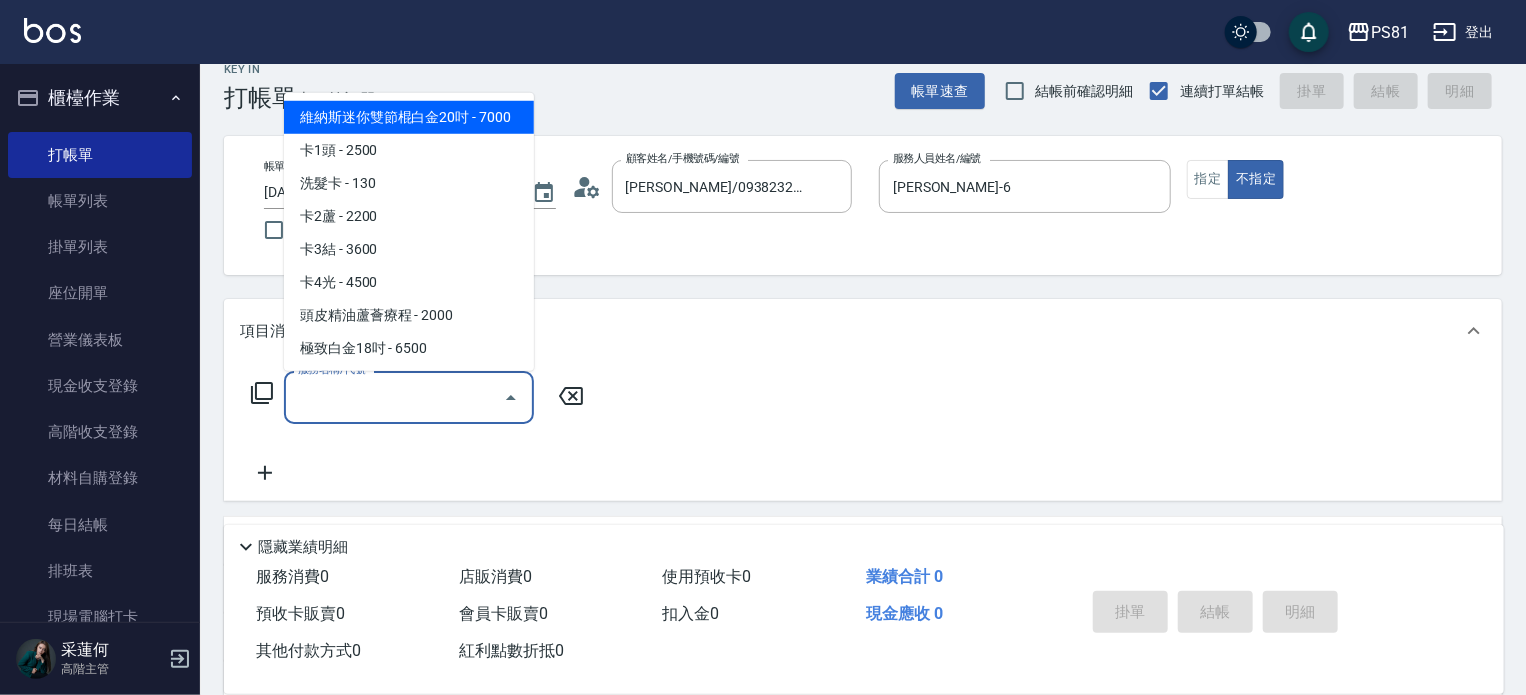 click on "服務名稱/代號" at bounding box center [394, 397] 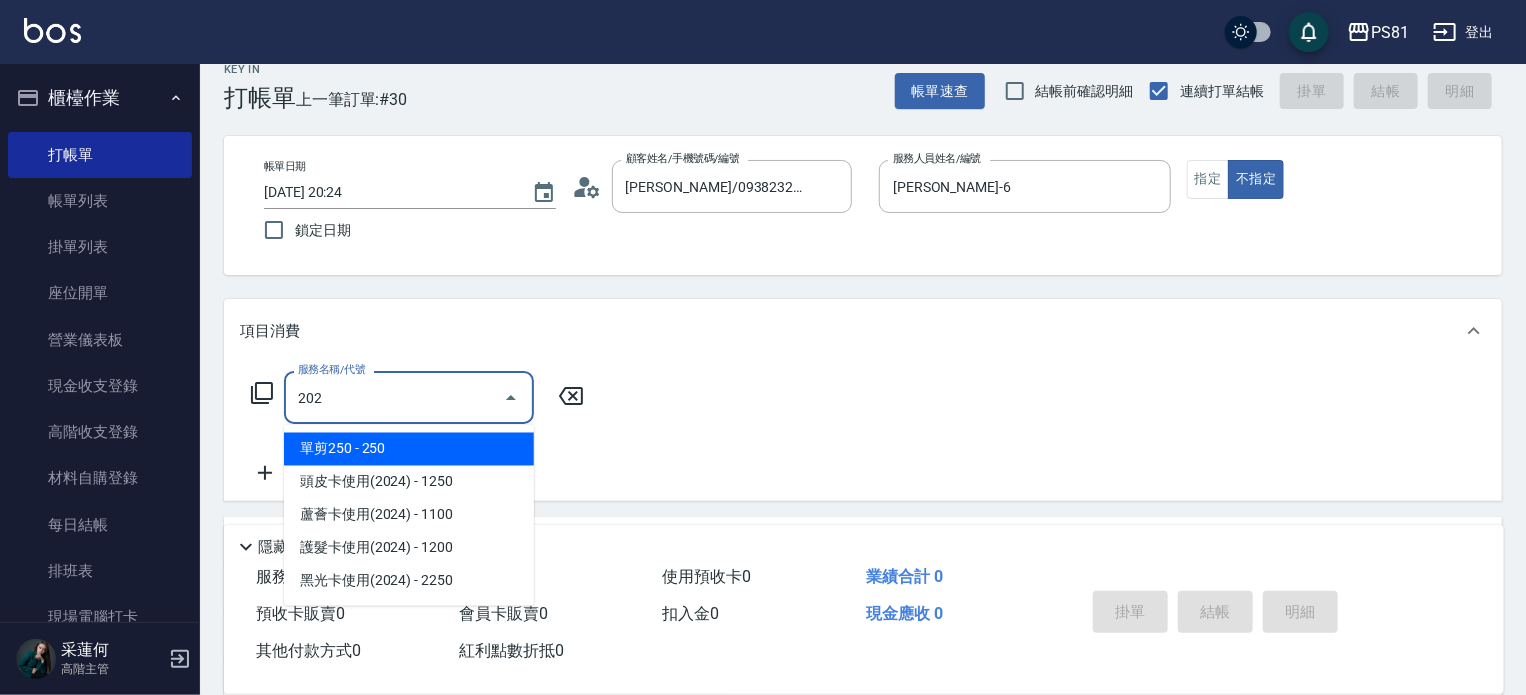 type on "單剪250(202)" 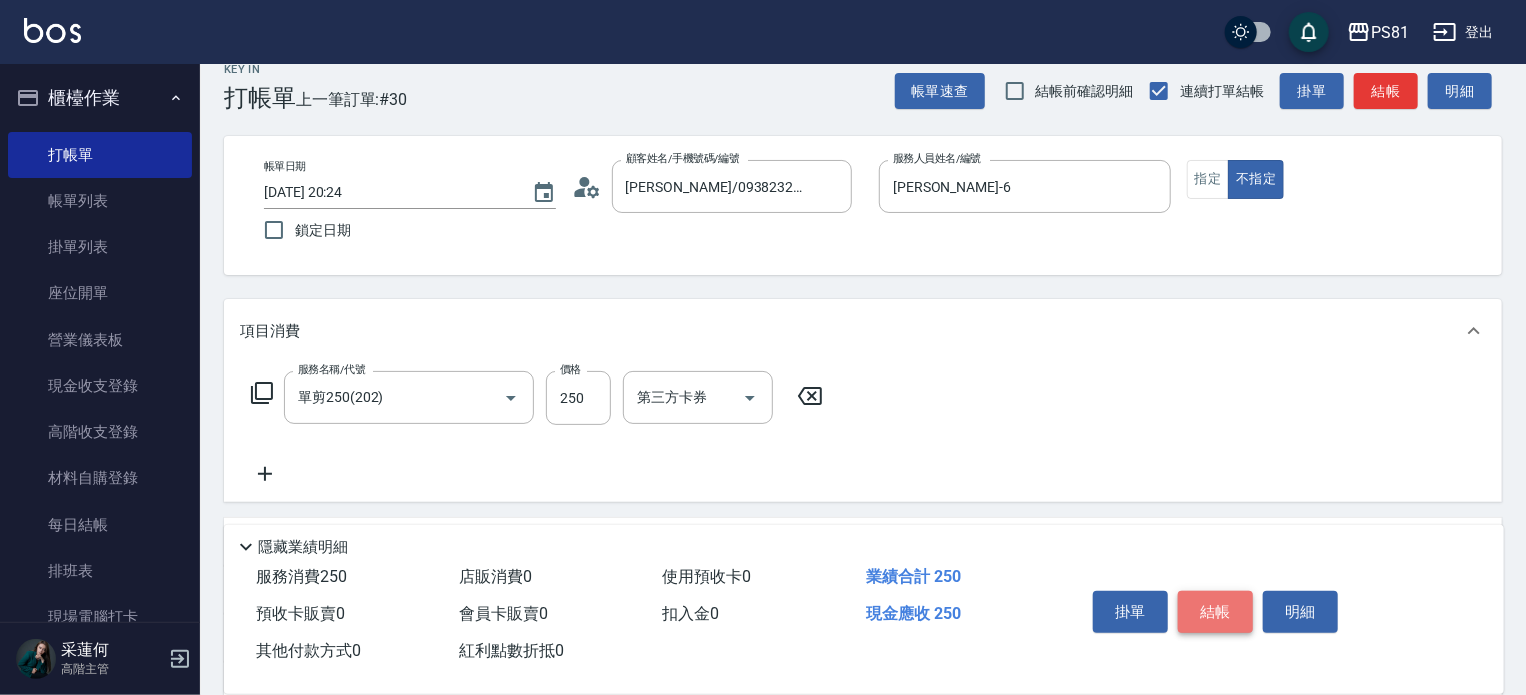 click on "結帳" at bounding box center [1215, 612] 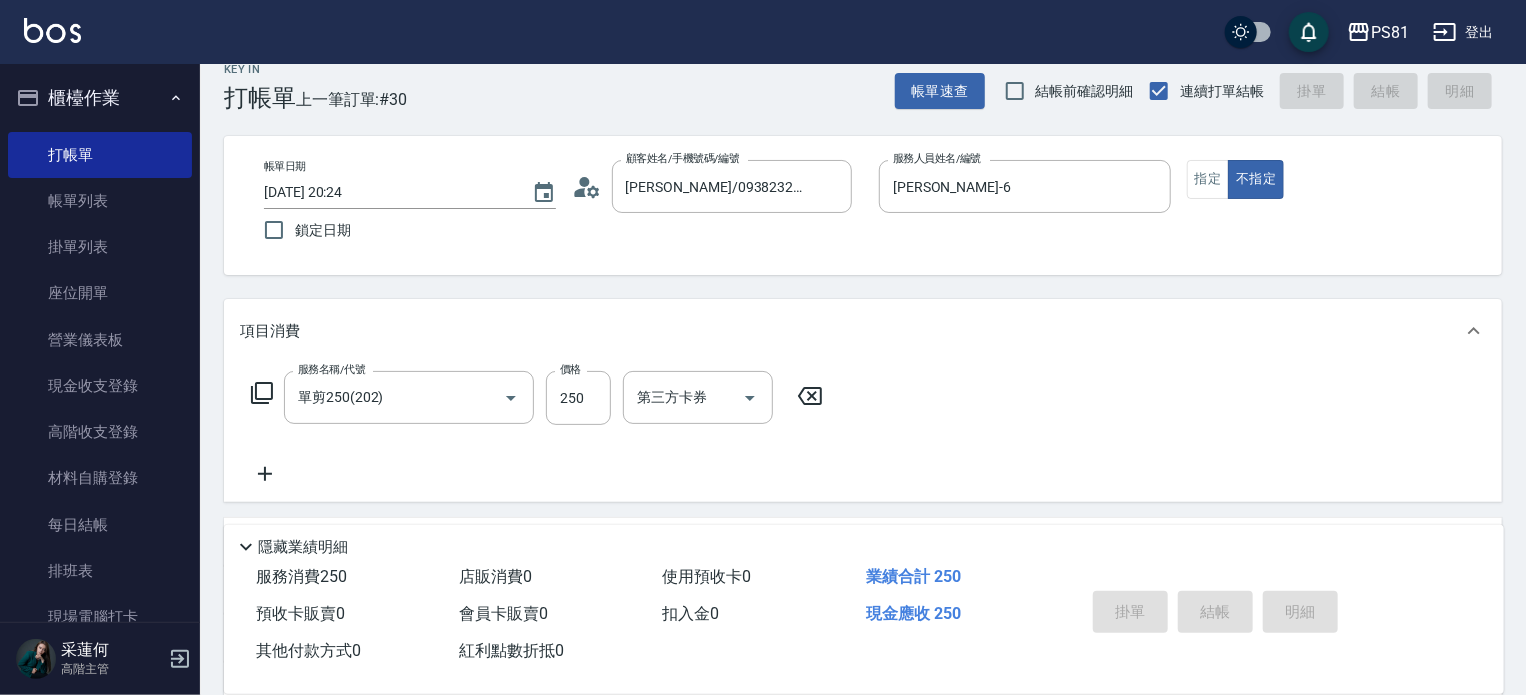 type 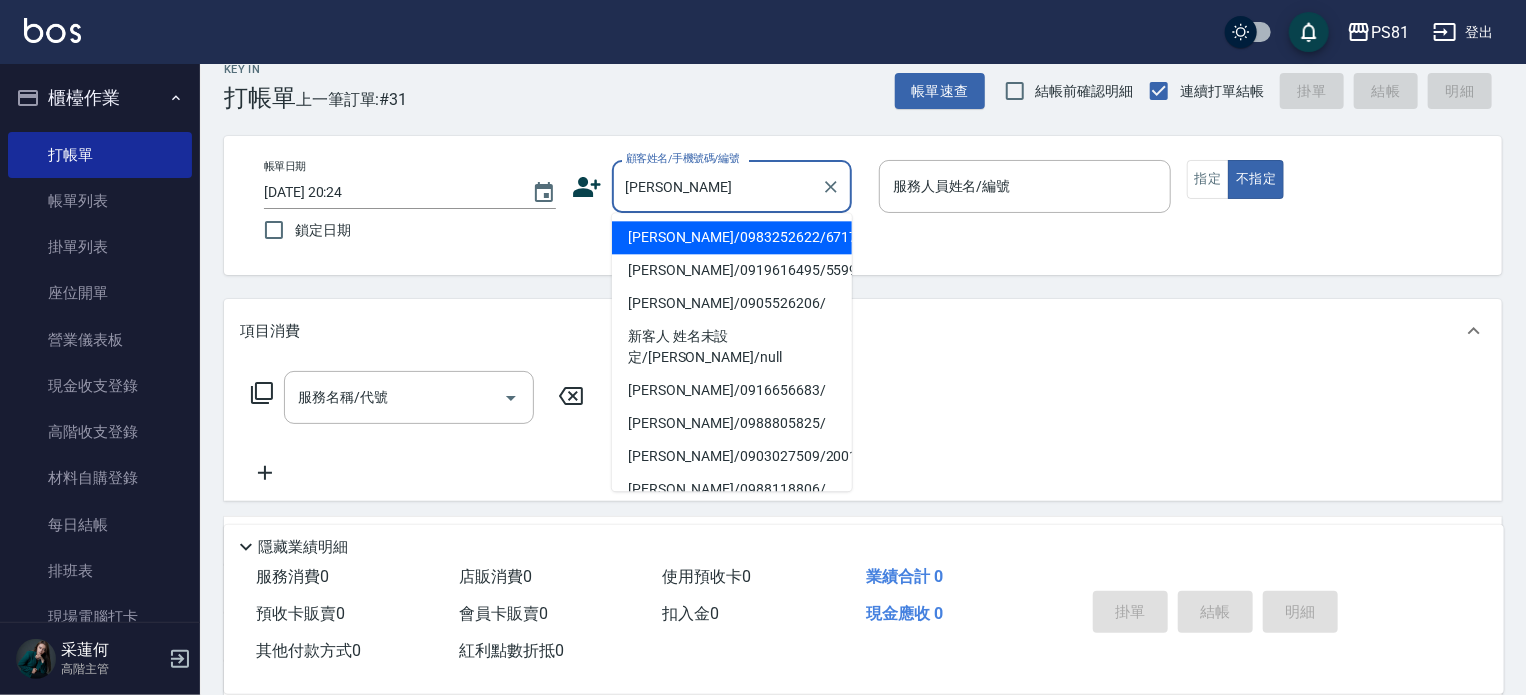 click on "[PERSON_NAME]/0905526206/" at bounding box center (732, 303) 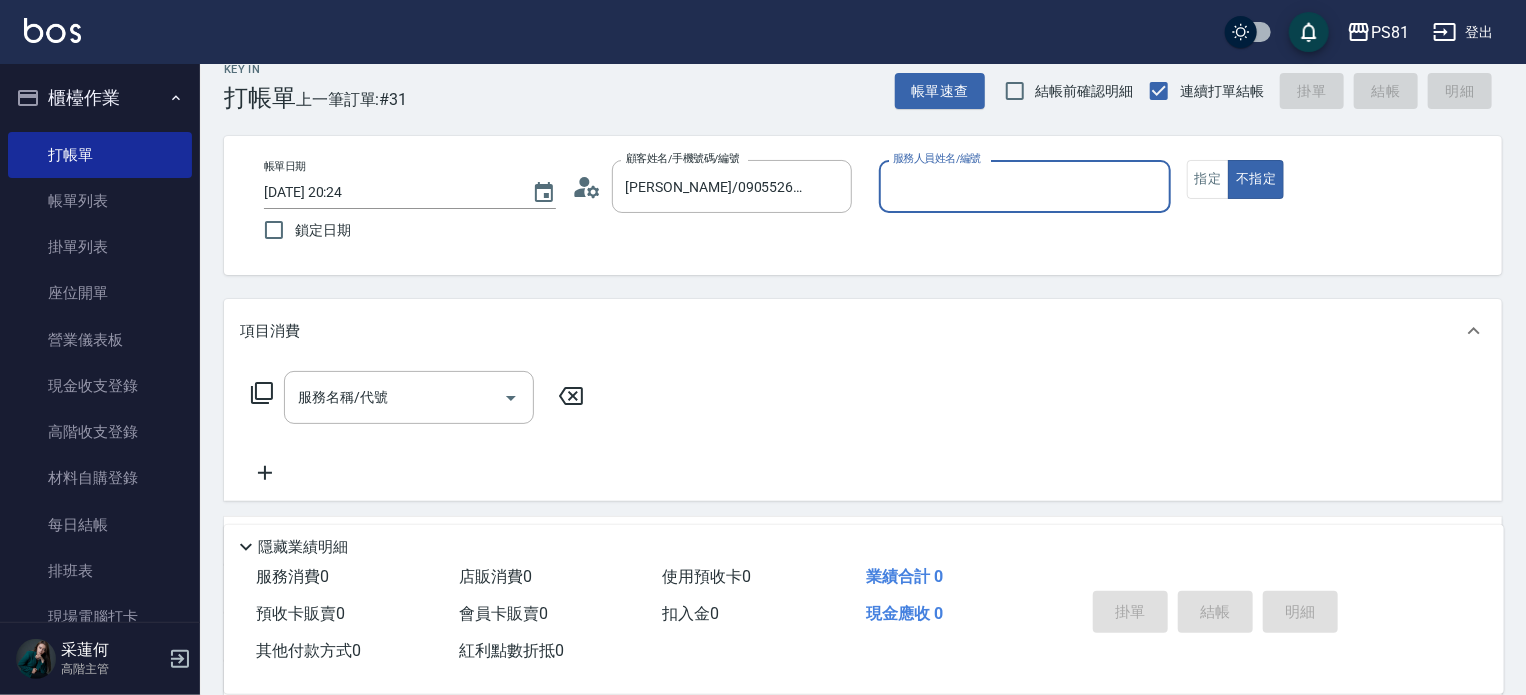 type on "[PERSON_NAME]-6" 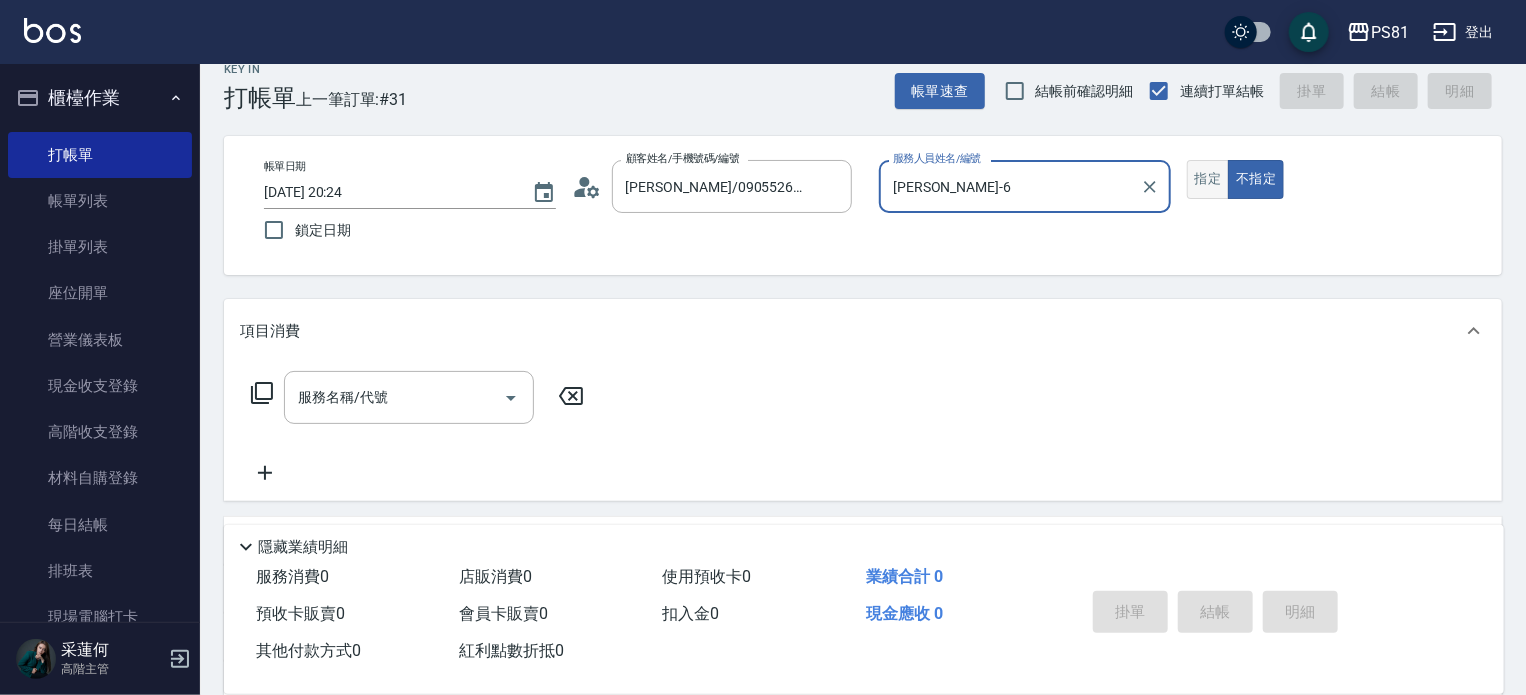 click on "指定" at bounding box center [1208, 179] 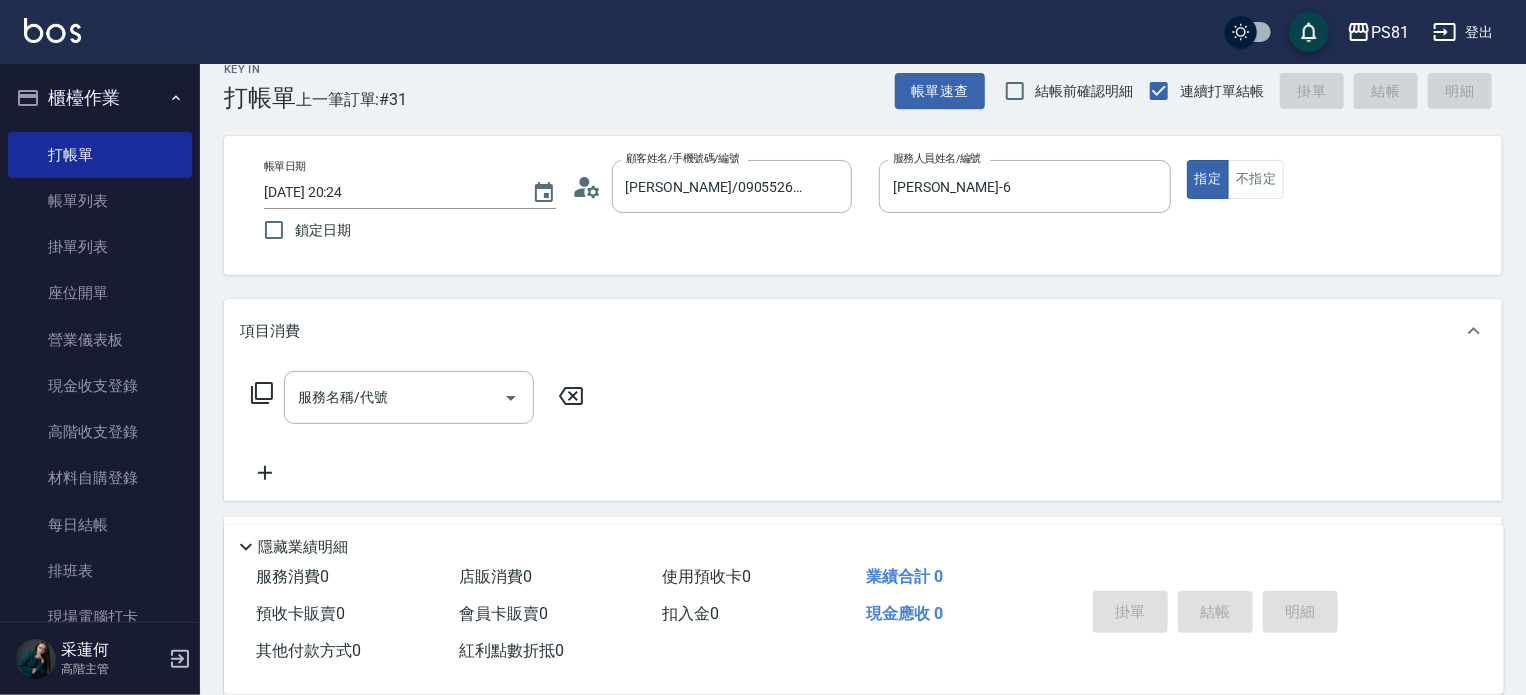 click on "服務名稱/代號 服務名稱/代號" at bounding box center (418, 428) 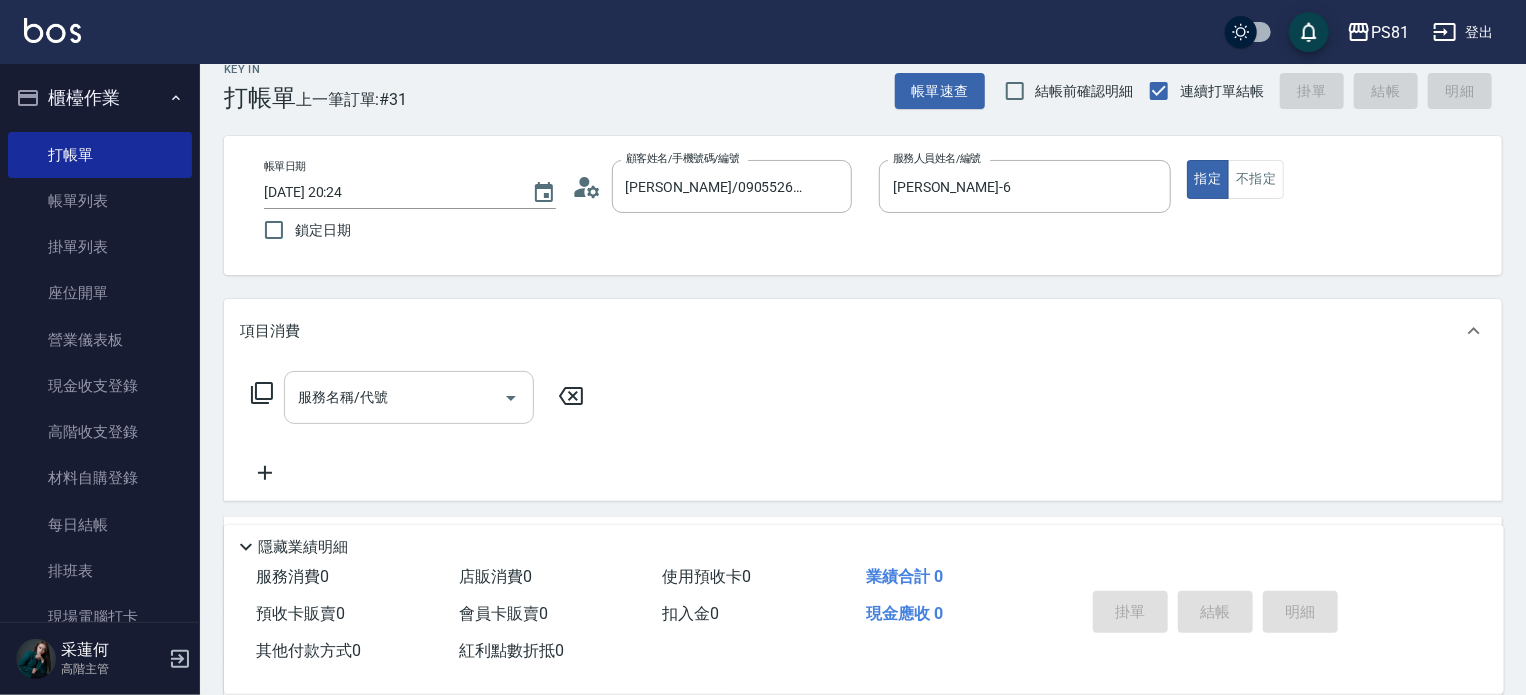 click on "服務名稱/代號" at bounding box center (394, 397) 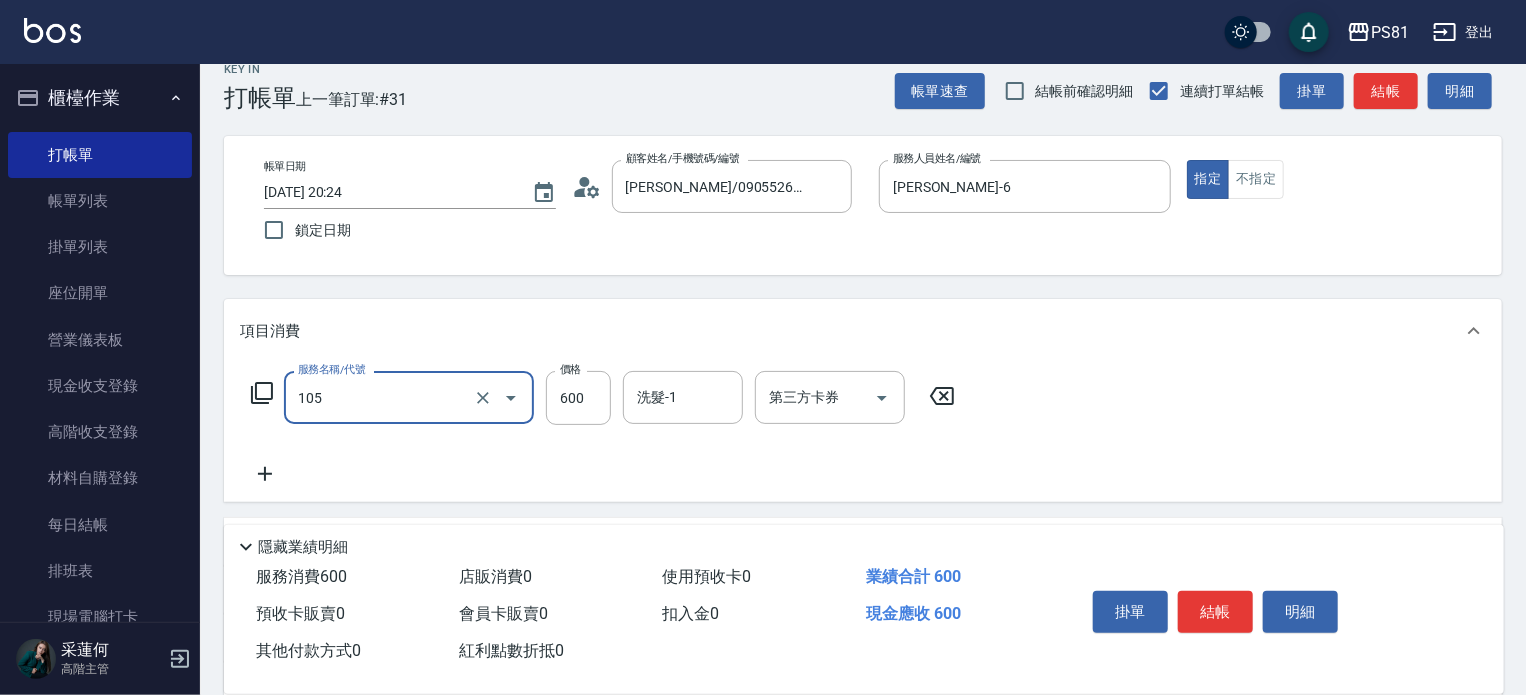type on "A級洗剪600(105)" 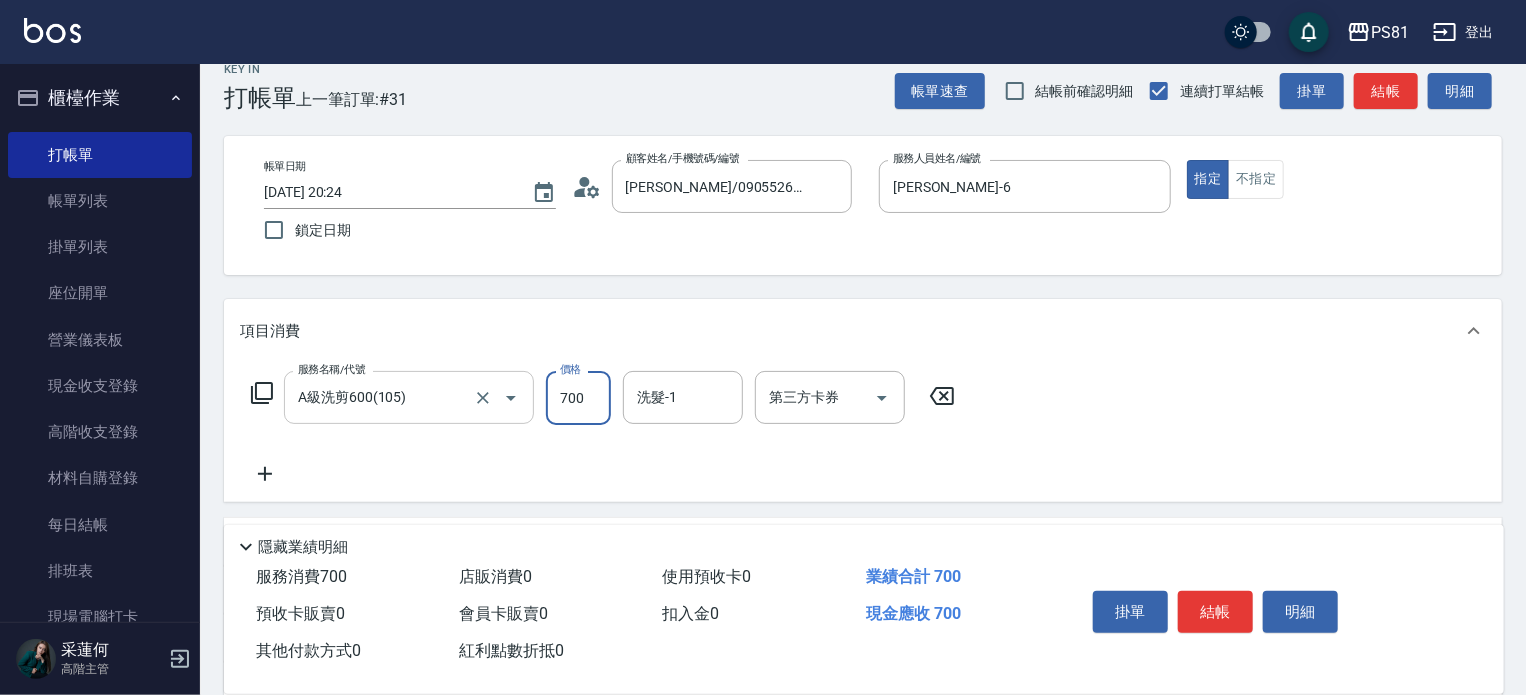 type on "700" 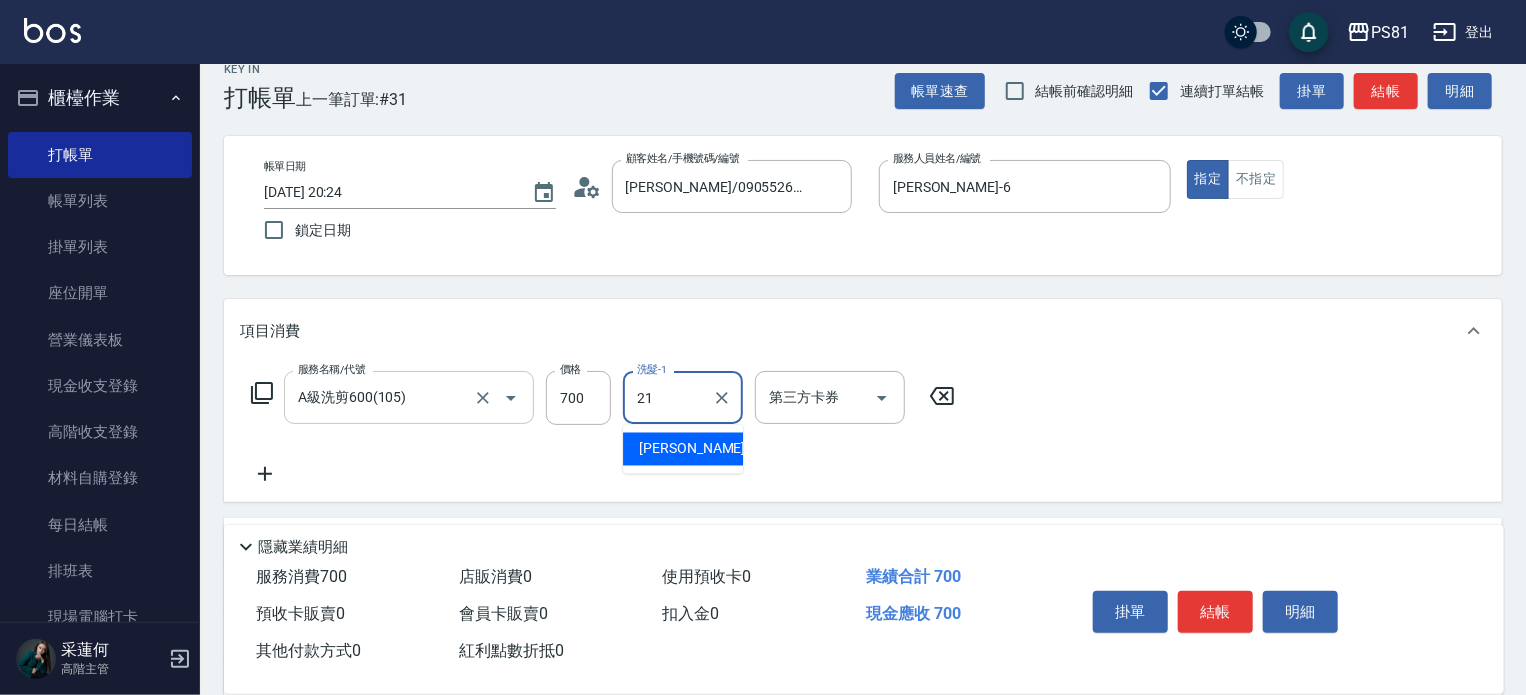 type on "Q比-21" 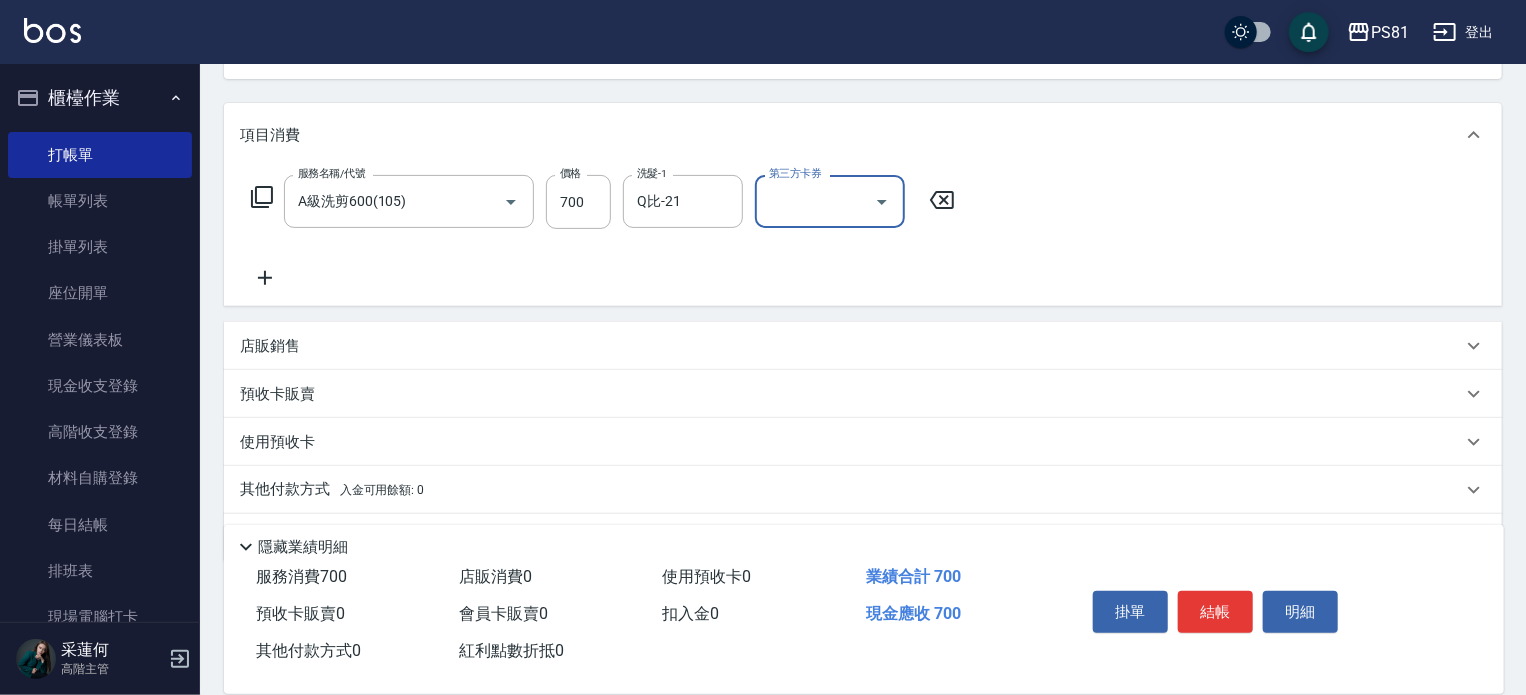 scroll, scrollTop: 231, scrollLeft: 0, axis: vertical 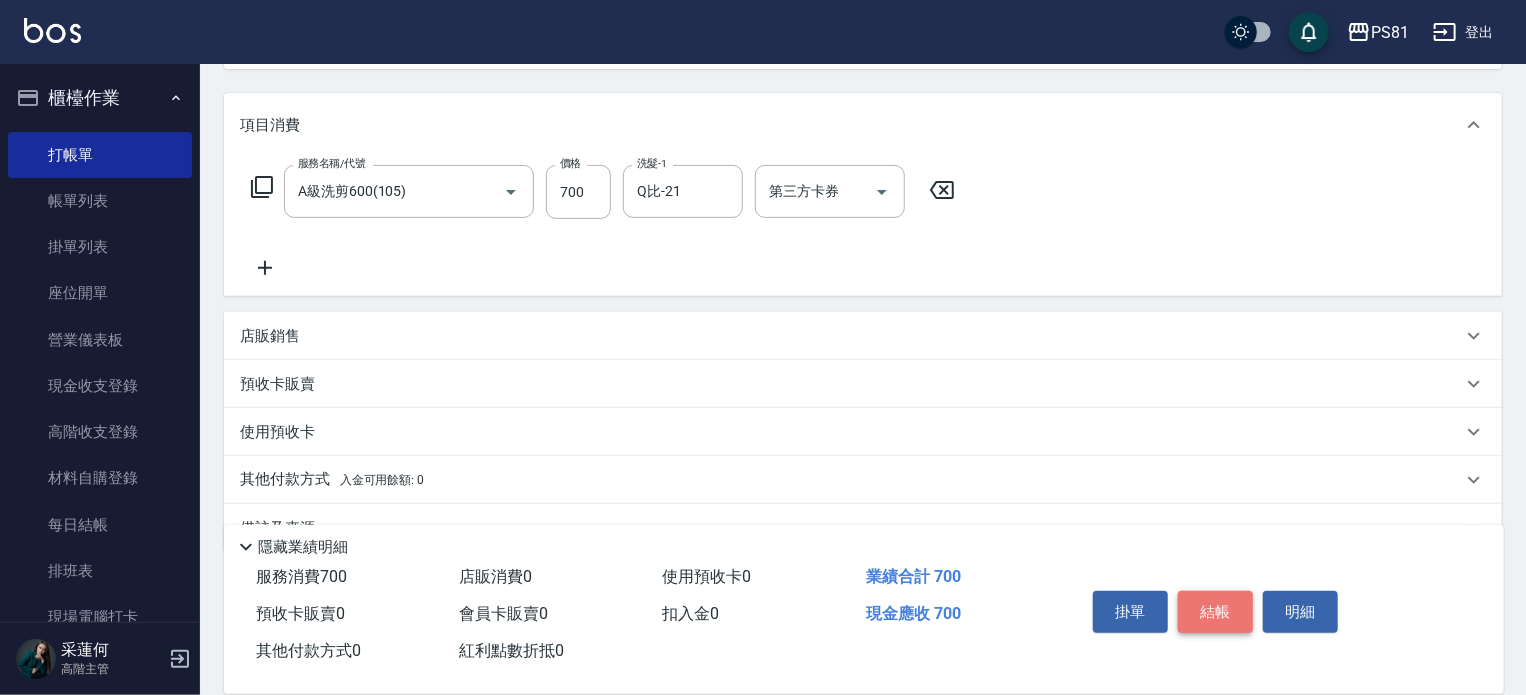 click on "結帳" at bounding box center [1215, 612] 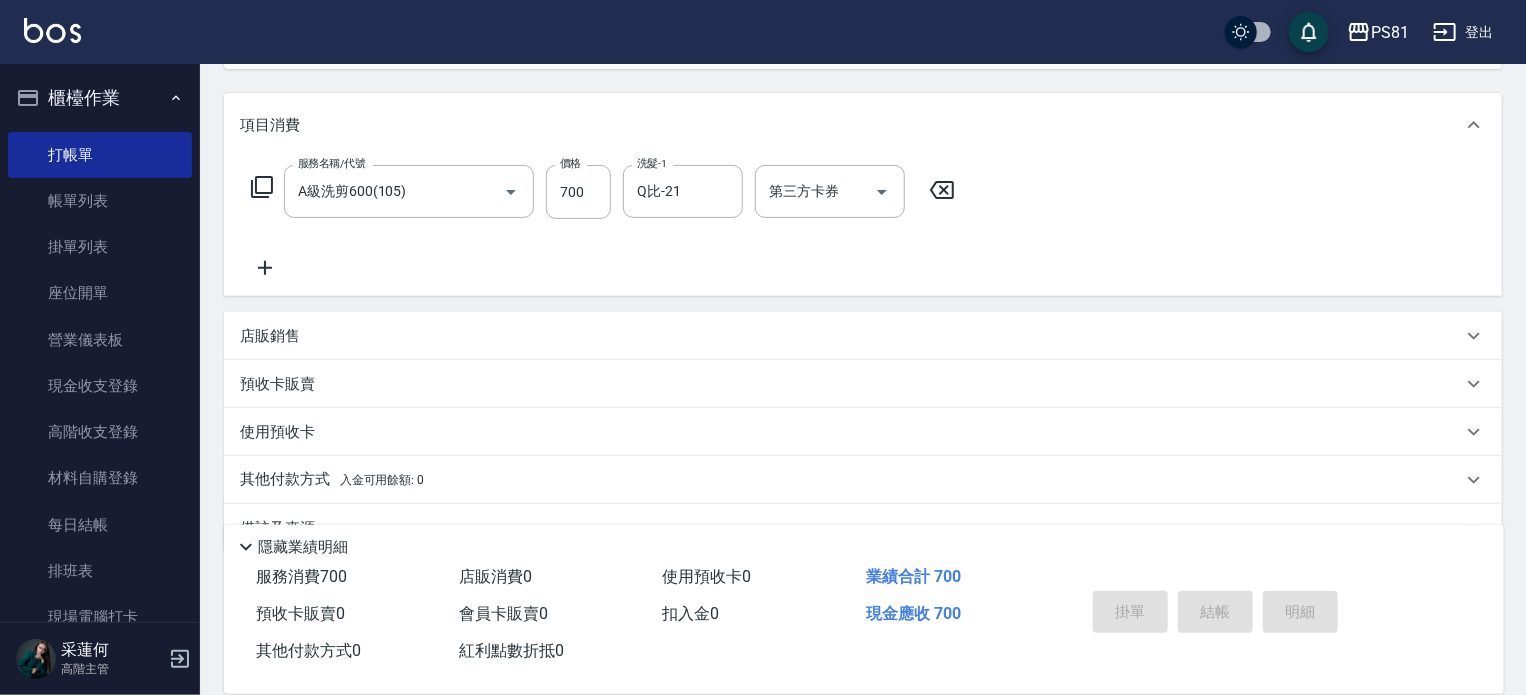 type on "[DATE] 20:25" 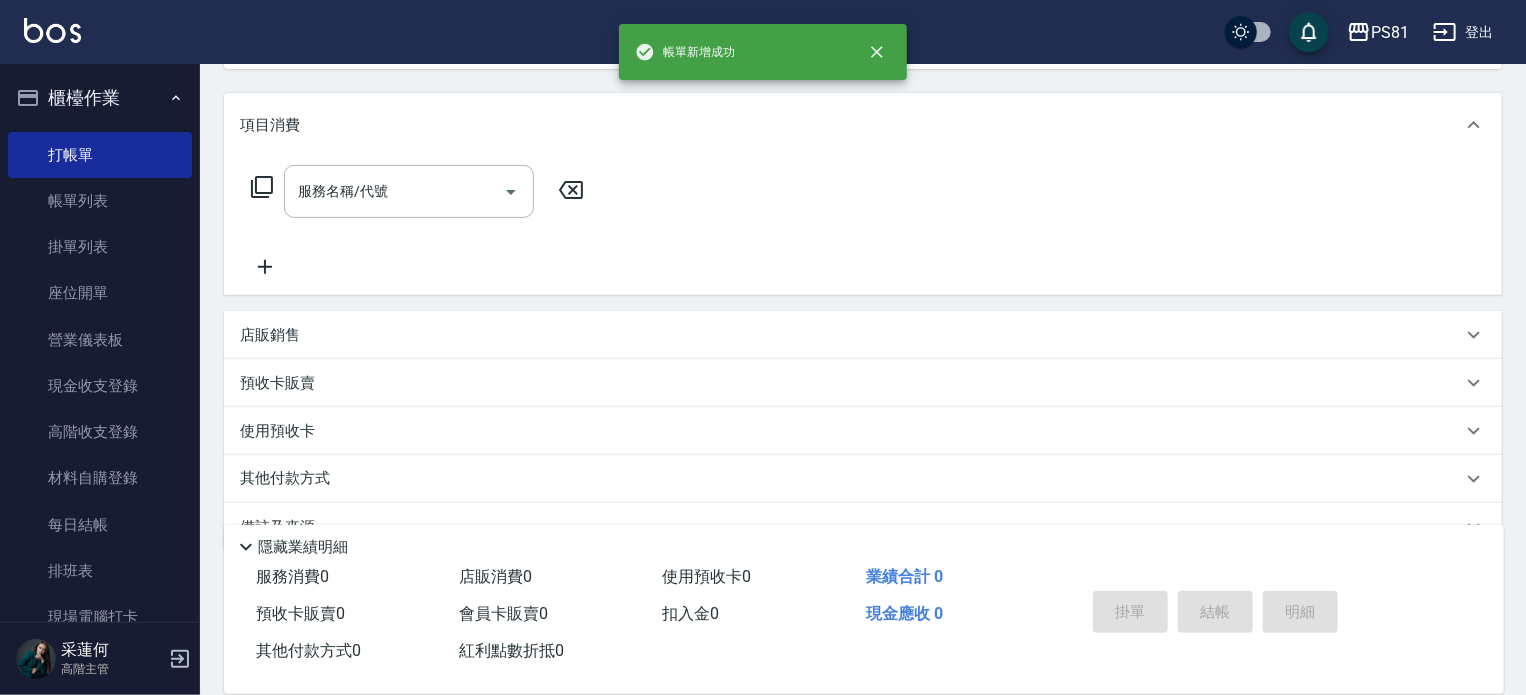 scroll, scrollTop: 0, scrollLeft: 0, axis: both 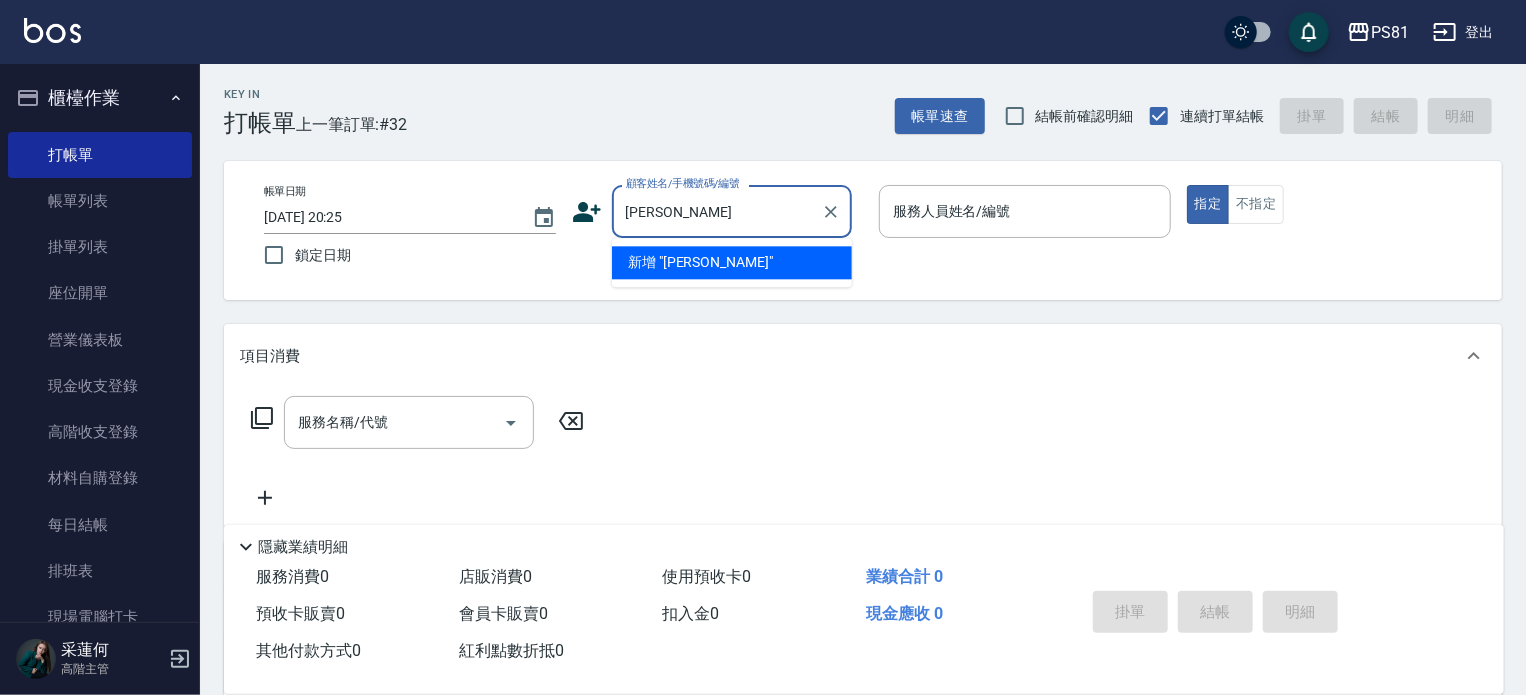 type on "黃" 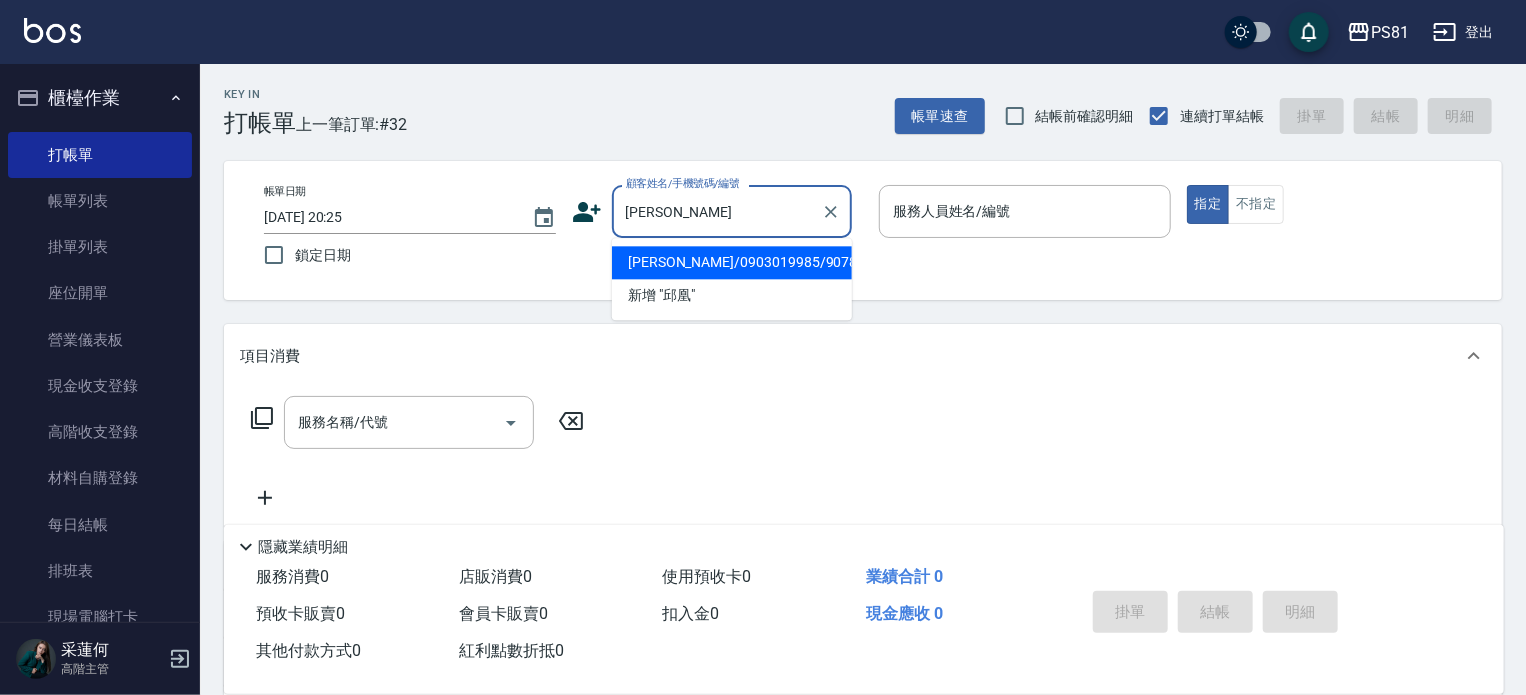 click on "[PERSON_NAME]/0903019985/9078" at bounding box center (732, 262) 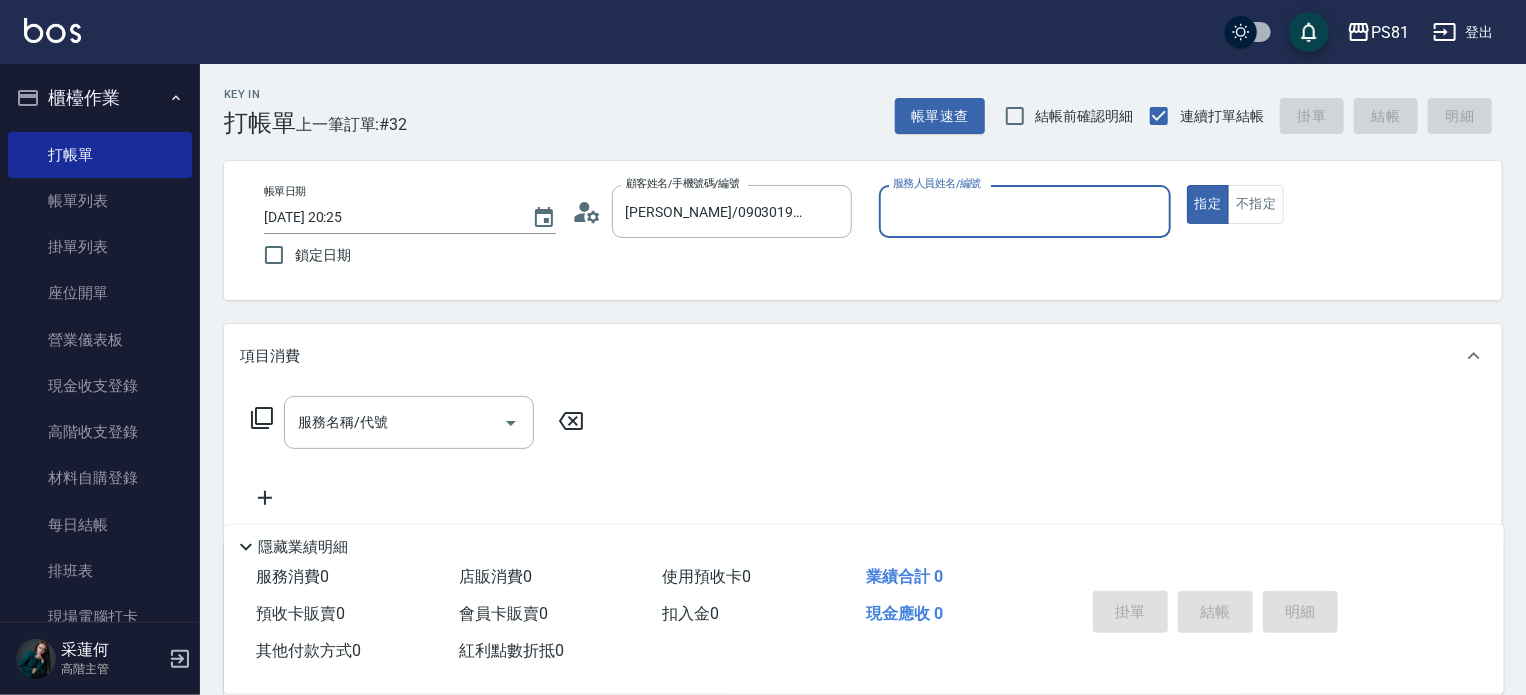 type on "[PERSON_NAME]-6" 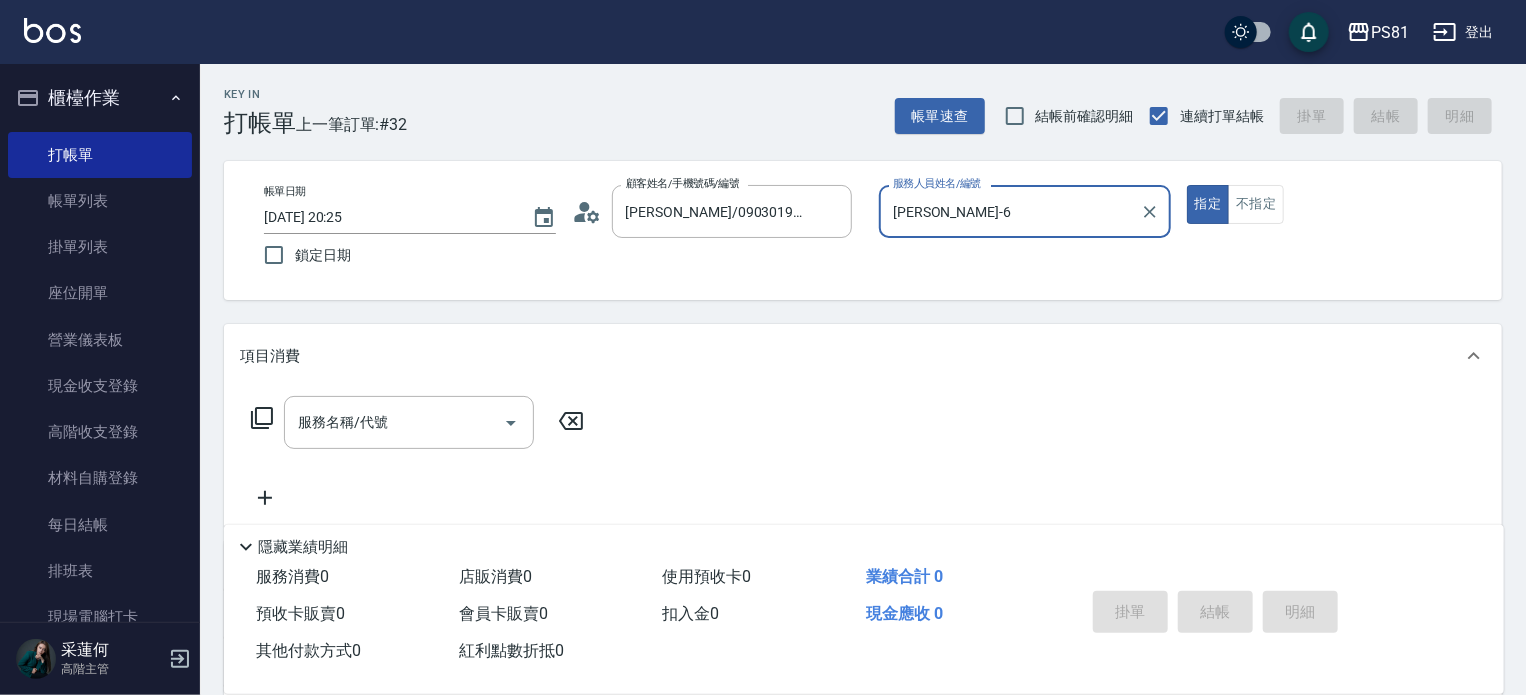click on "指定" at bounding box center [1208, 204] 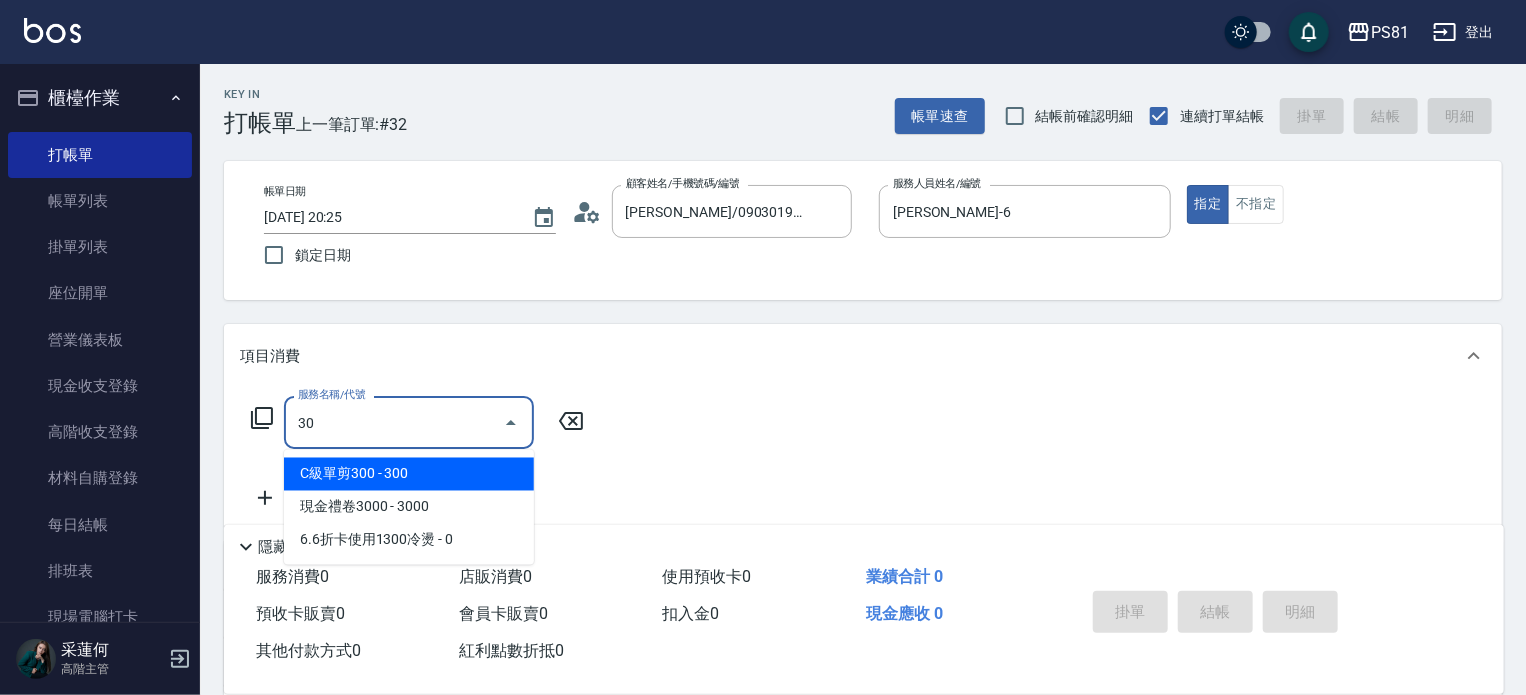 type on "3" 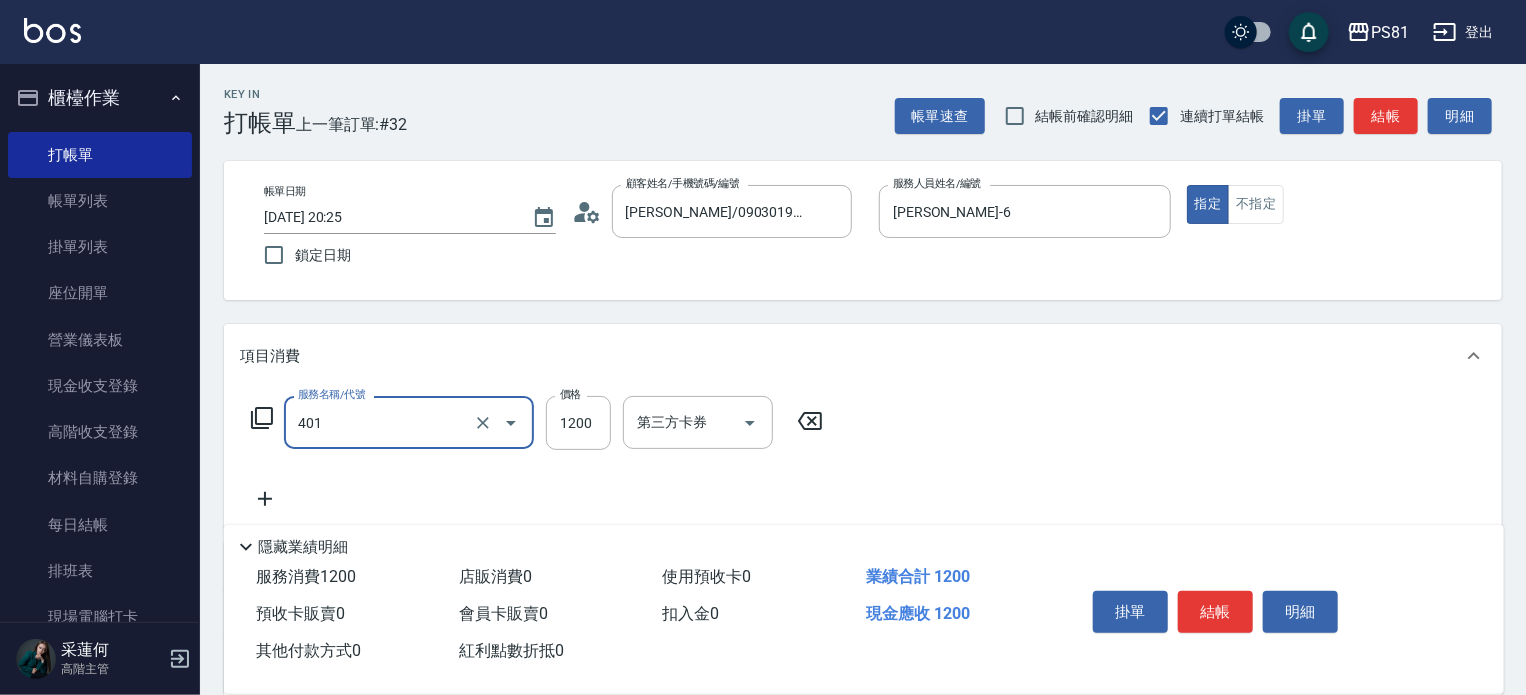 type on "基本染髮(401)" 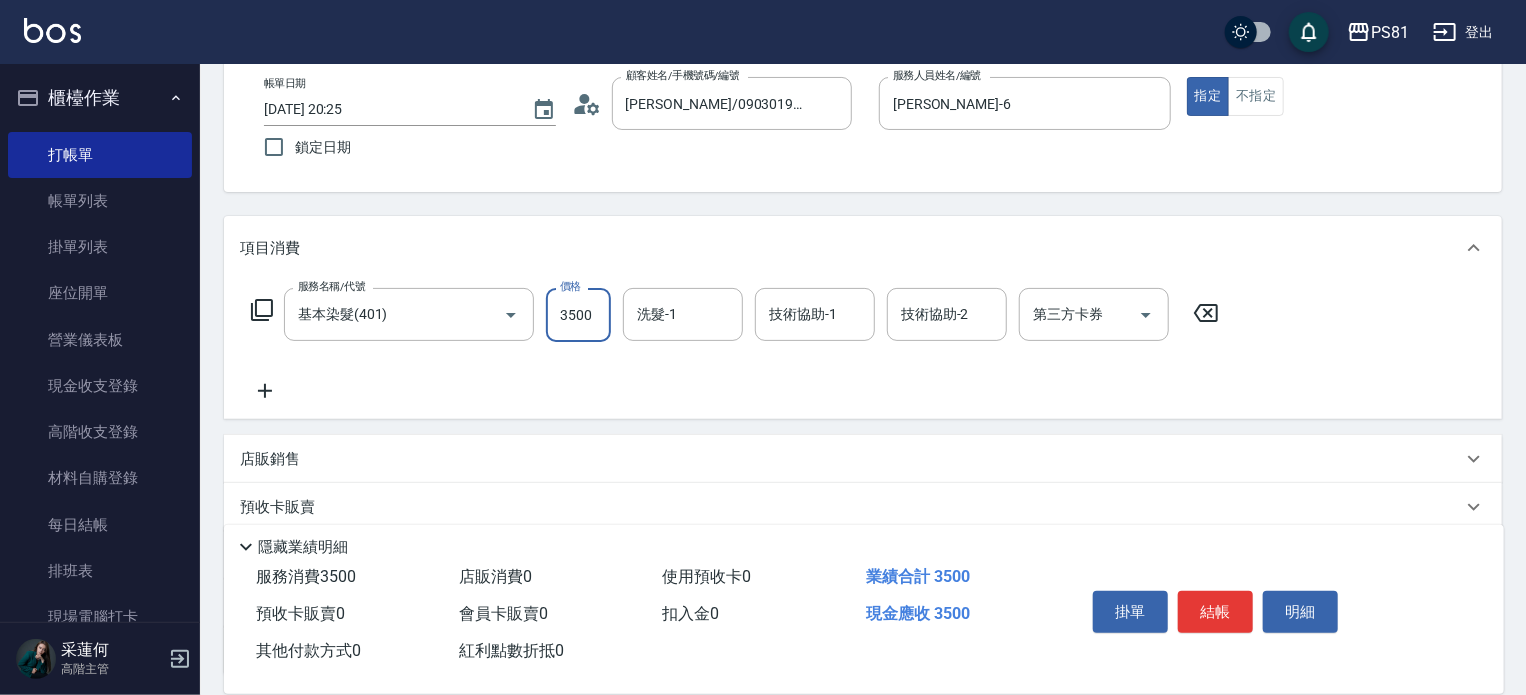 scroll, scrollTop: 278, scrollLeft: 0, axis: vertical 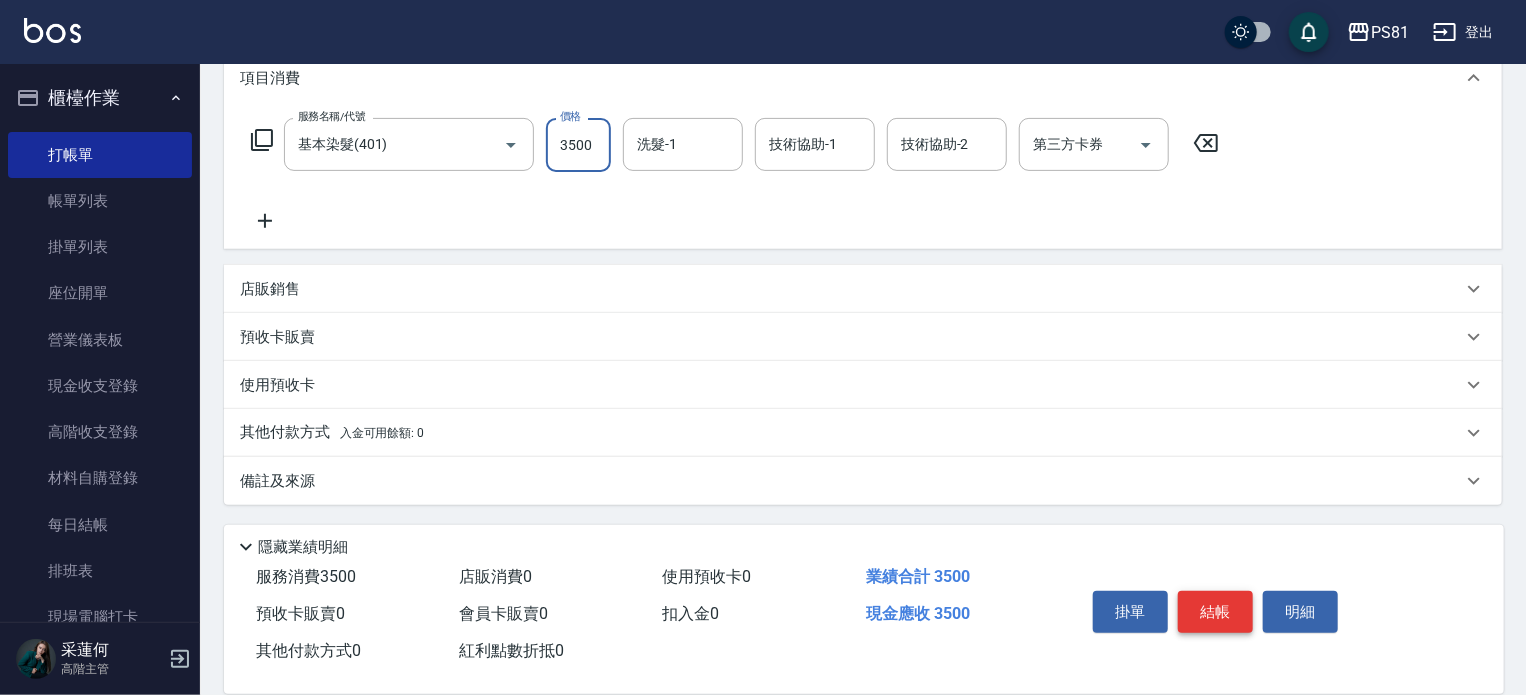 type on "3500" 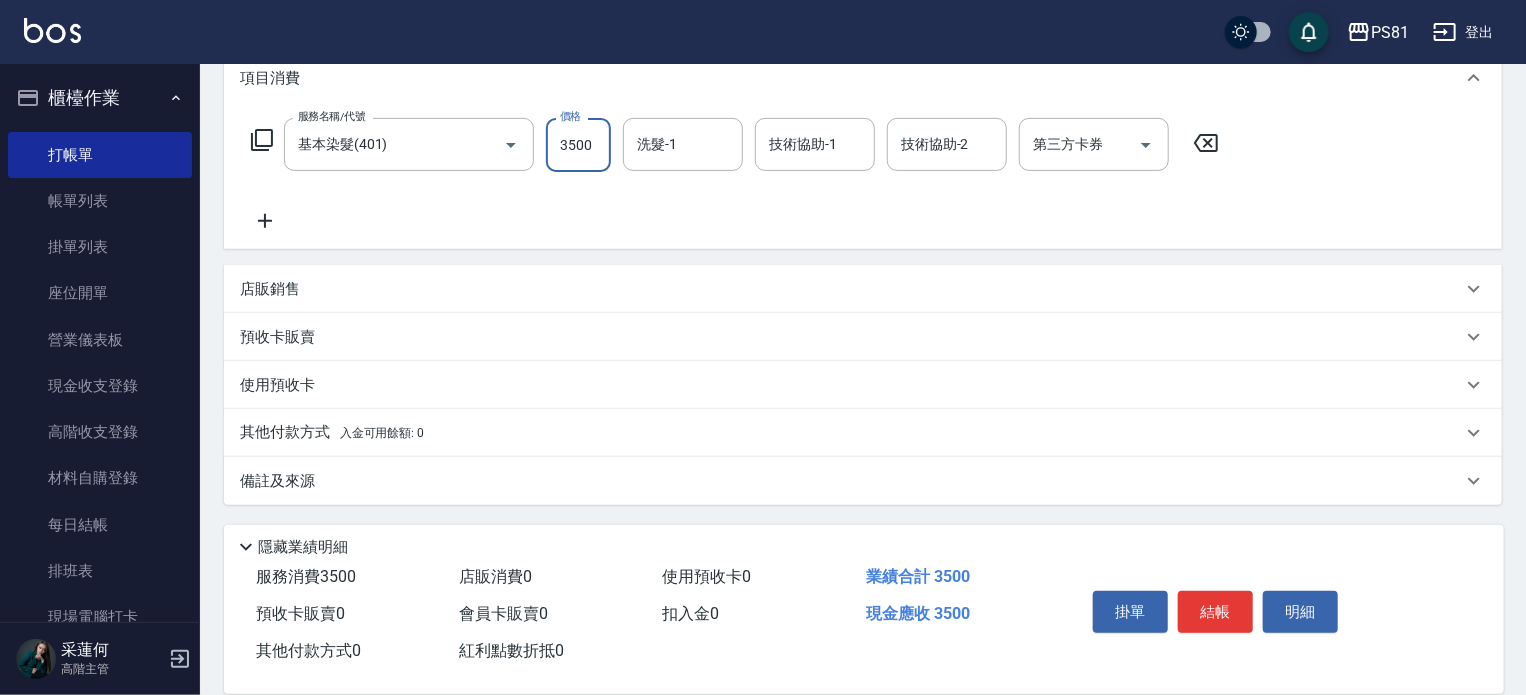 click on "結帳" at bounding box center (1215, 612) 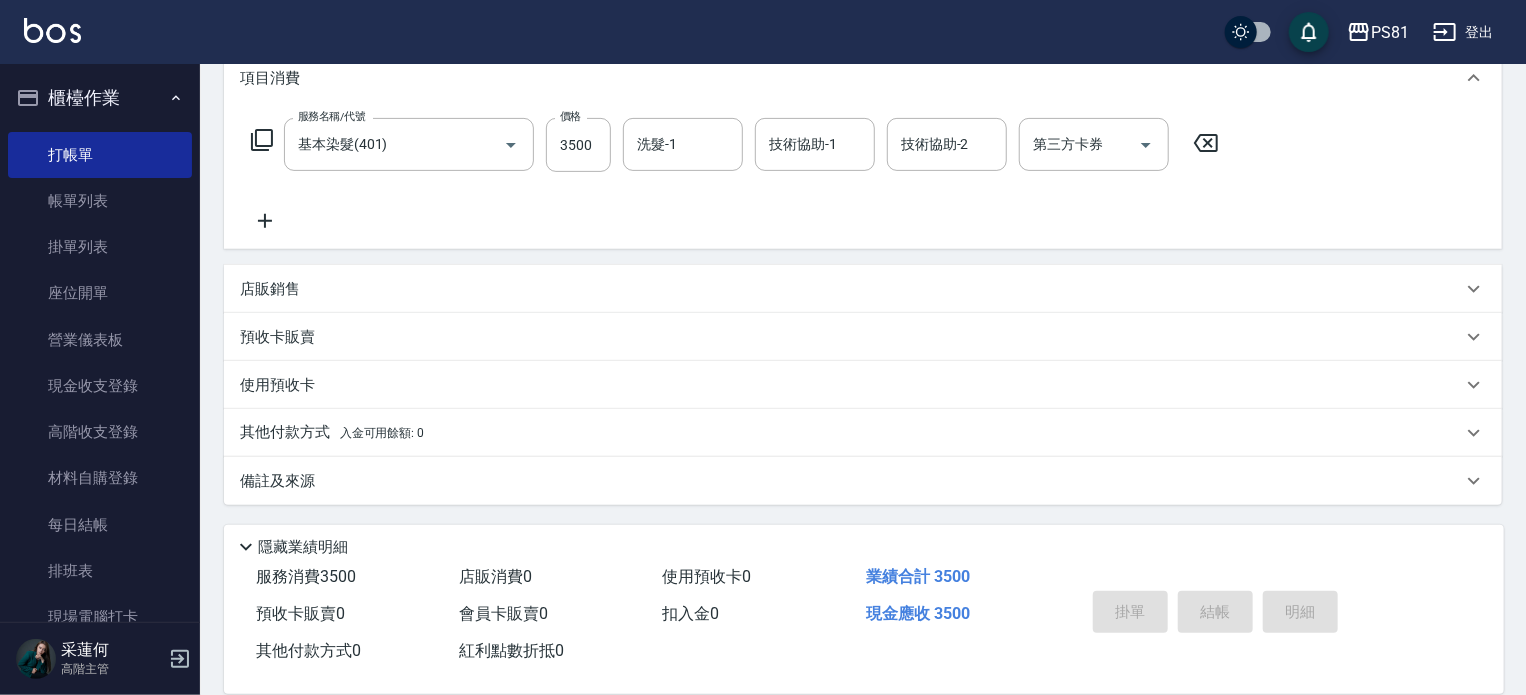 type 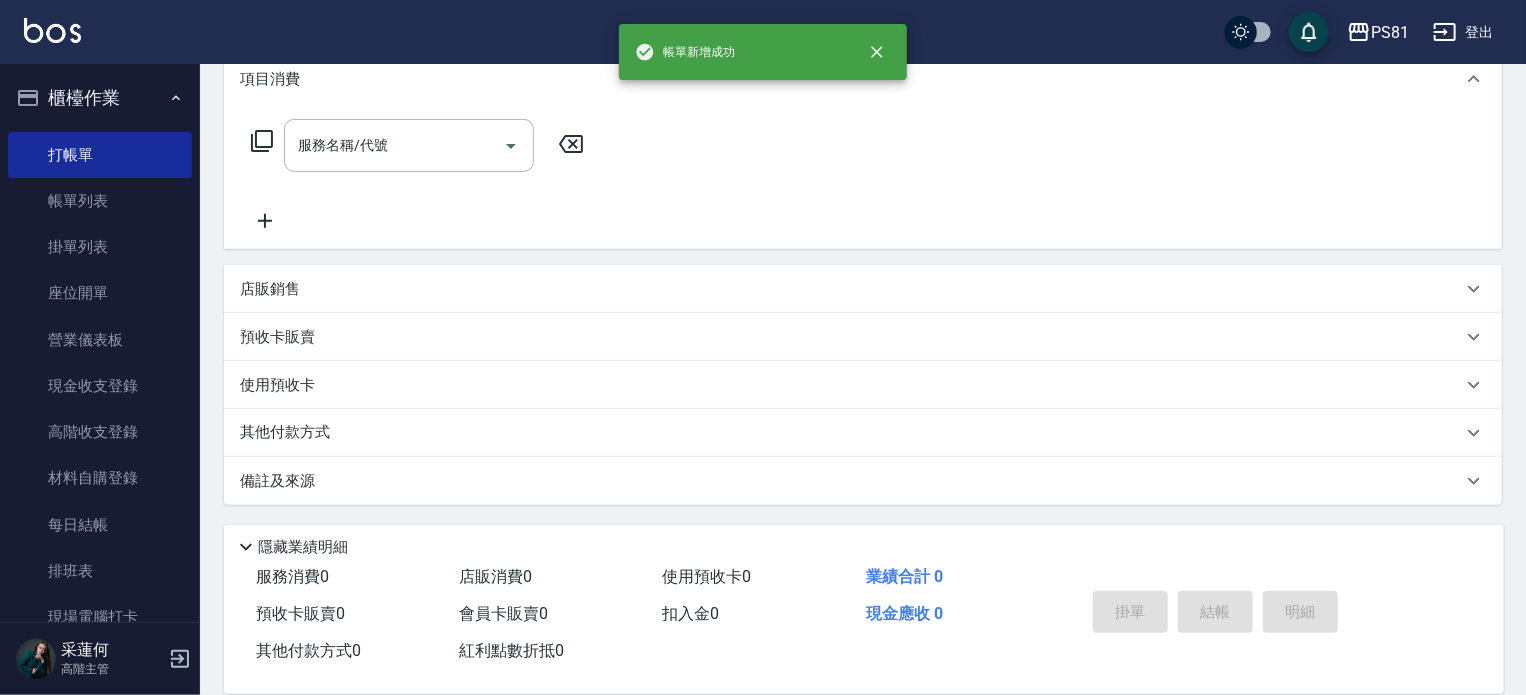 scroll, scrollTop: 0, scrollLeft: 0, axis: both 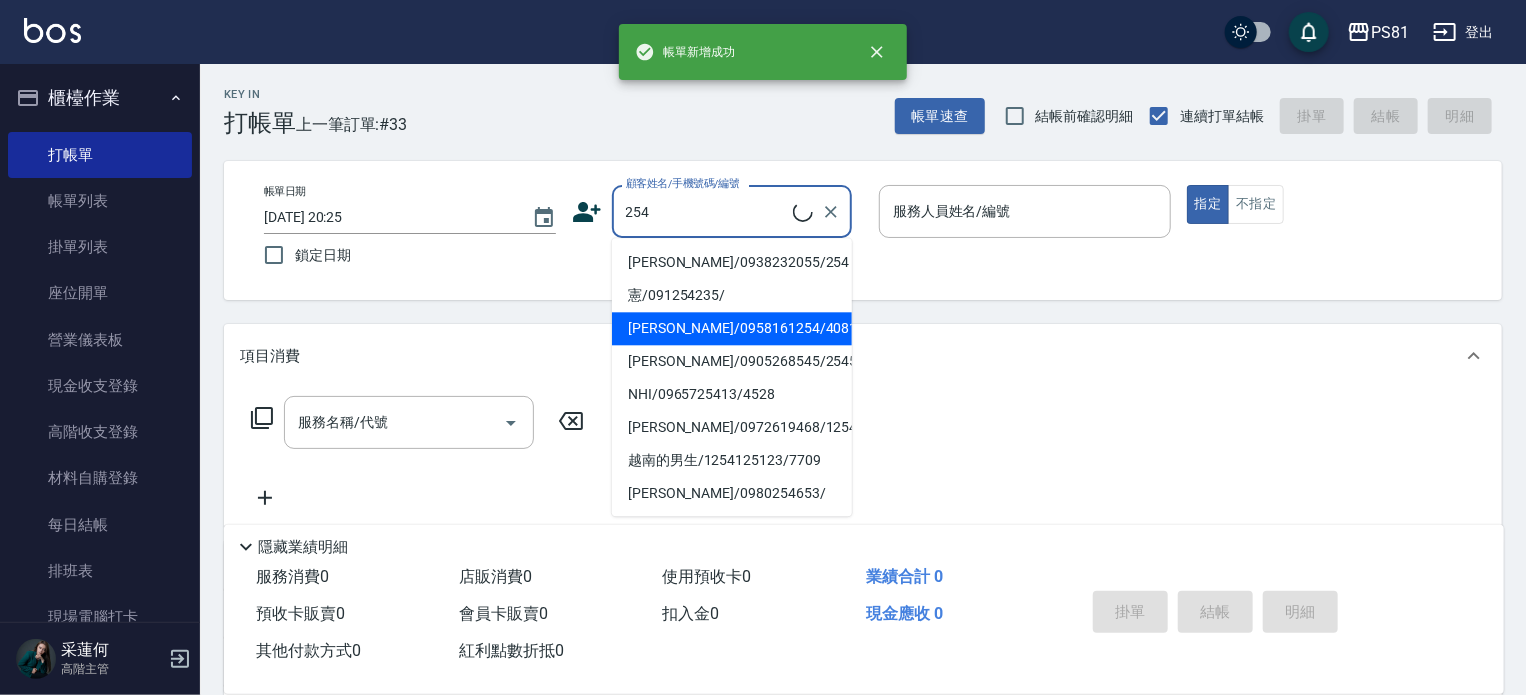 click on "[PERSON_NAME]/0958161254/4081" at bounding box center [732, 328] 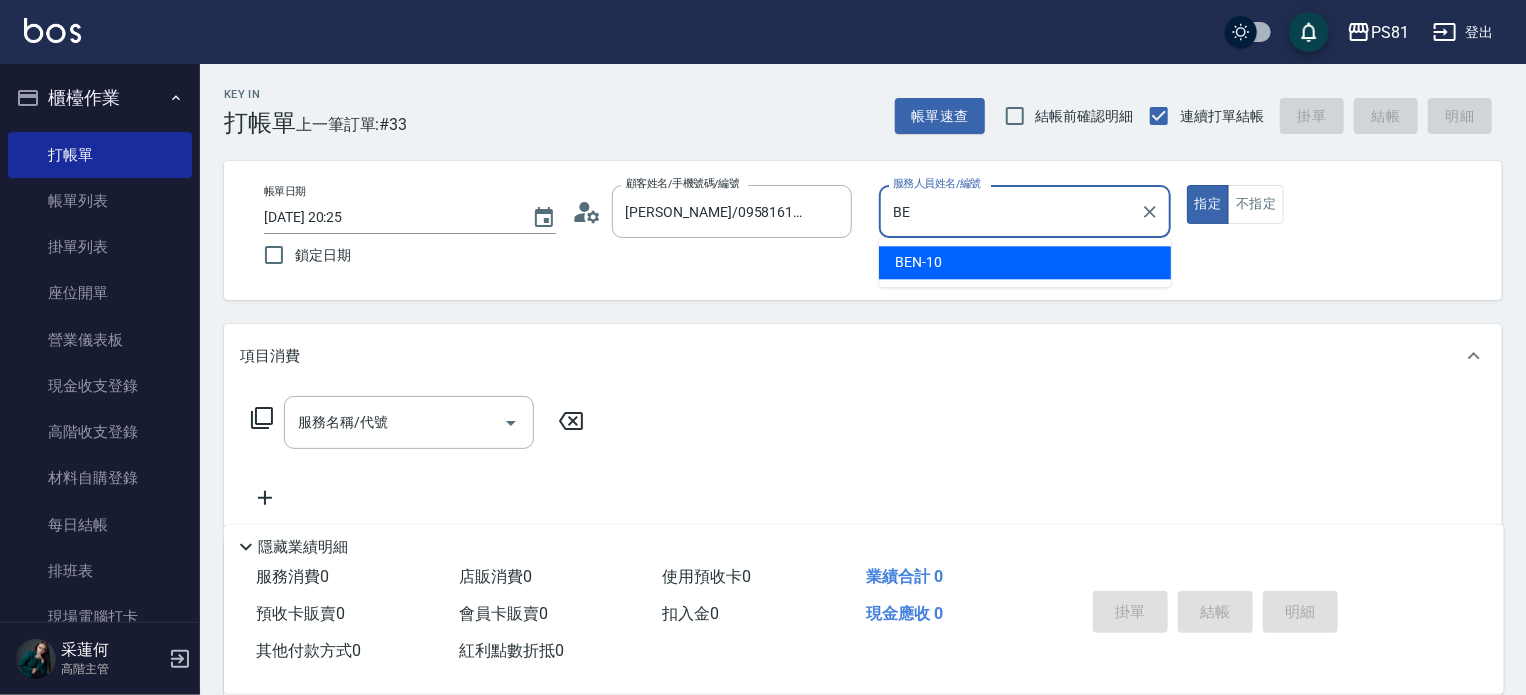 type on "B" 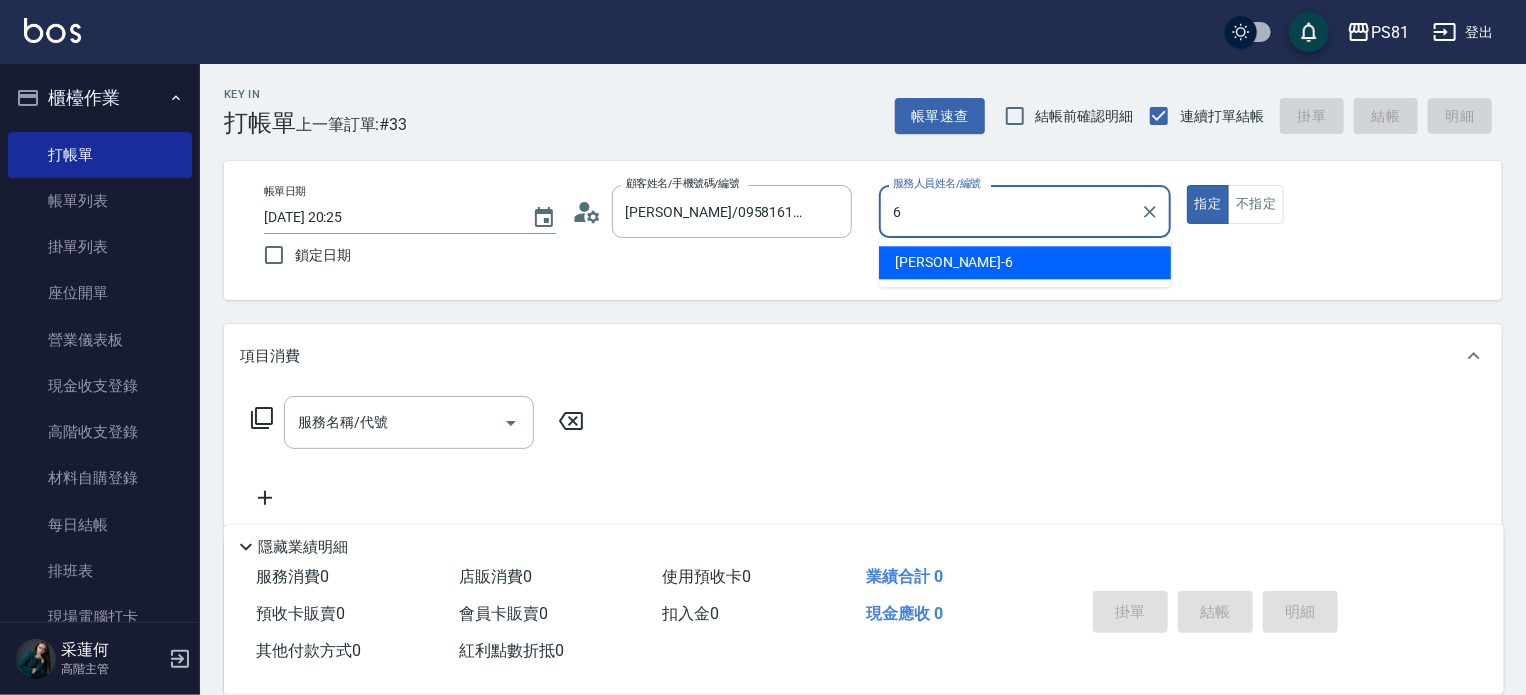 type on "[PERSON_NAME]-6" 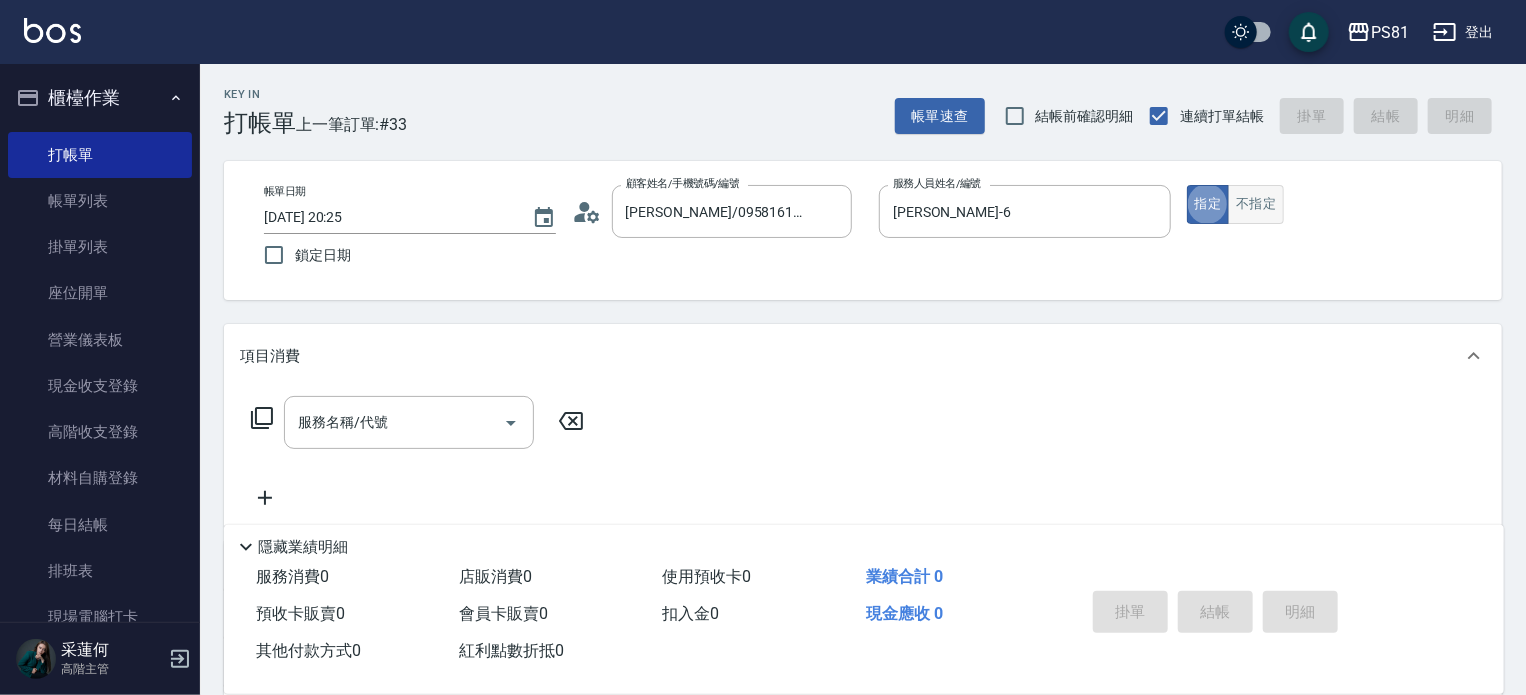 click on "不指定" at bounding box center [1256, 204] 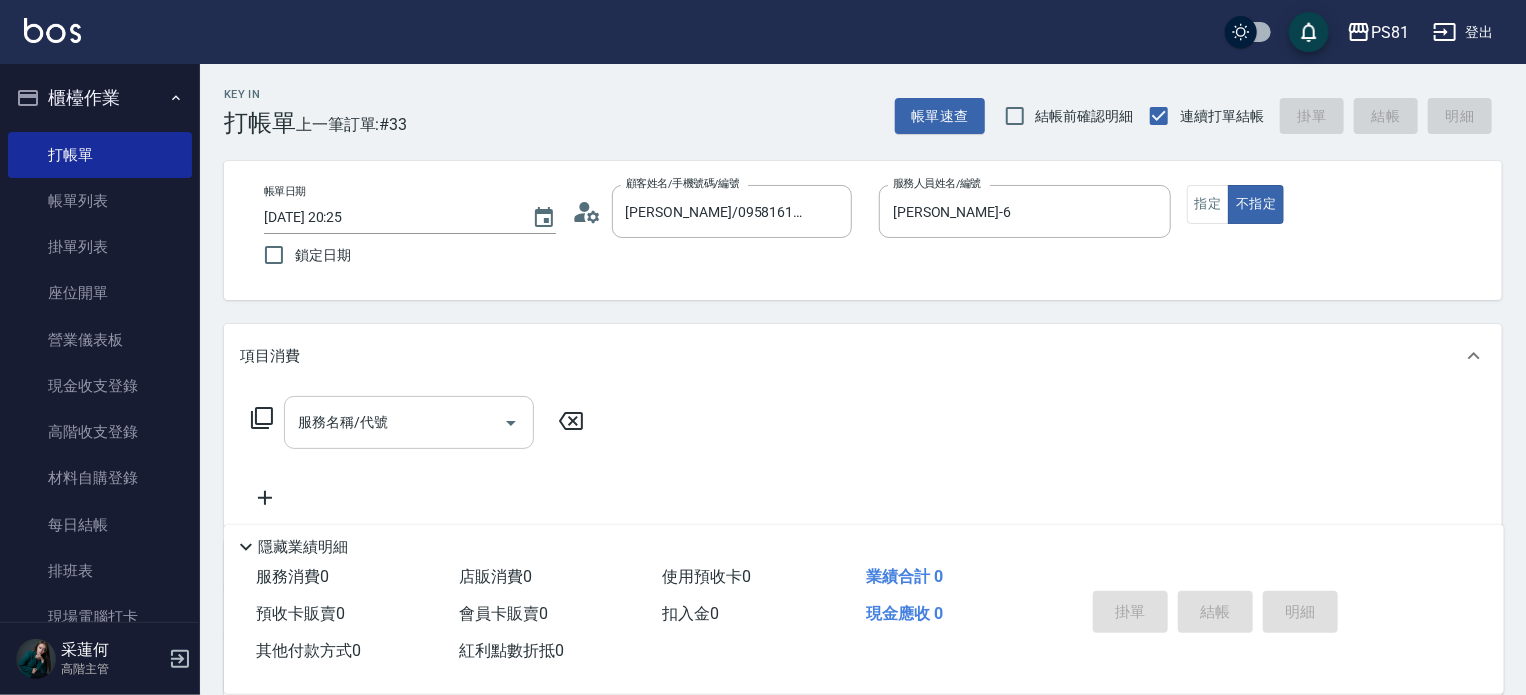 click on "服務名稱/代號" at bounding box center (394, 422) 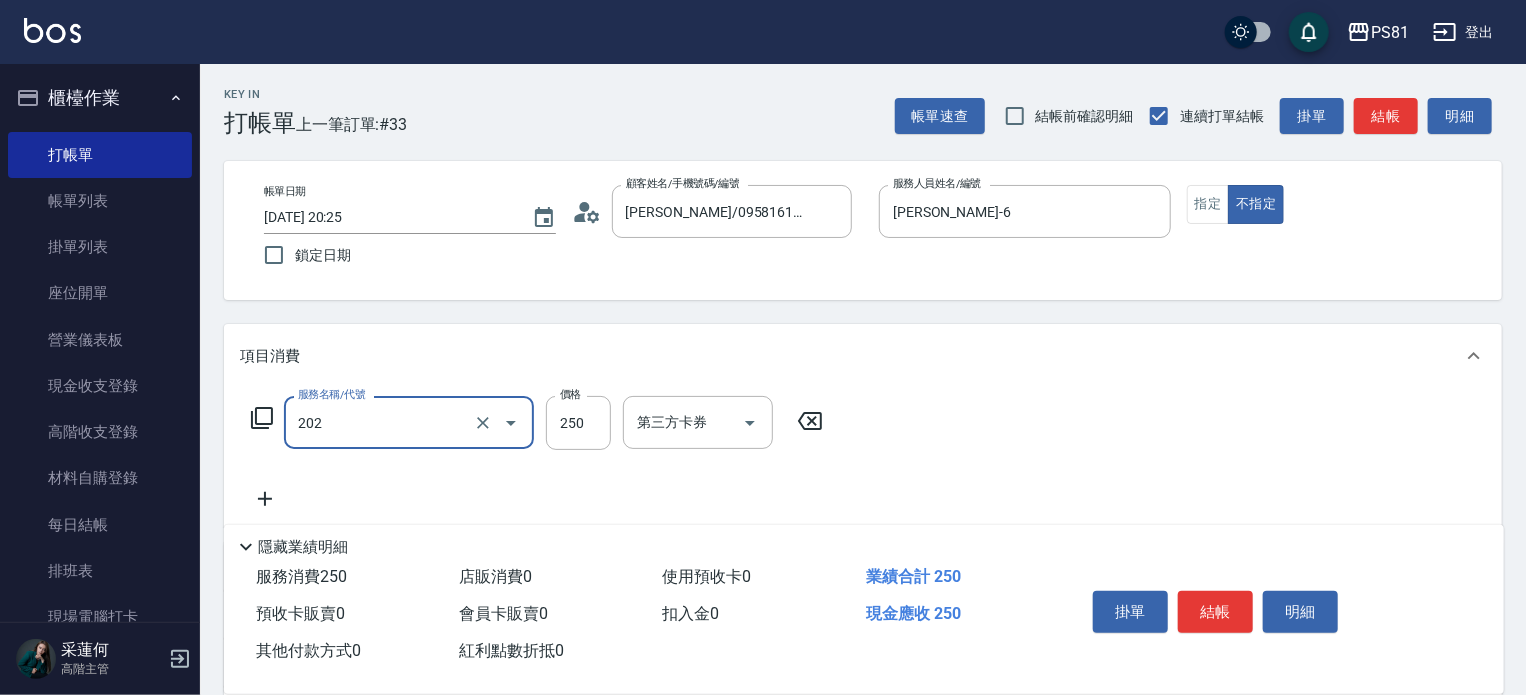 type on "單剪250(202)" 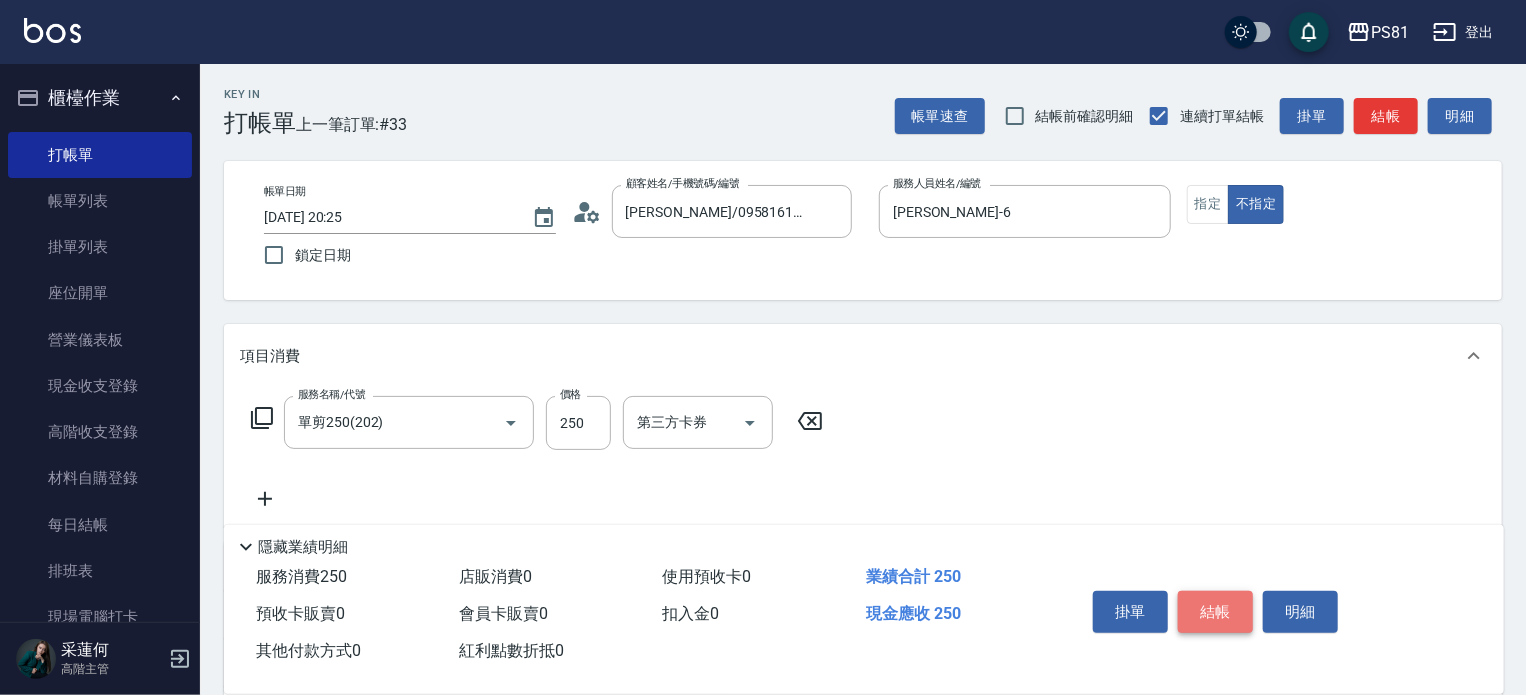 click on "結帳" at bounding box center [1215, 612] 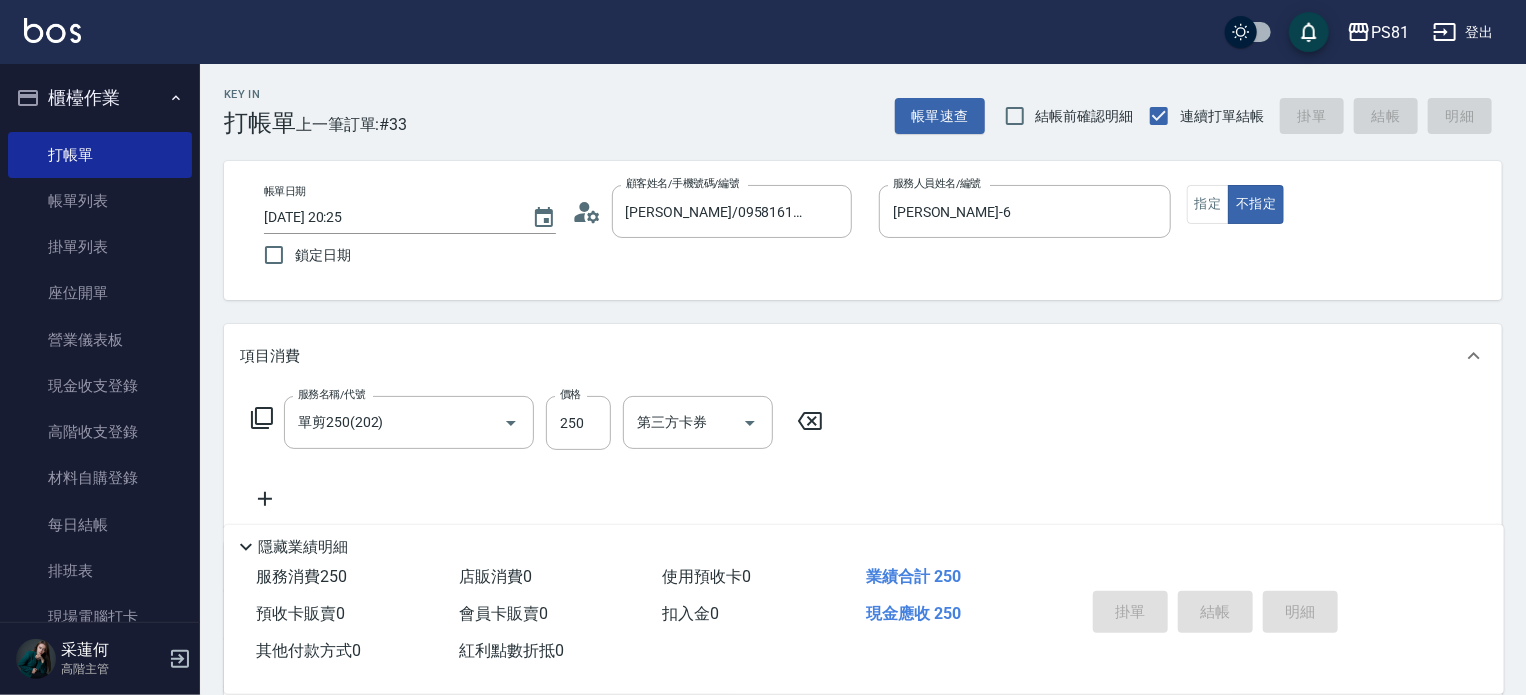 type 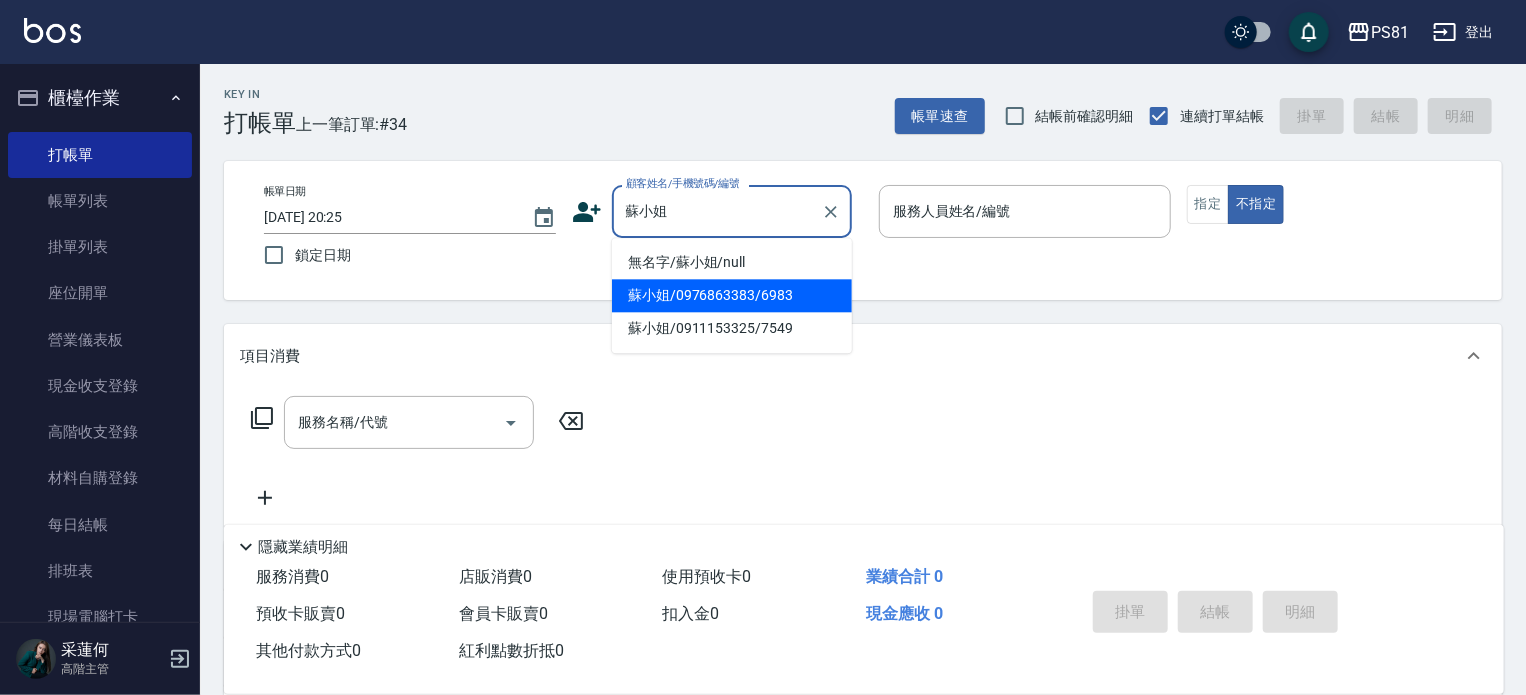 click on "蘇小姐/0976863383/6983" at bounding box center [732, 295] 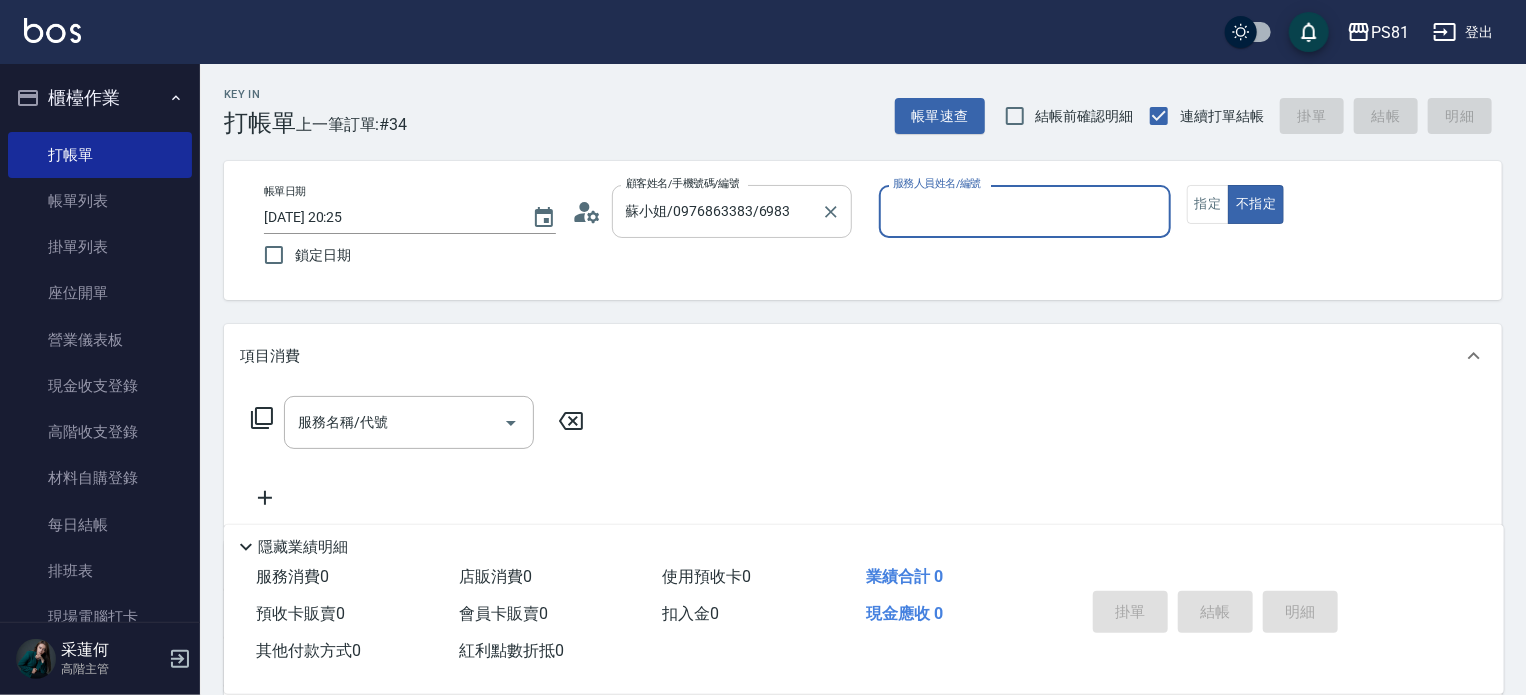 click on "蘇小姐/0976863383/6983 顧客姓名/手機號碼/編號" at bounding box center (732, 211) 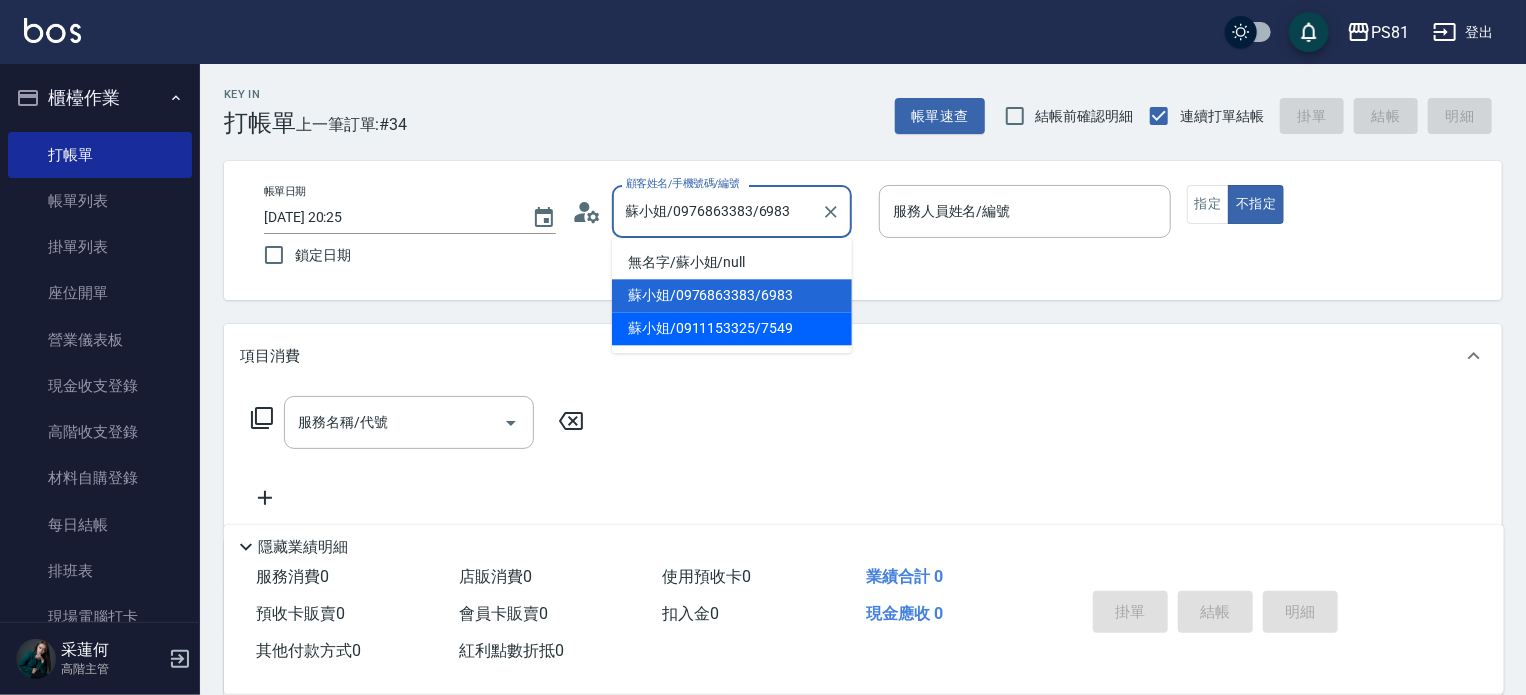 click on "蘇小姐/0911153325/7549" at bounding box center (732, 328) 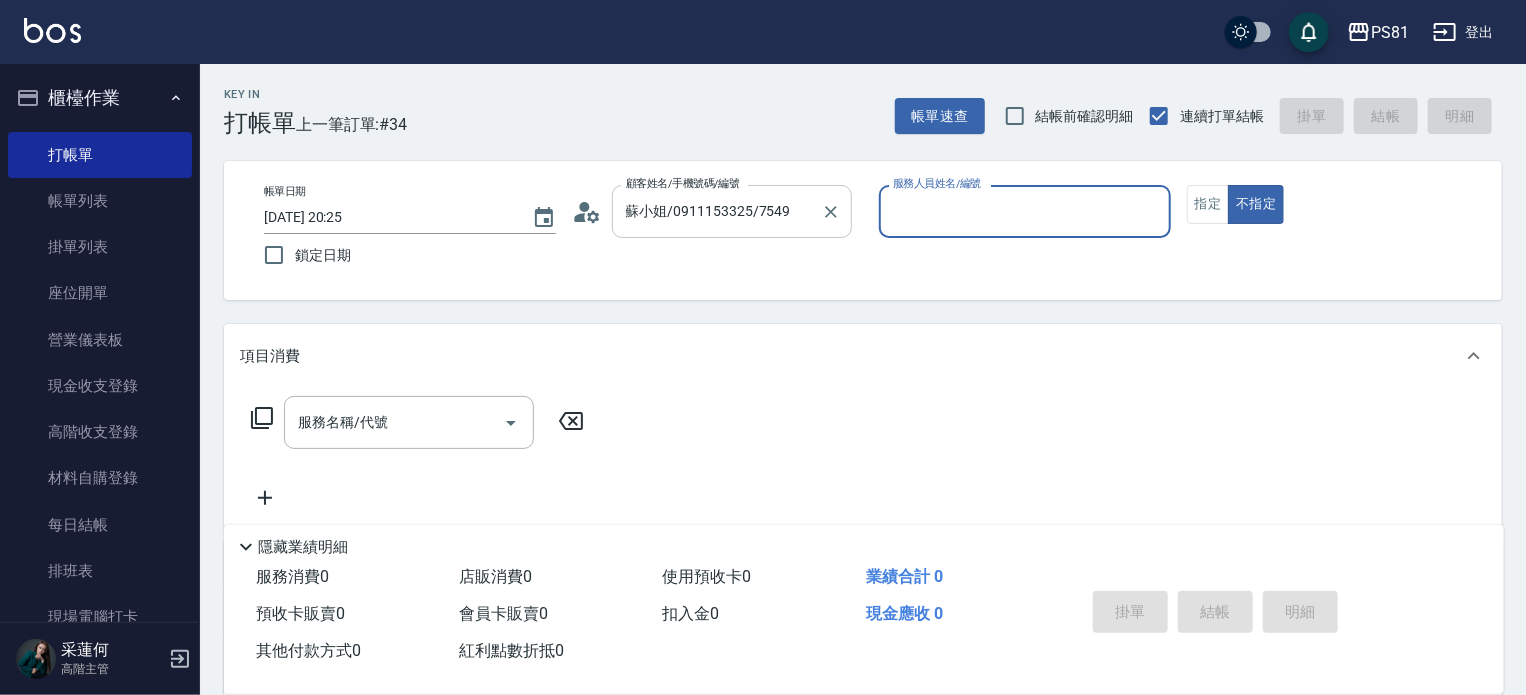 click on "蘇小姐/0911153325/7549" at bounding box center (717, 211) 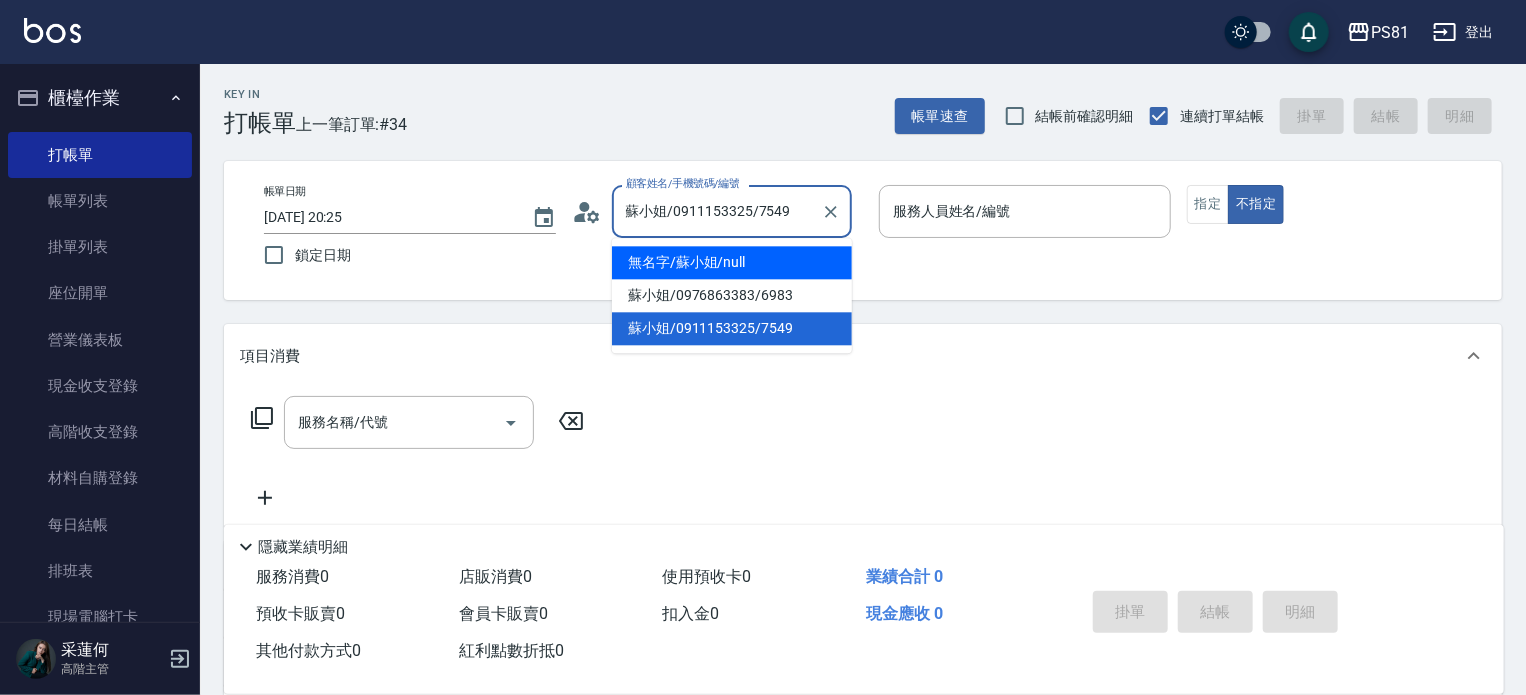 click on "無名字/蘇小姐/null" at bounding box center [732, 262] 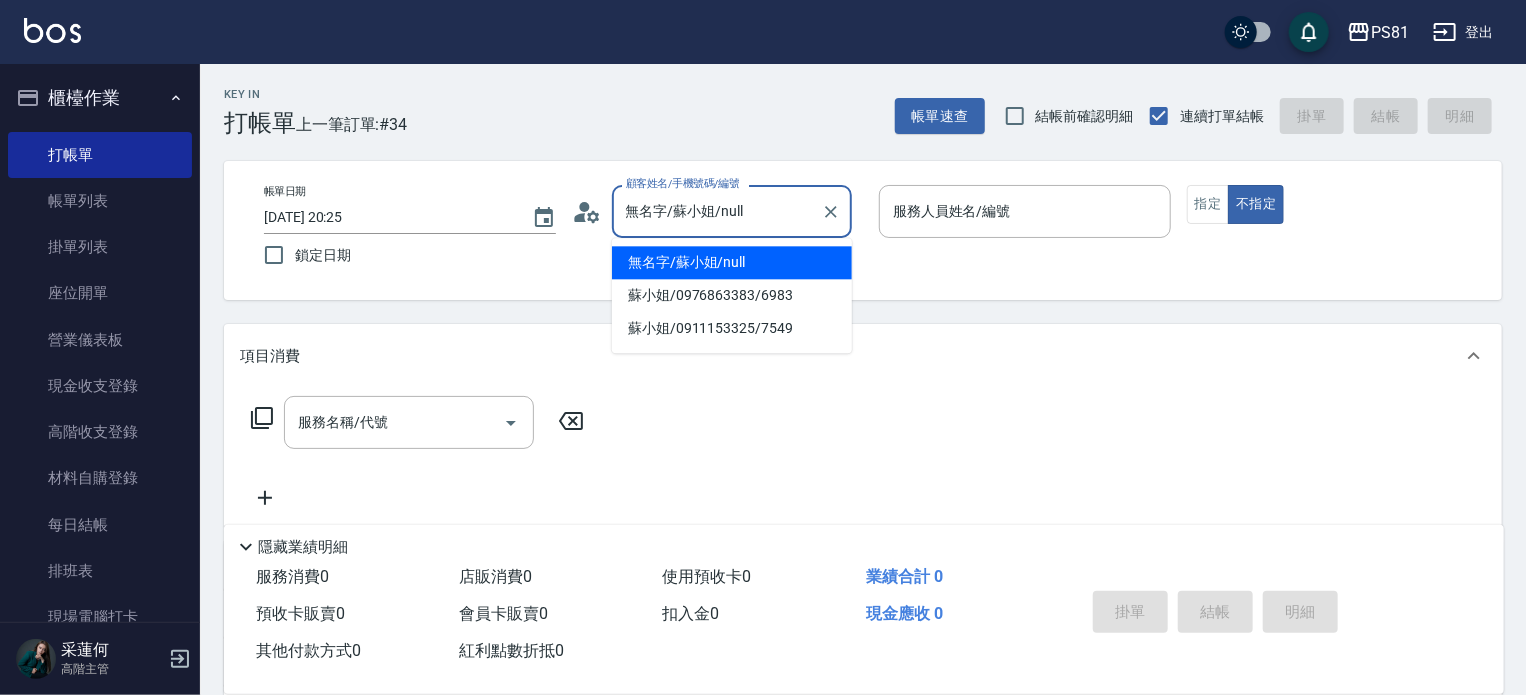 click on "無名字/蘇小姐/null" at bounding box center (717, 211) 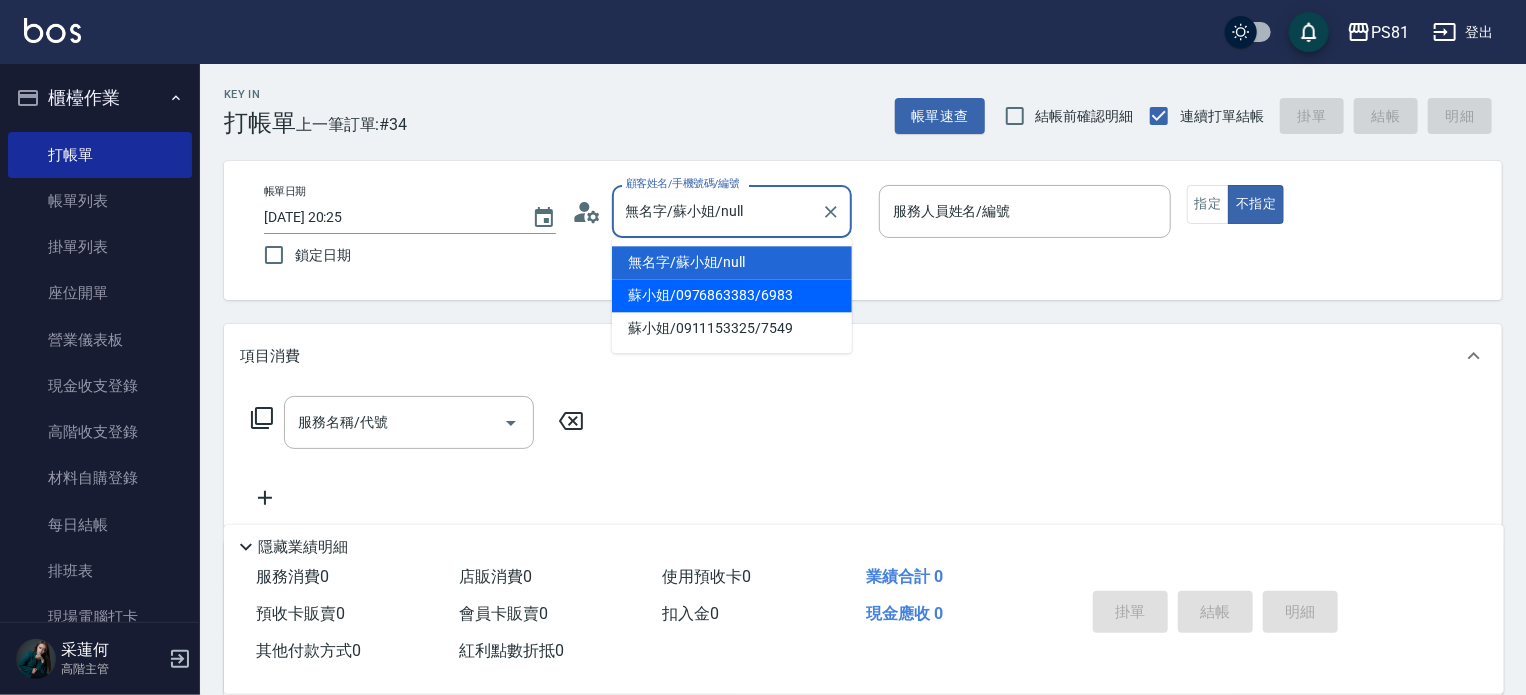 click on "蘇小姐/0976863383/6983" at bounding box center [732, 295] 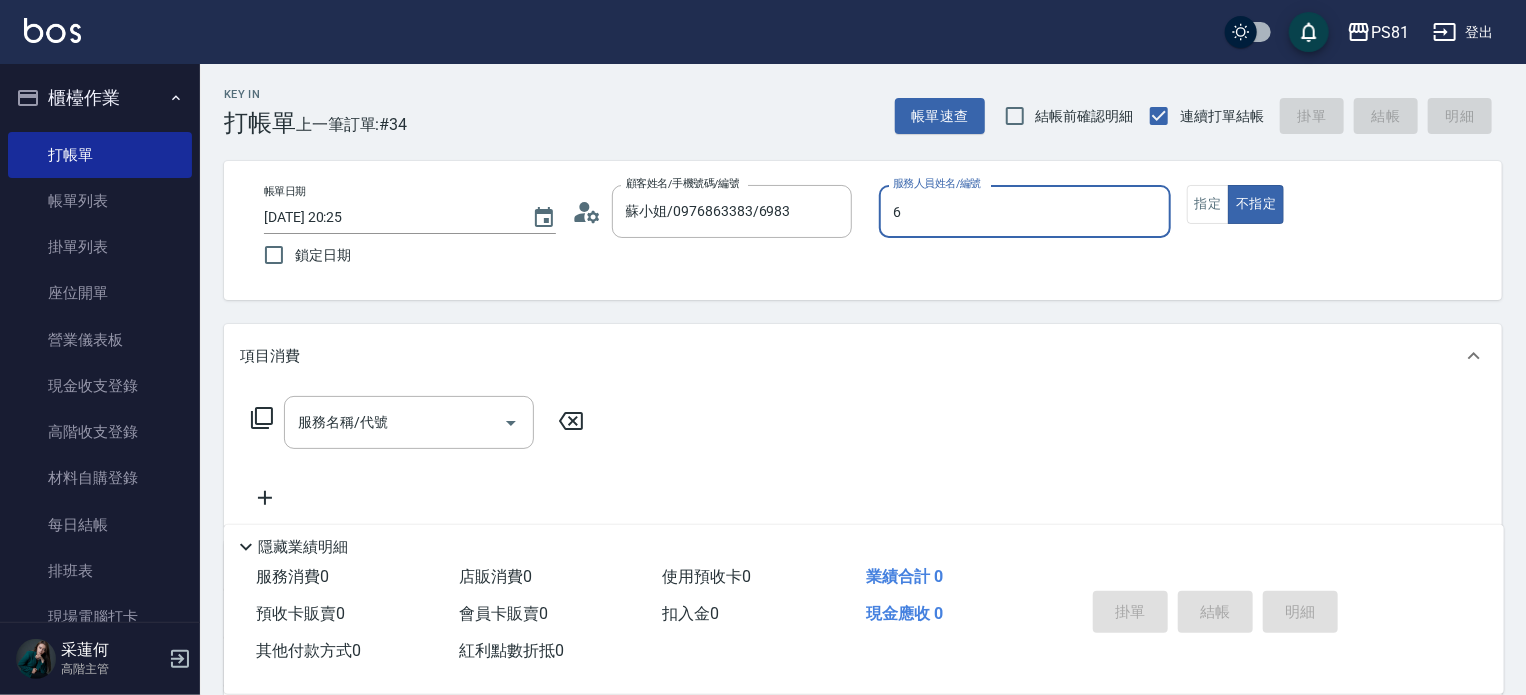 type on "[PERSON_NAME]-6" 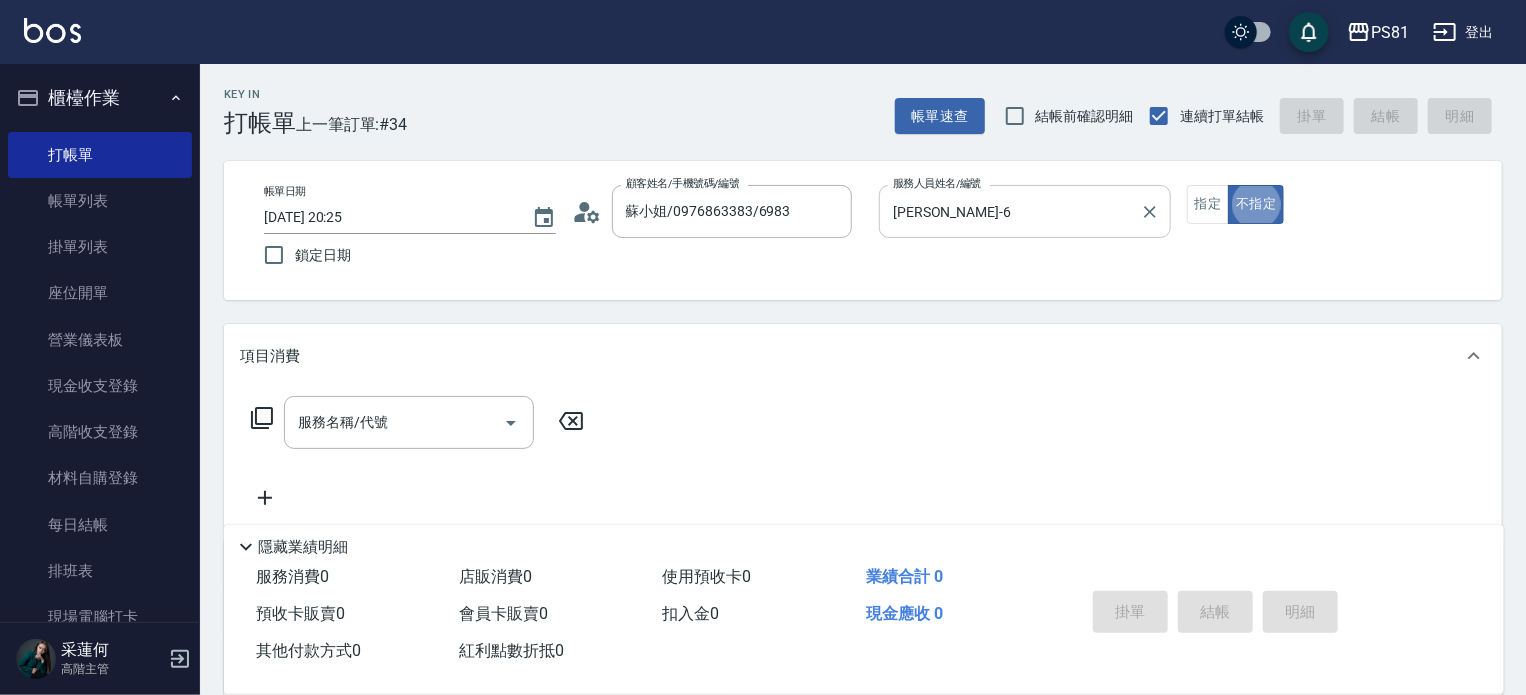 type on "false" 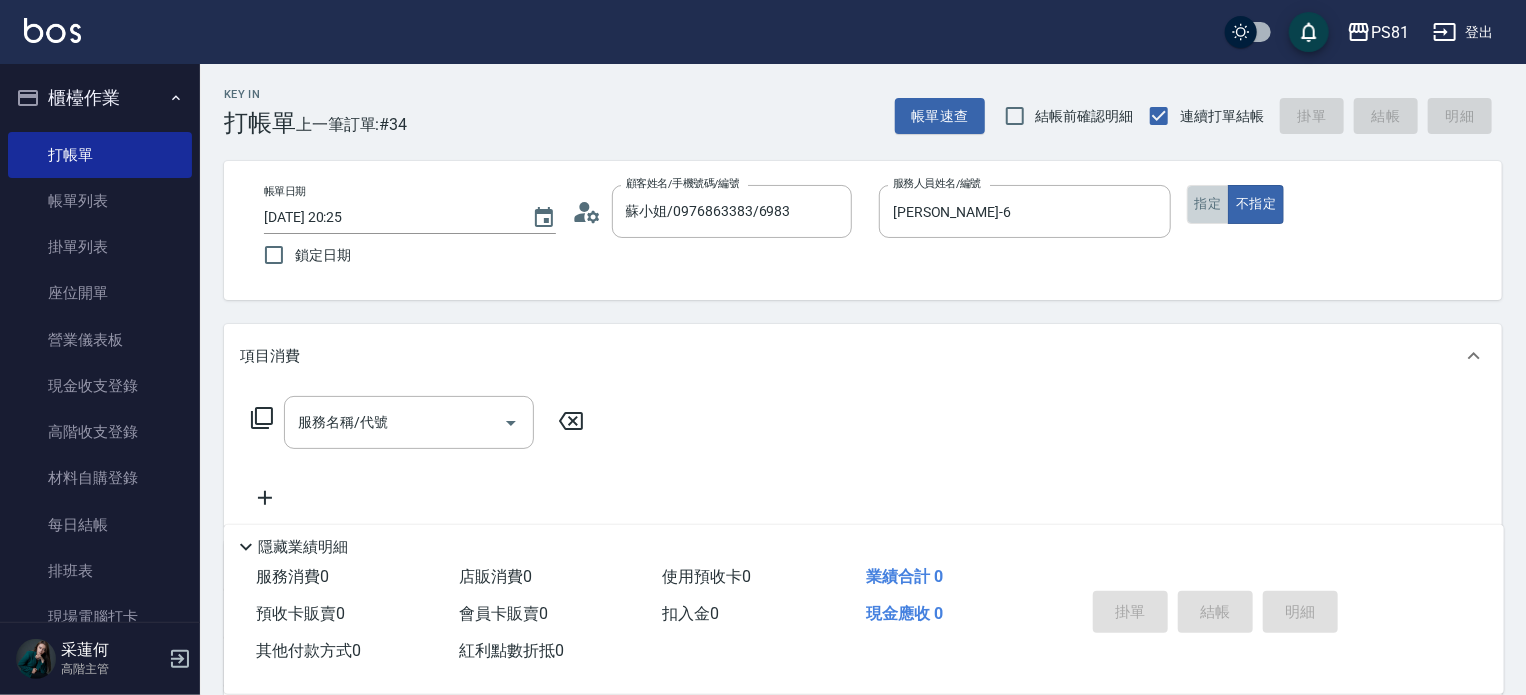 drag, startPoint x: 1209, startPoint y: 211, endPoint x: 880, endPoint y: 322, distance: 347.2204 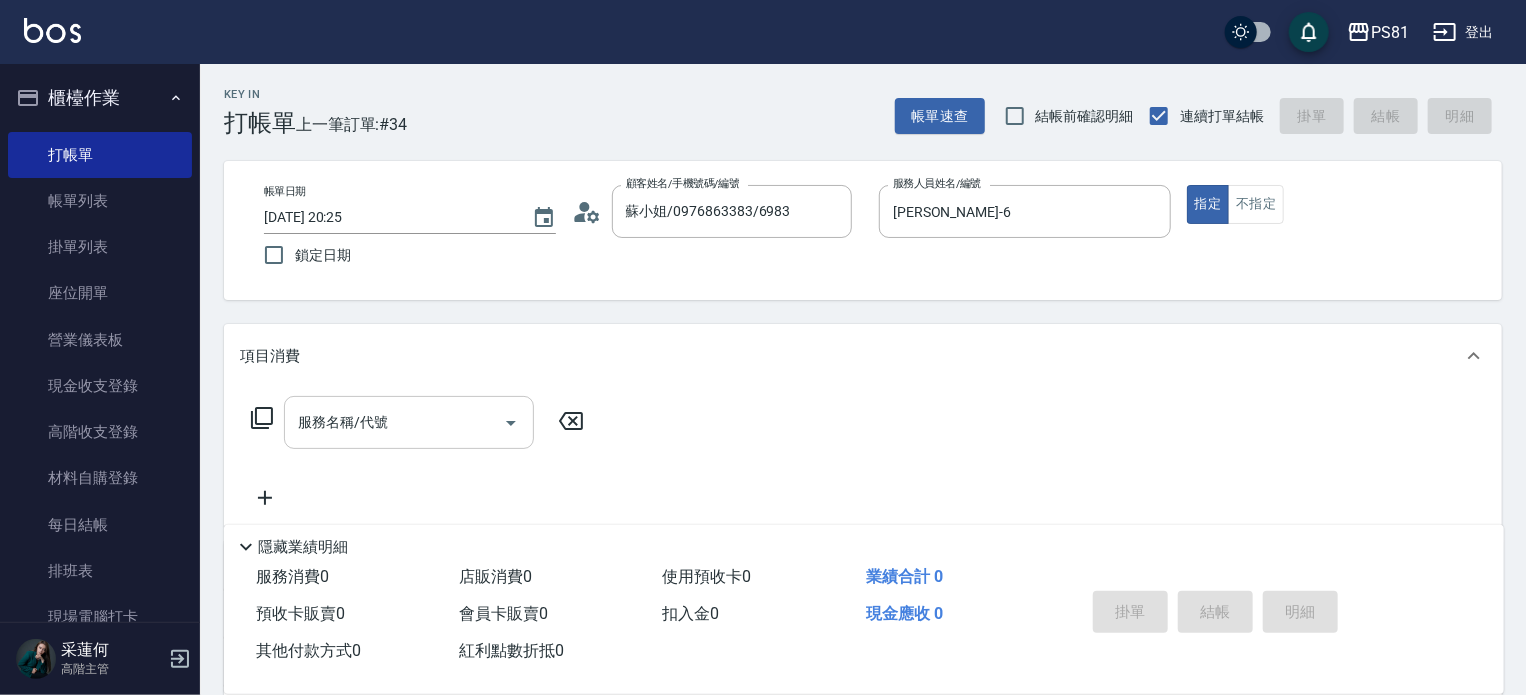click on "服務名稱/代號" at bounding box center [394, 422] 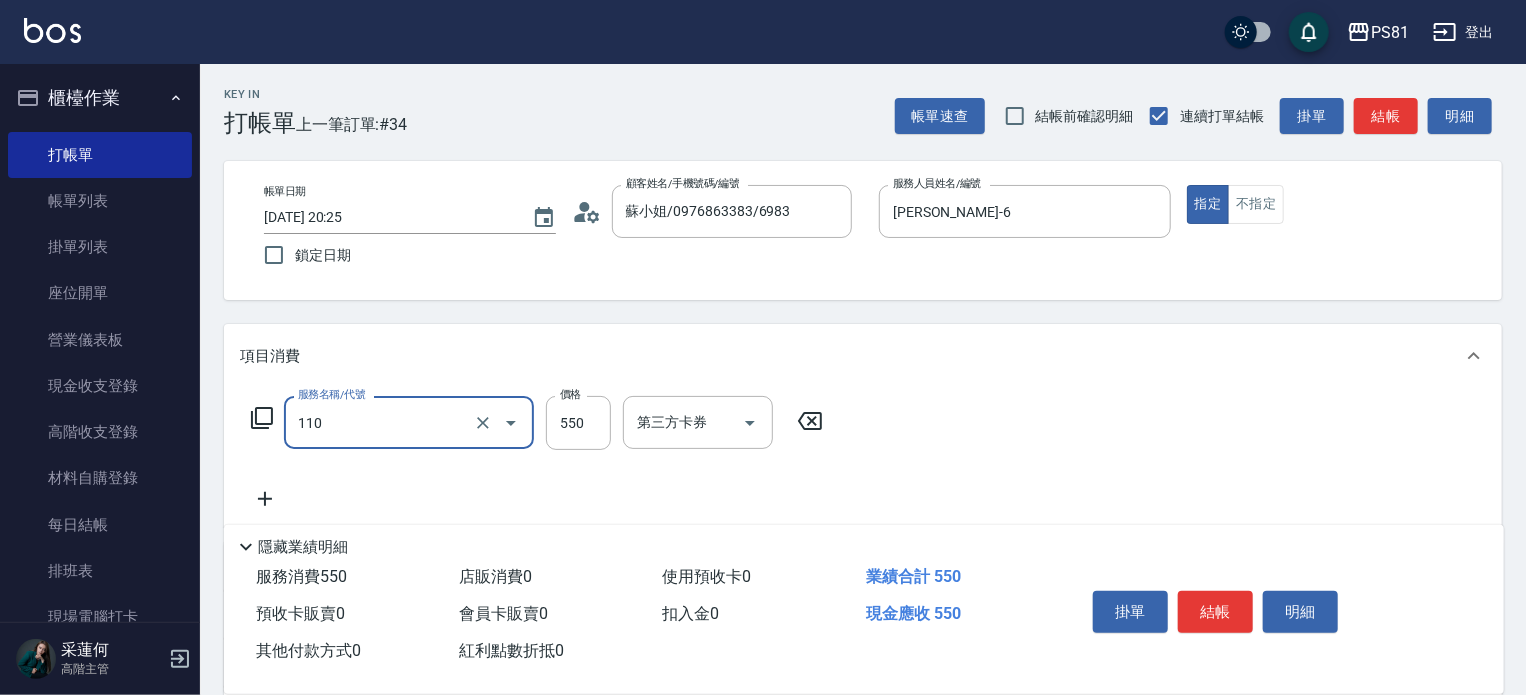 type on "去角質(抗油)(110)" 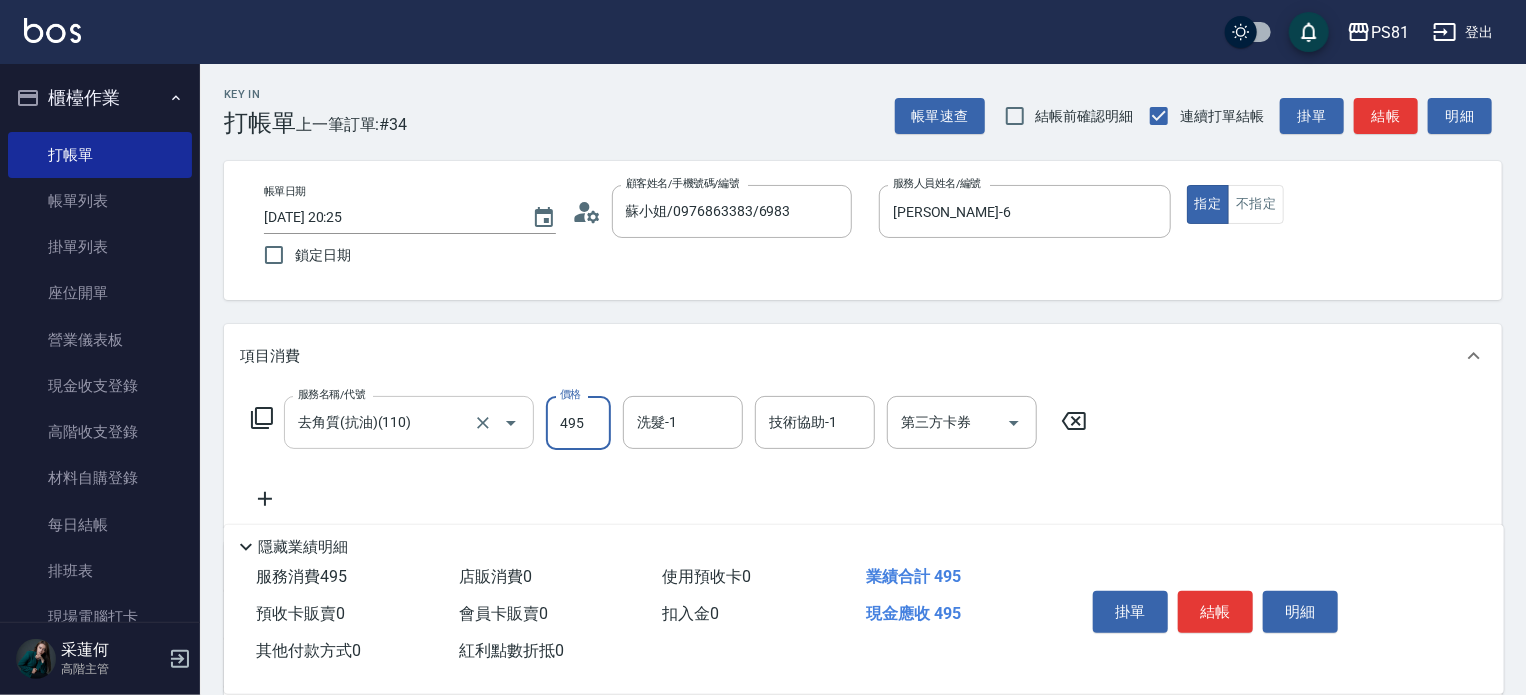 type on "495" 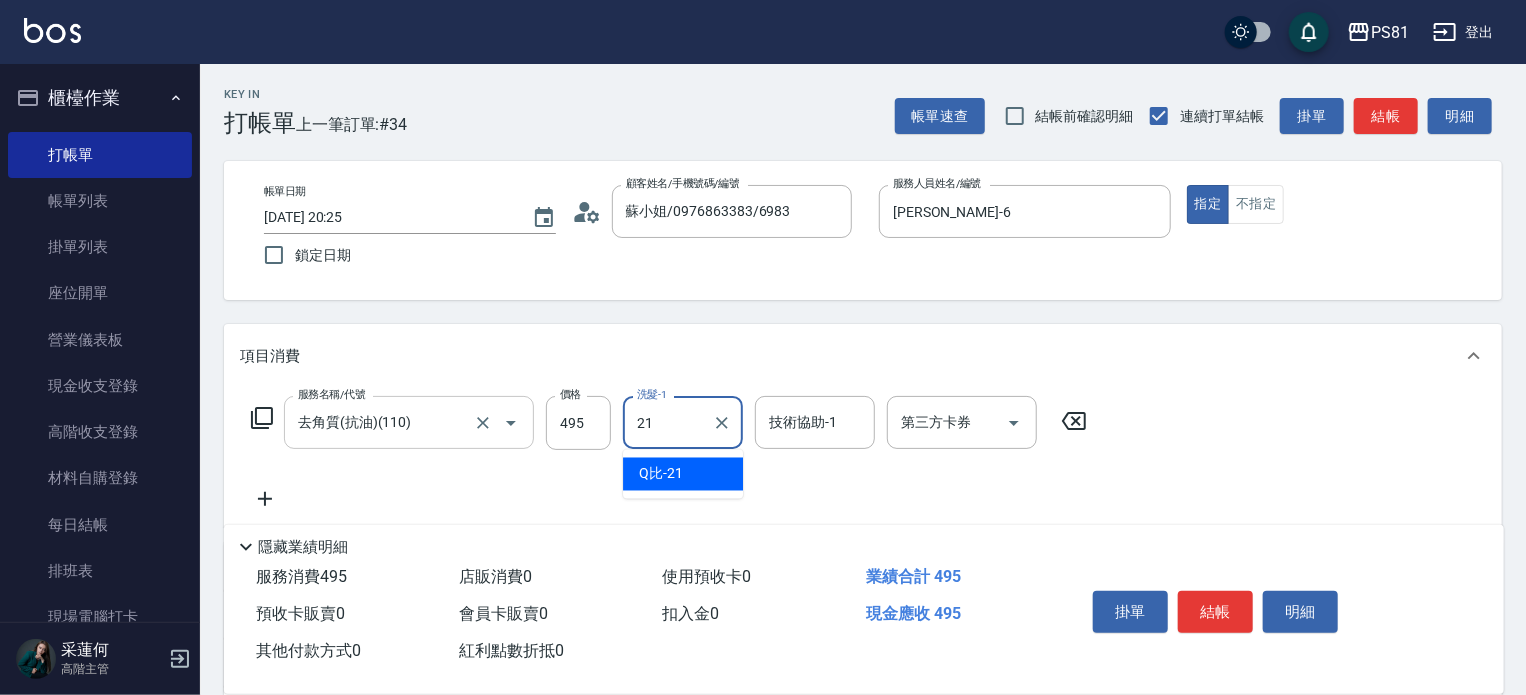type on "Q比-21" 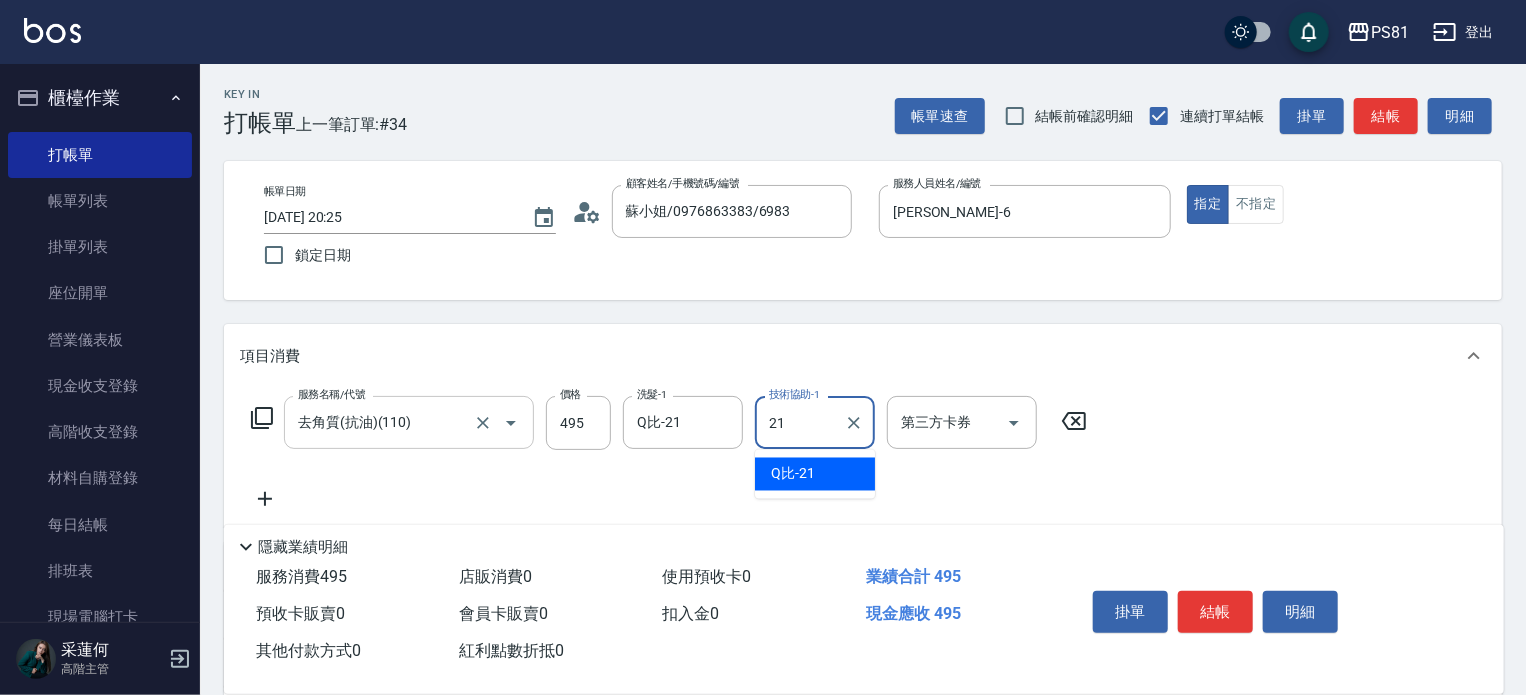 type on "Q比-21" 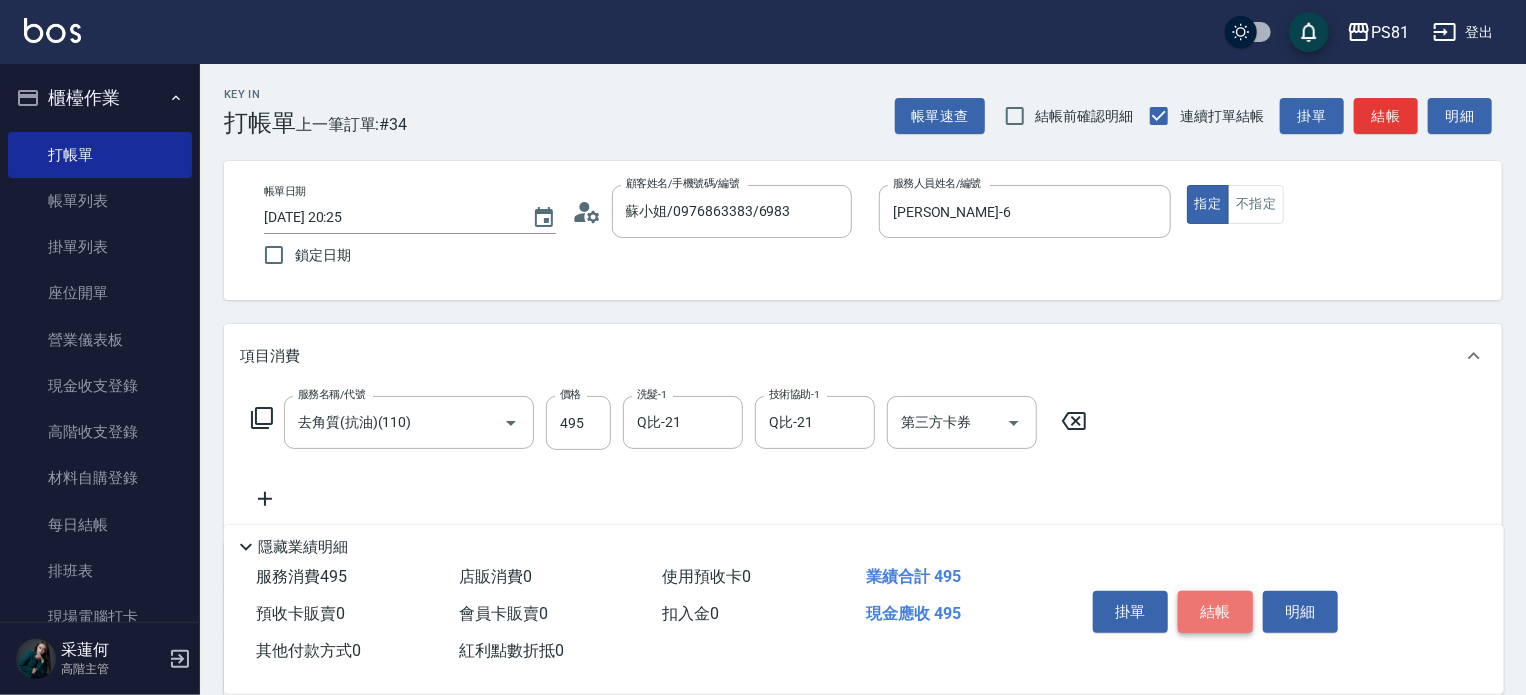 click on "結帳" at bounding box center [1215, 612] 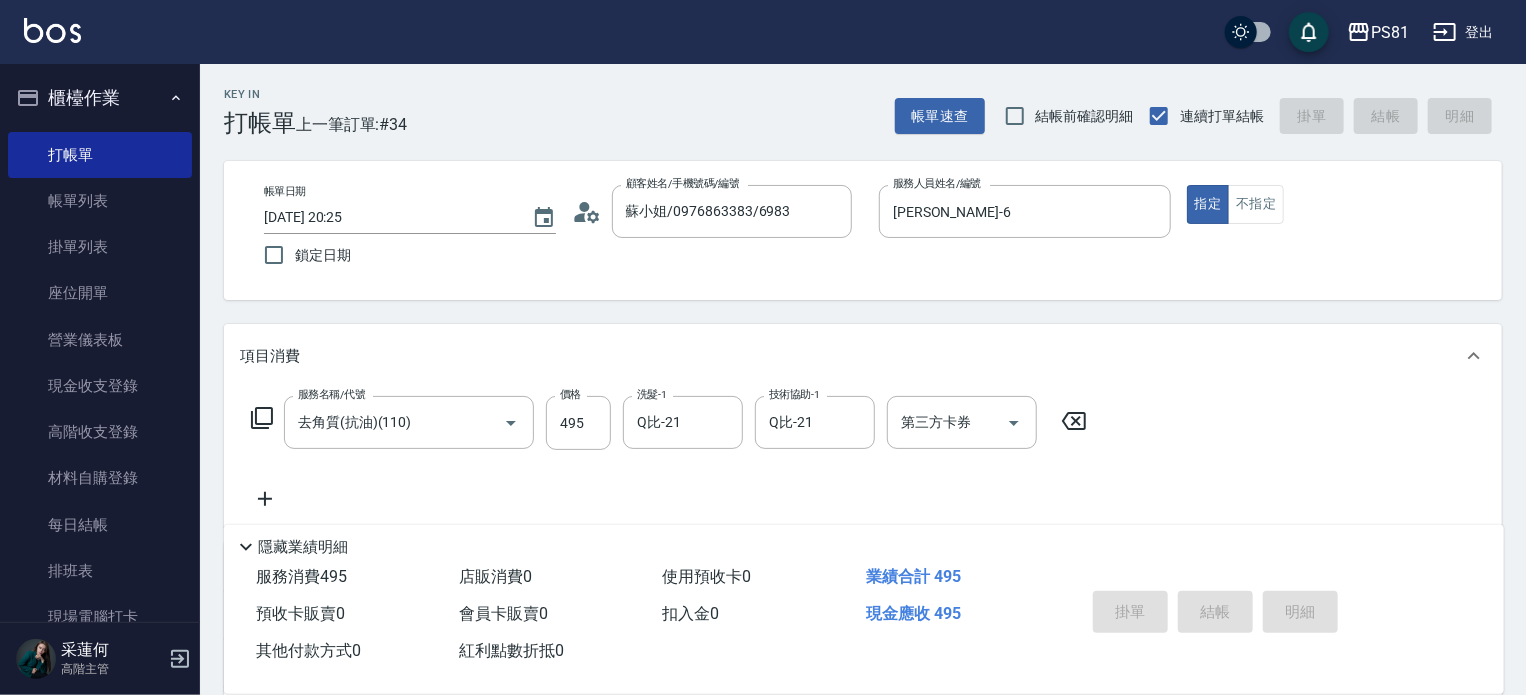 type on "[DATE] 20:26" 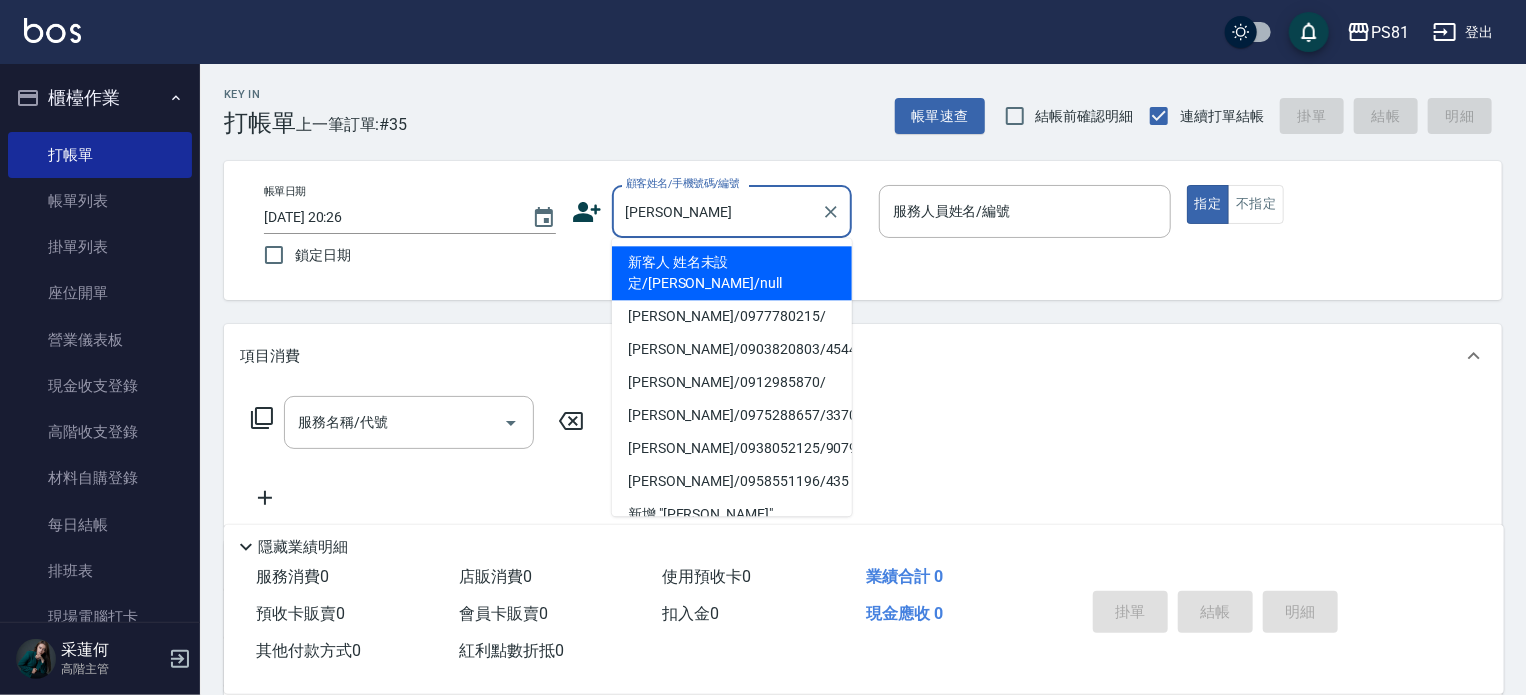 click on "新客人 姓名未設定/[PERSON_NAME]/null" at bounding box center [732, 273] 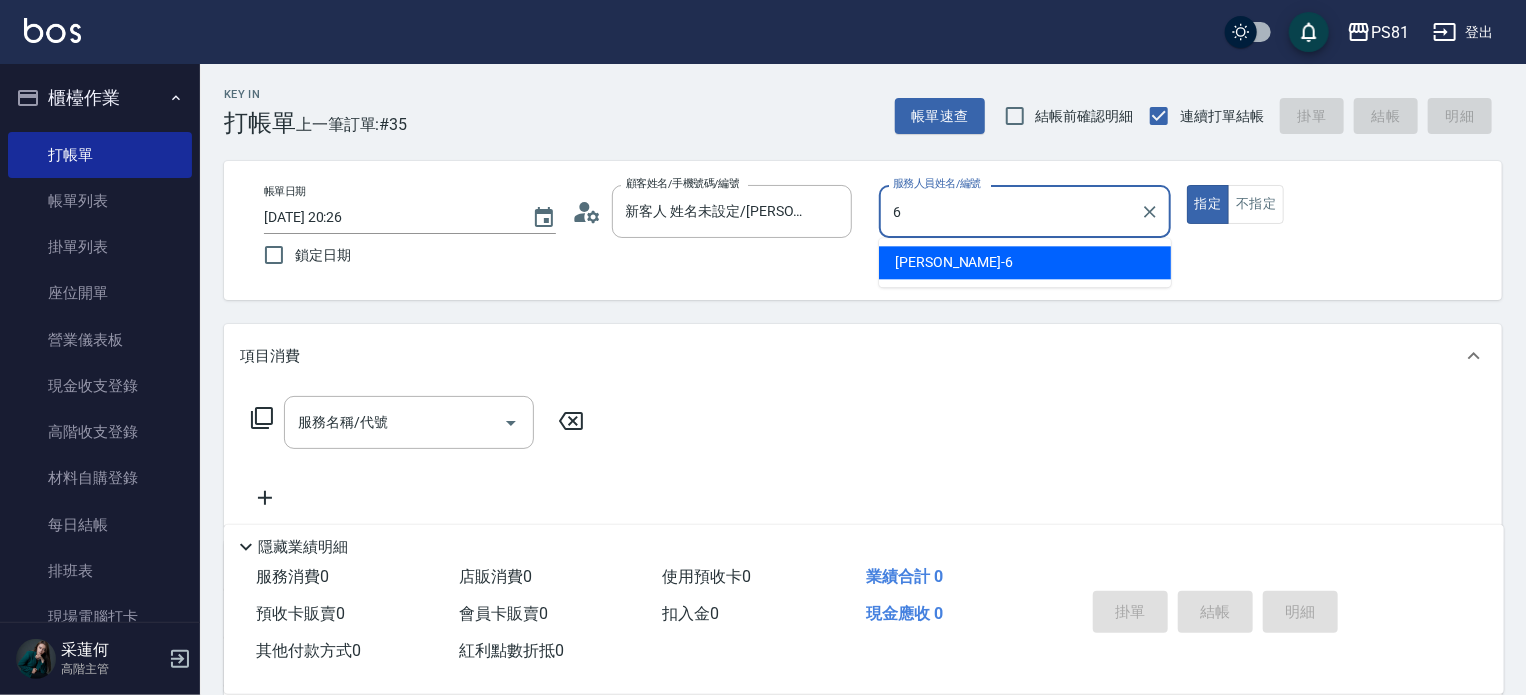type on "[PERSON_NAME]-6" 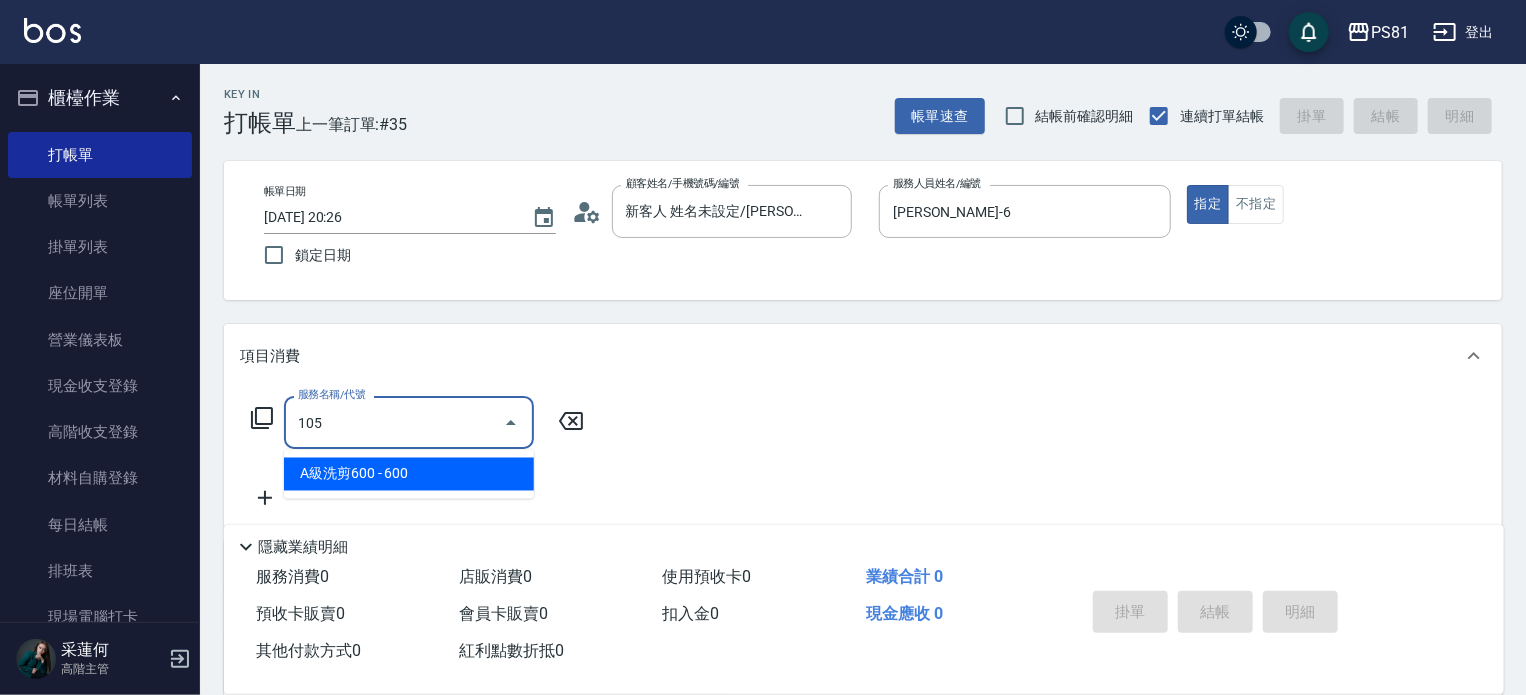 type on "A級洗剪600(105)" 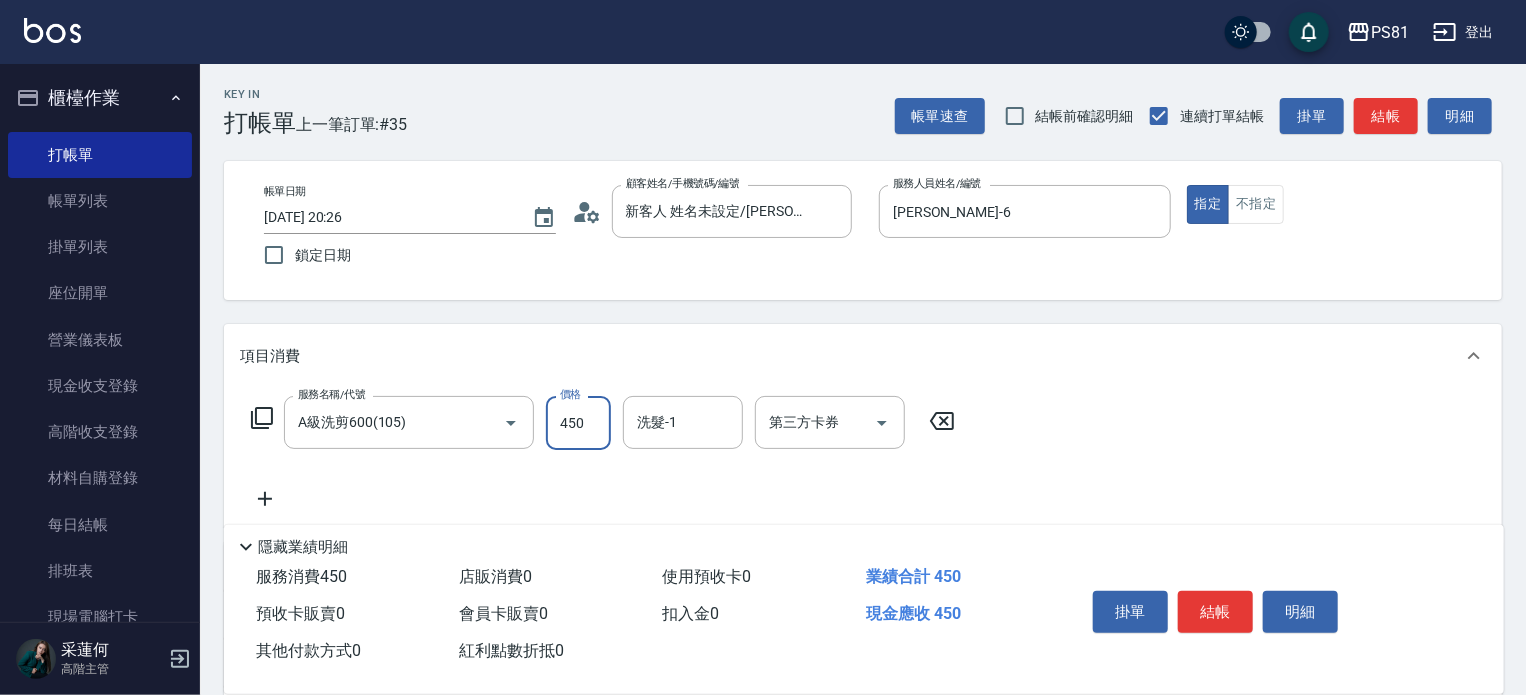 type on "450" 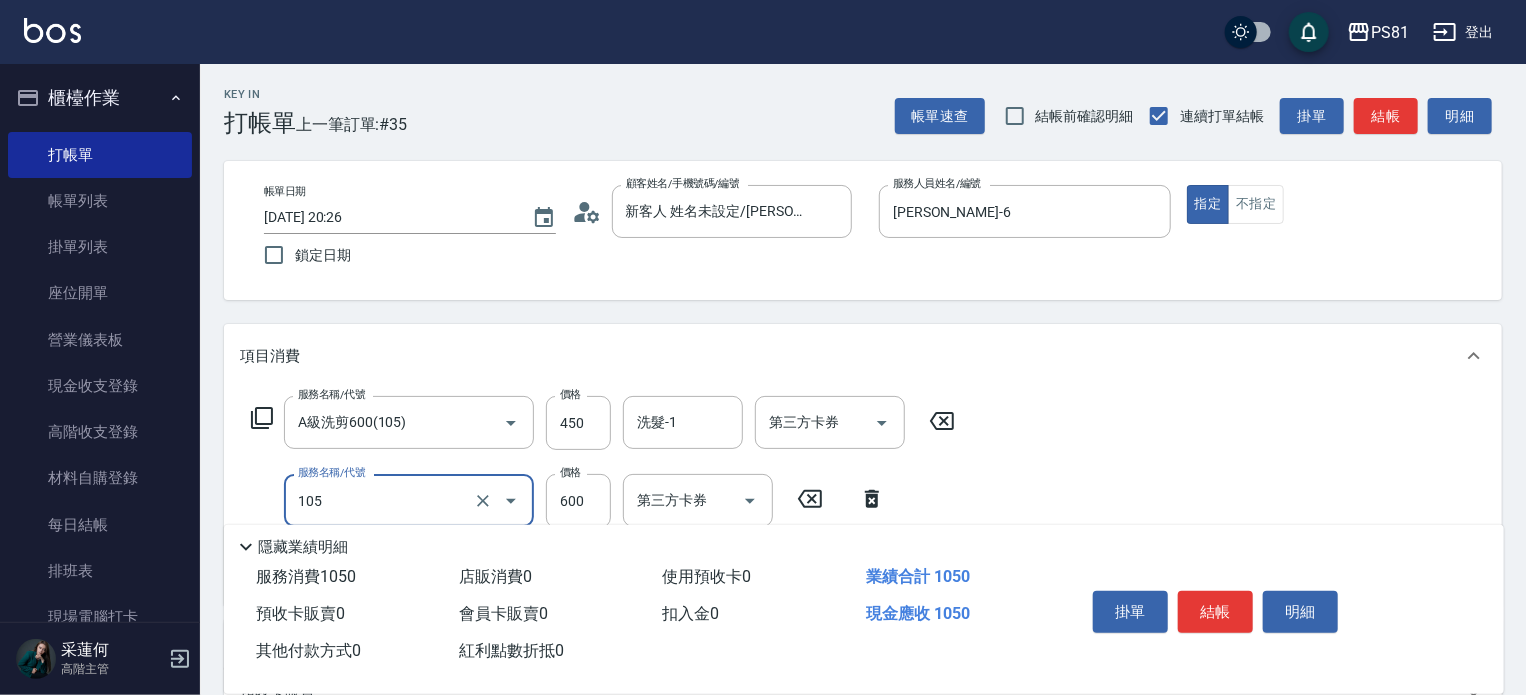 type on "A級洗剪600(105)" 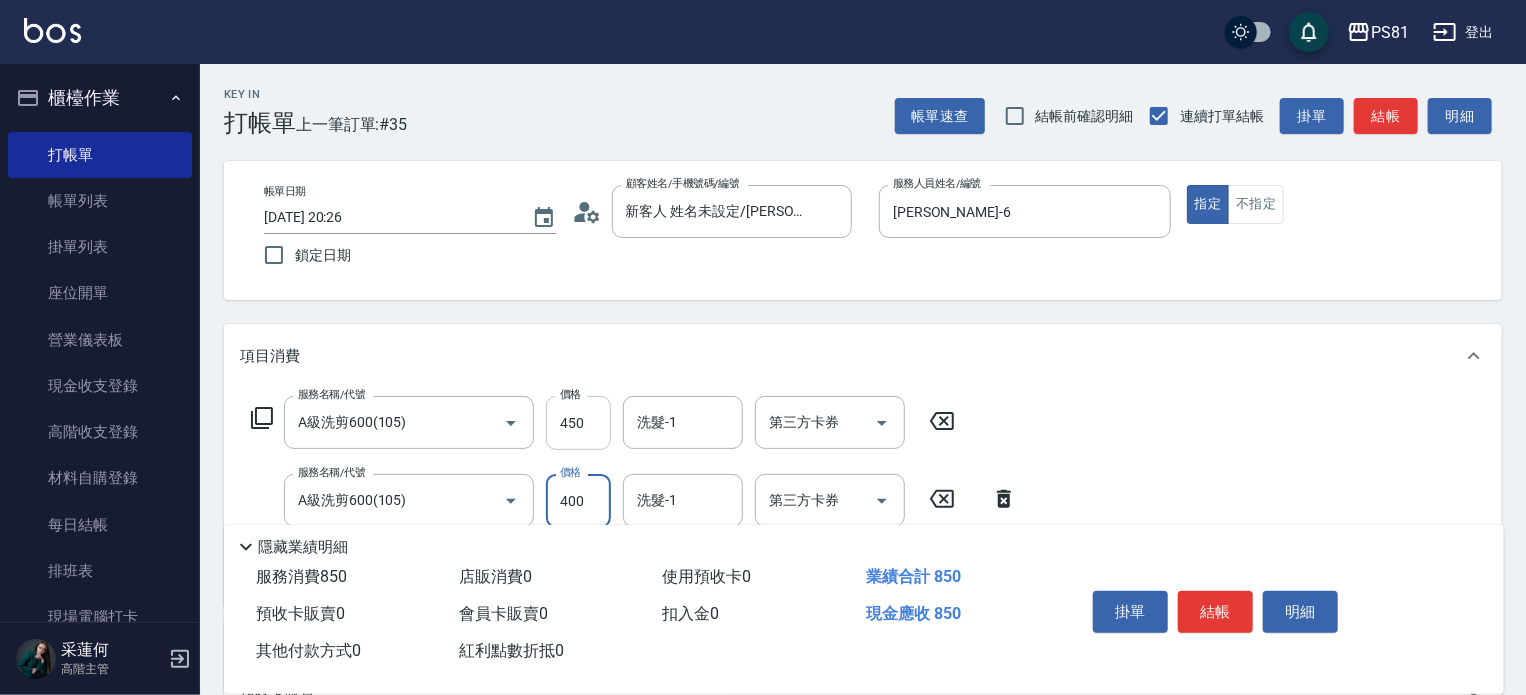 type on "400" 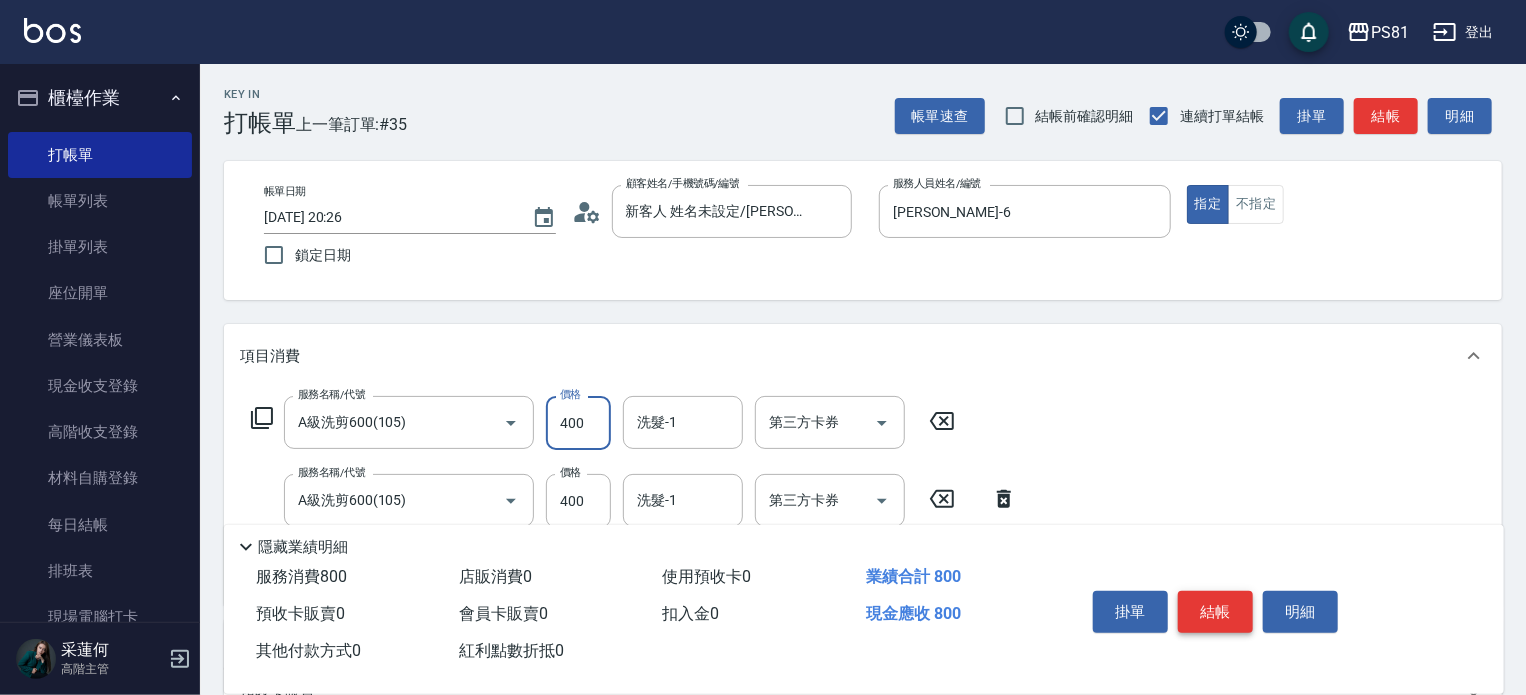 type on "400" 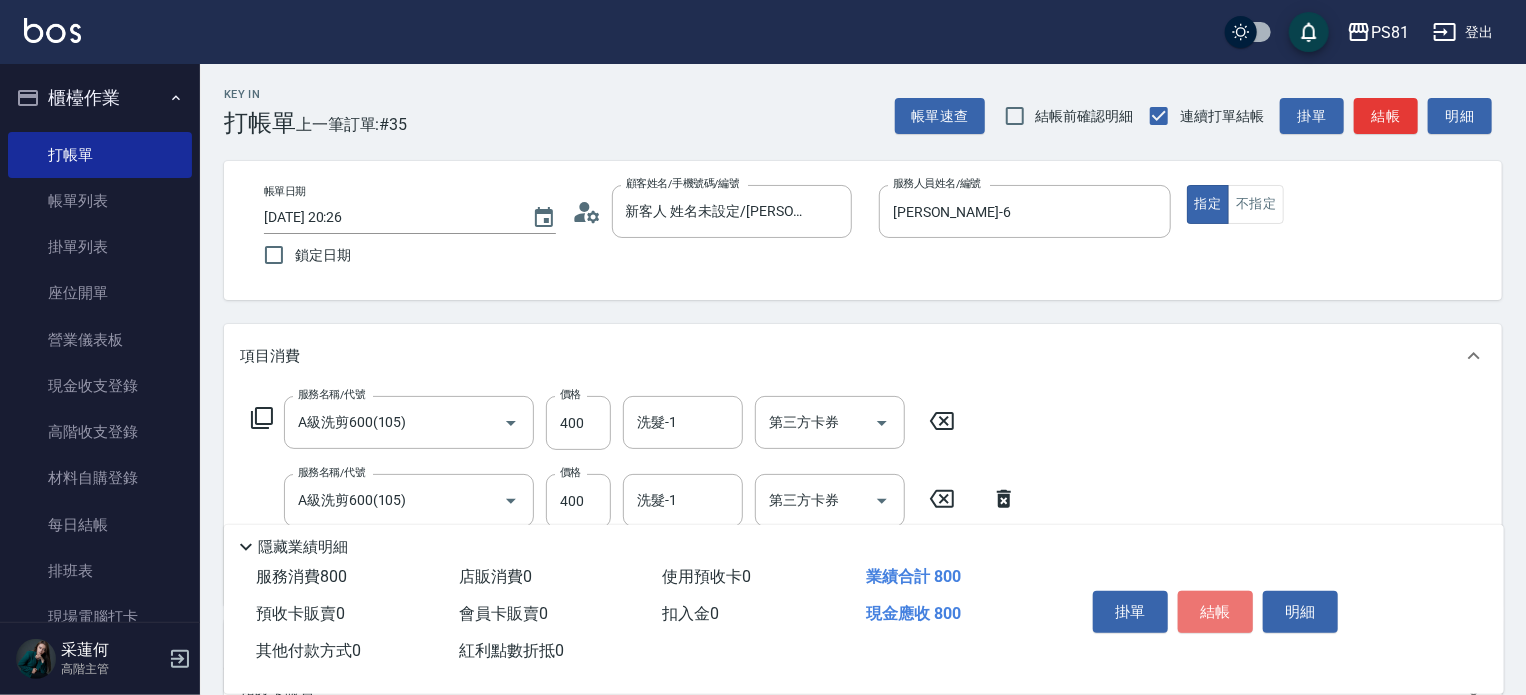 click on "結帳" at bounding box center [1215, 612] 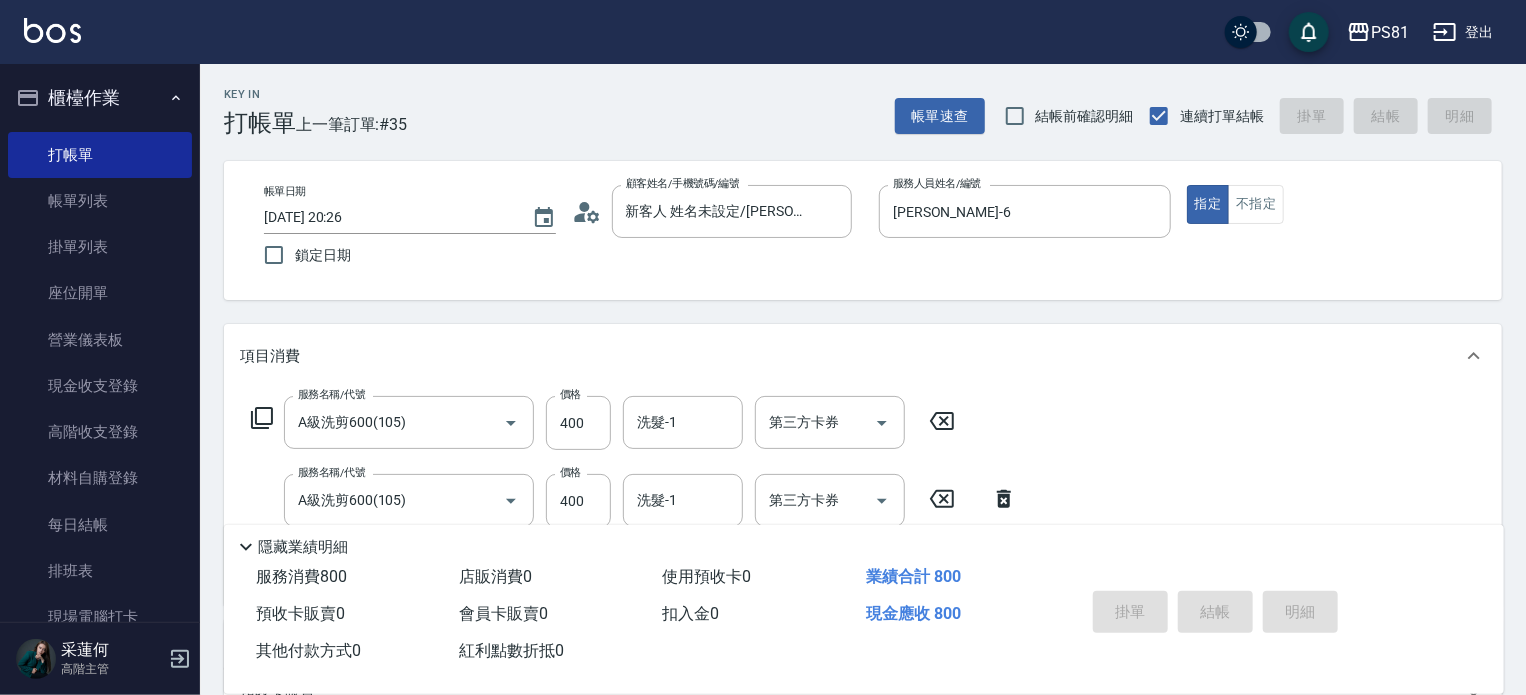 type 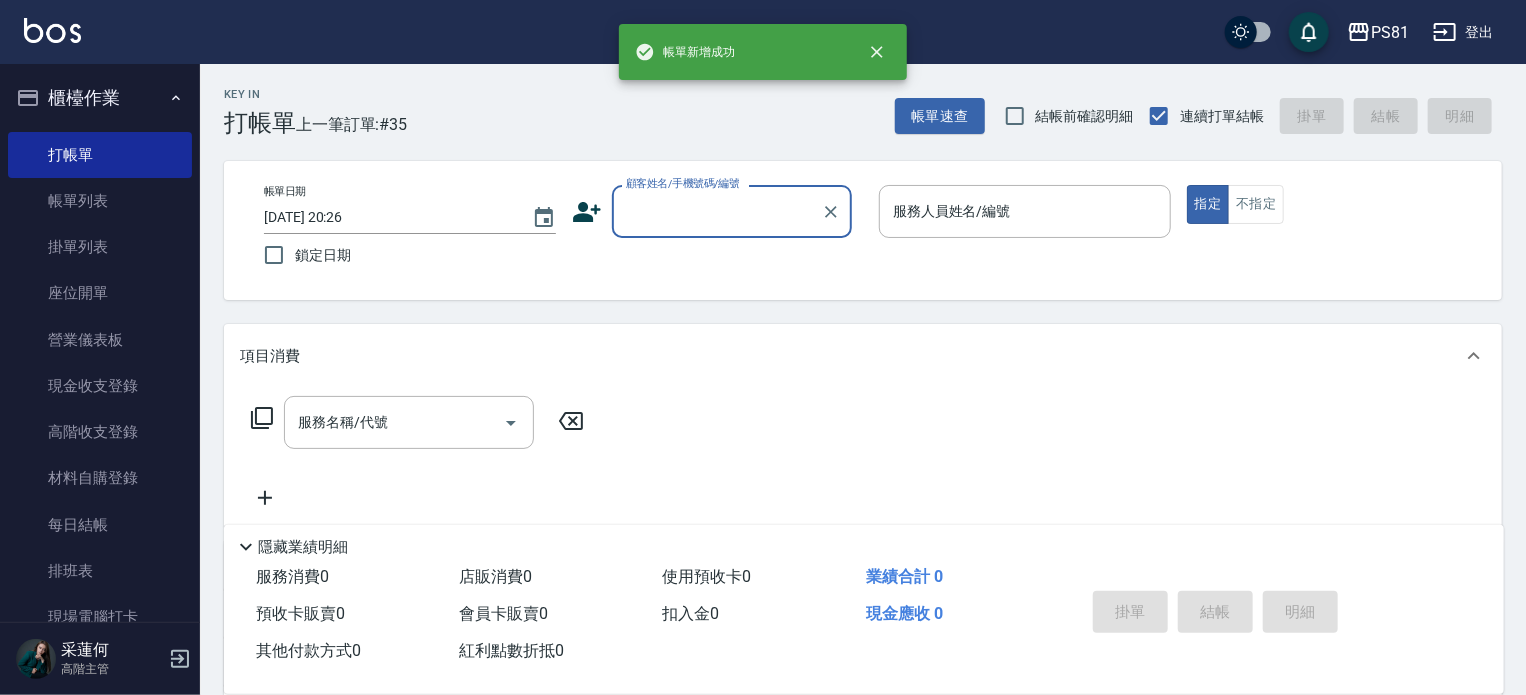 scroll, scrollTop: 0, scrollLeft: 0, axis: both 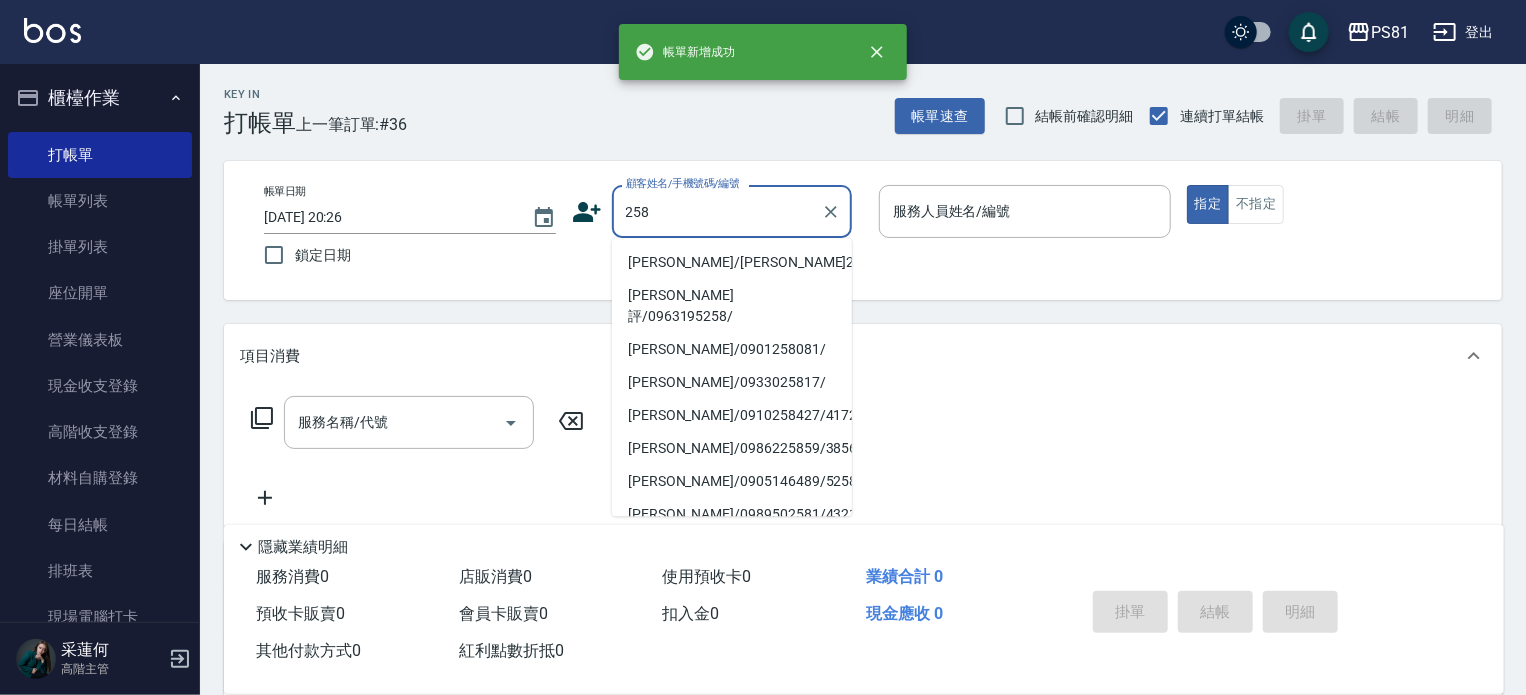 click on "[PERSON_NAME]/[PERSON_NAME]258/258" at bounding box center (732, 262) 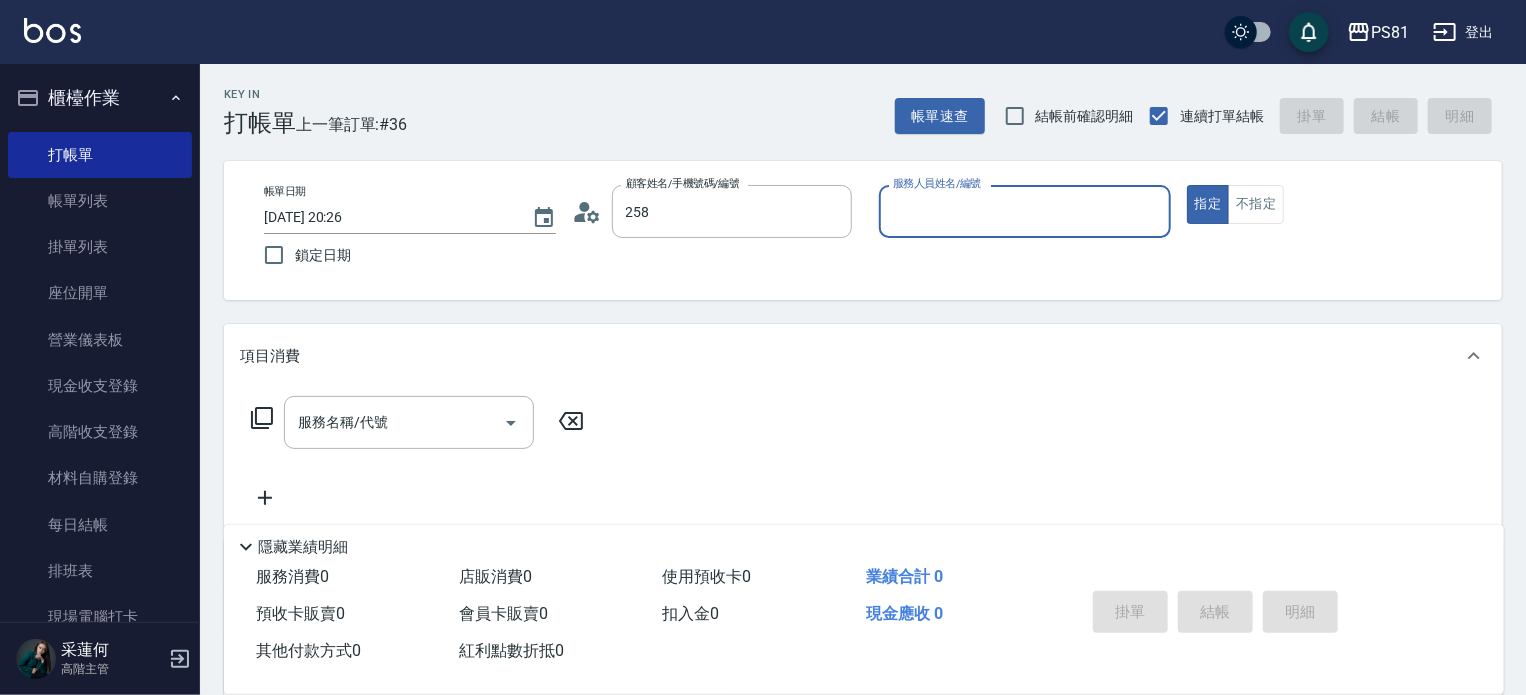 type on "[PERSON_NAME]/[PERSON_NAME]258/258" 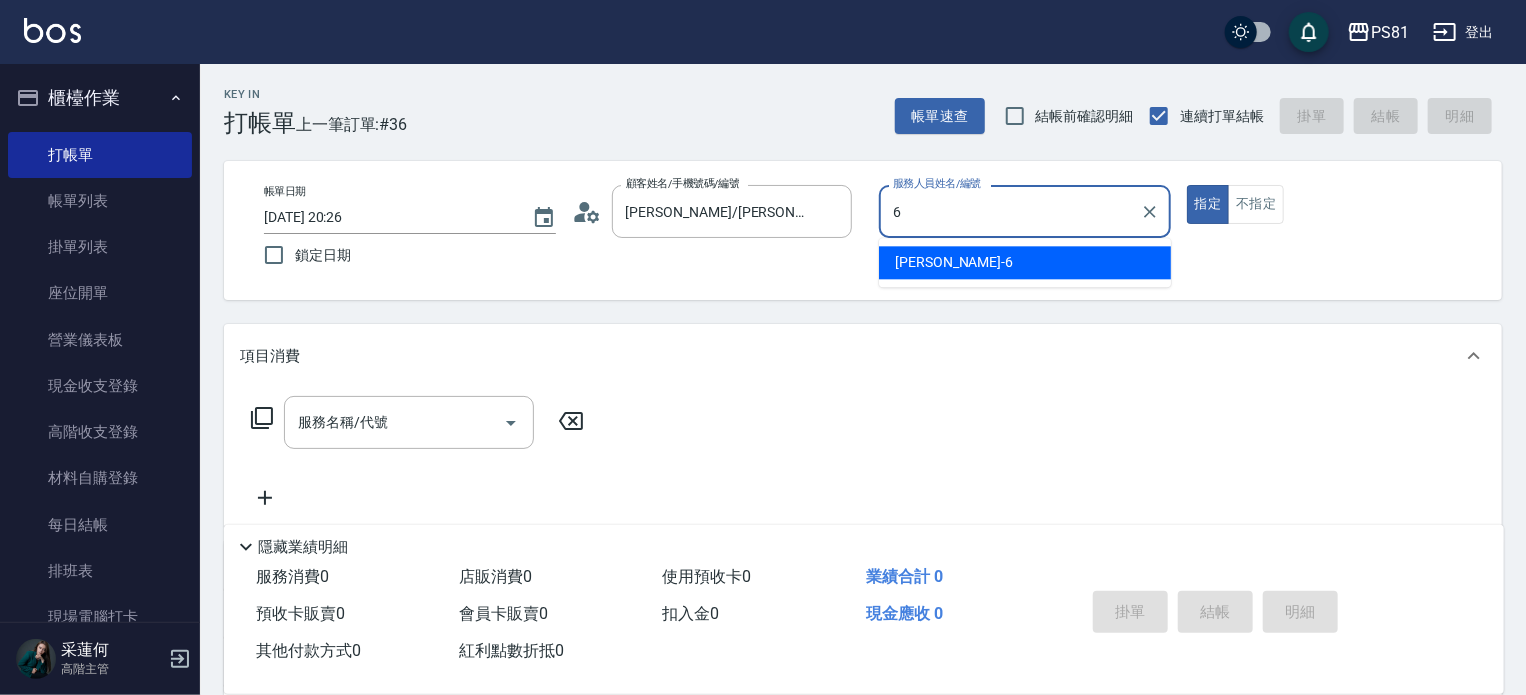 type on "[PERSON_NAME]-6" 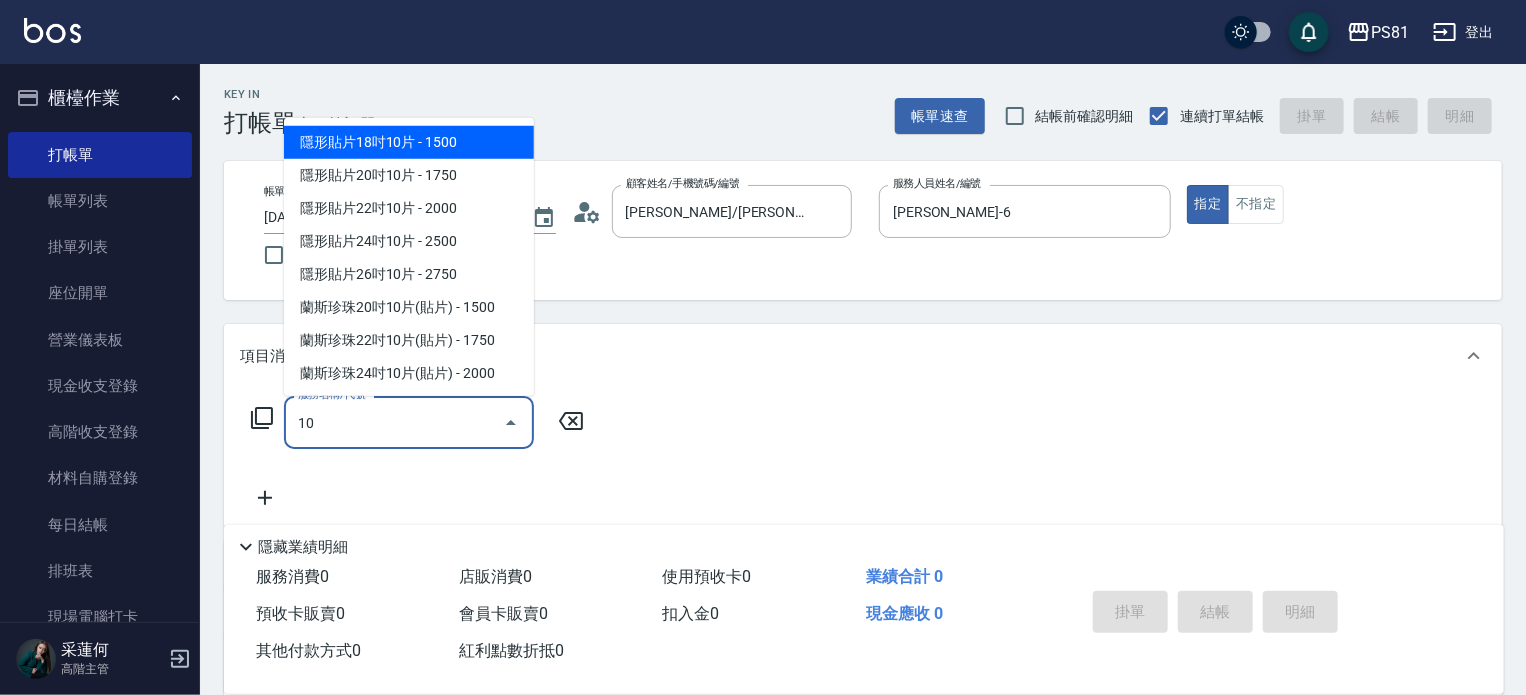 type on "1" 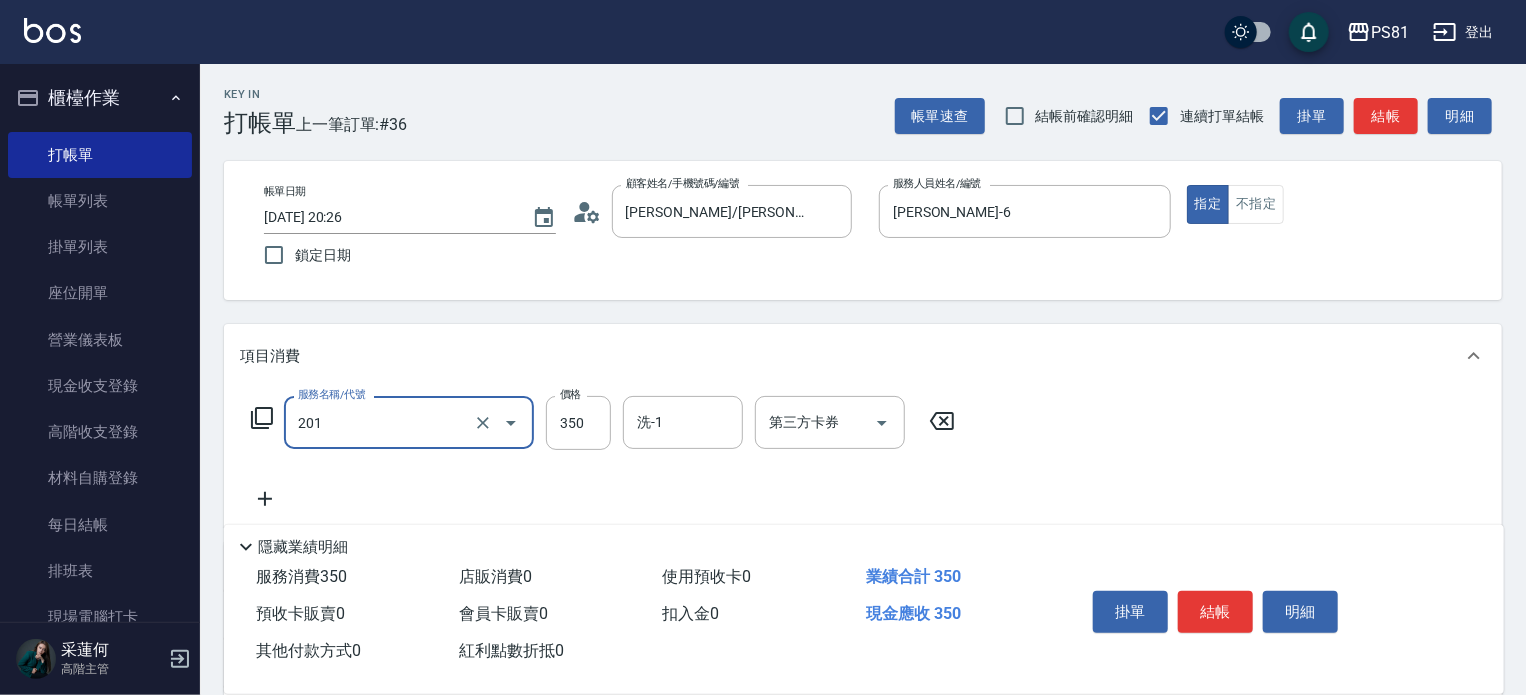 type on "洗剪350(201)" 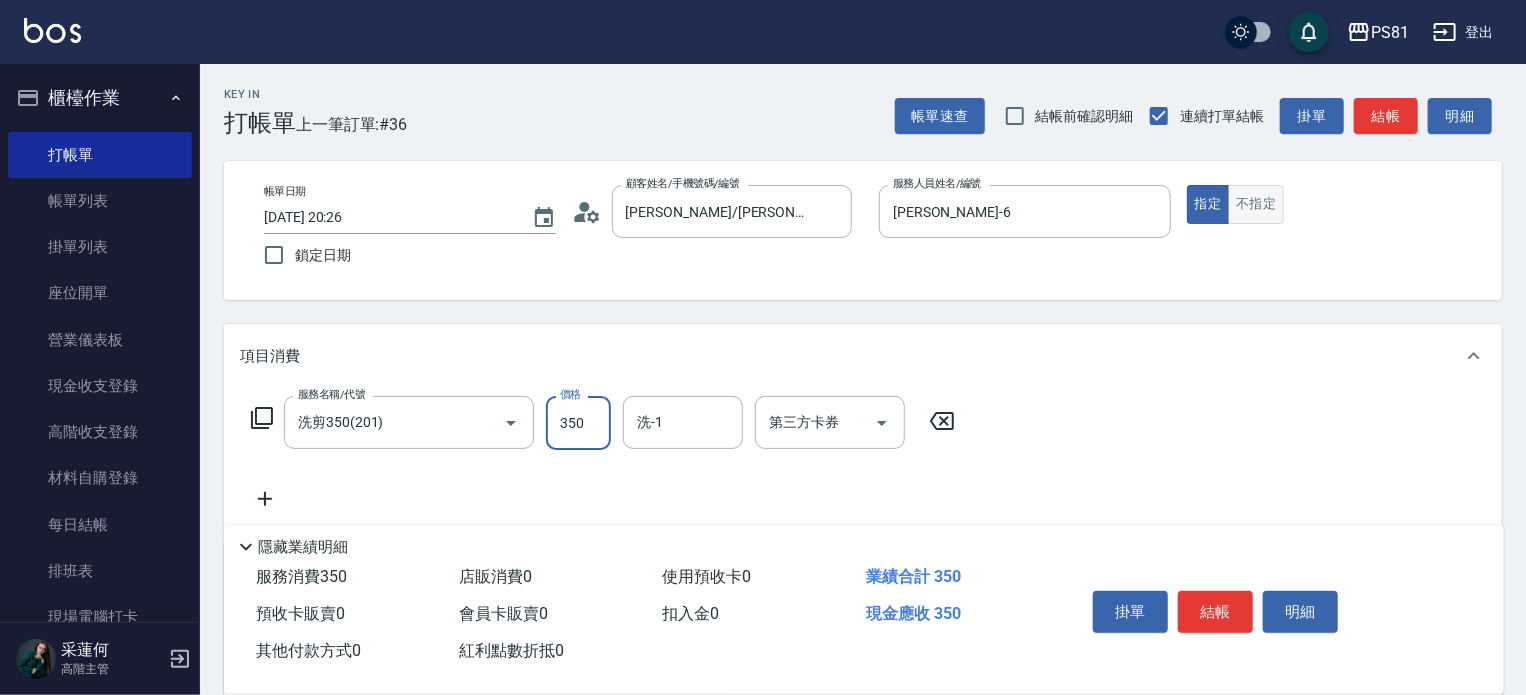click on "不指定" at bounding box center [1256, 204] 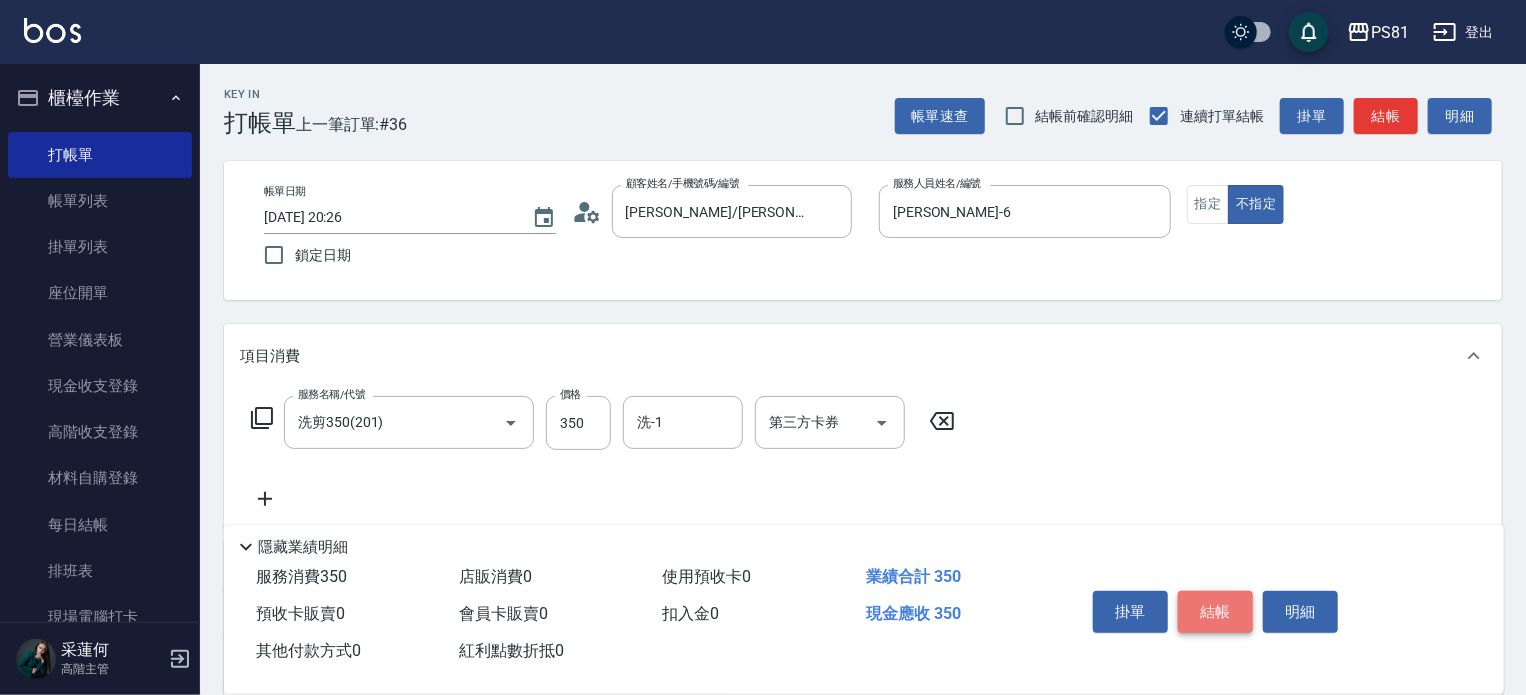 drag, startPoint x: 1209, startPoint y: 599, endPoint x: 1229, endPoint y: 620, distance: 29 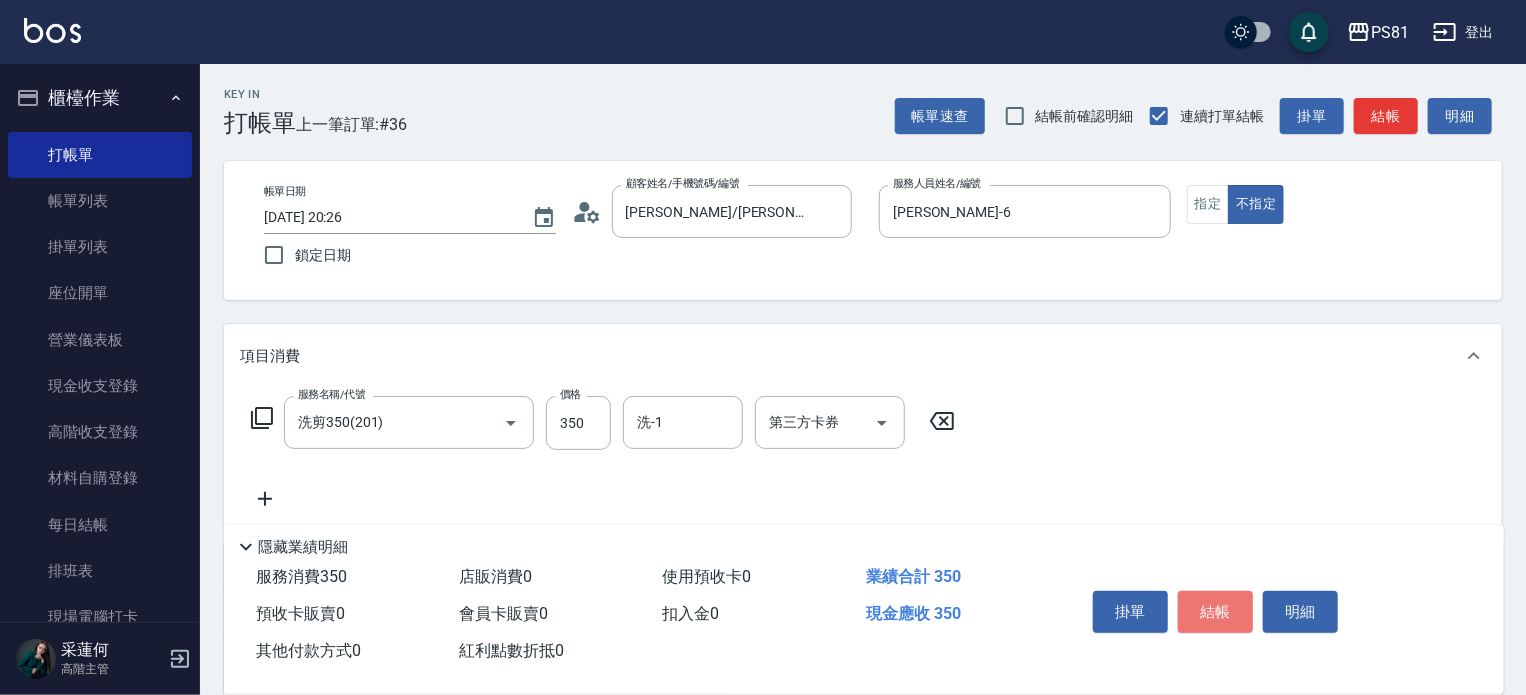 click on "結帳" at bounding box center (1215, 612) 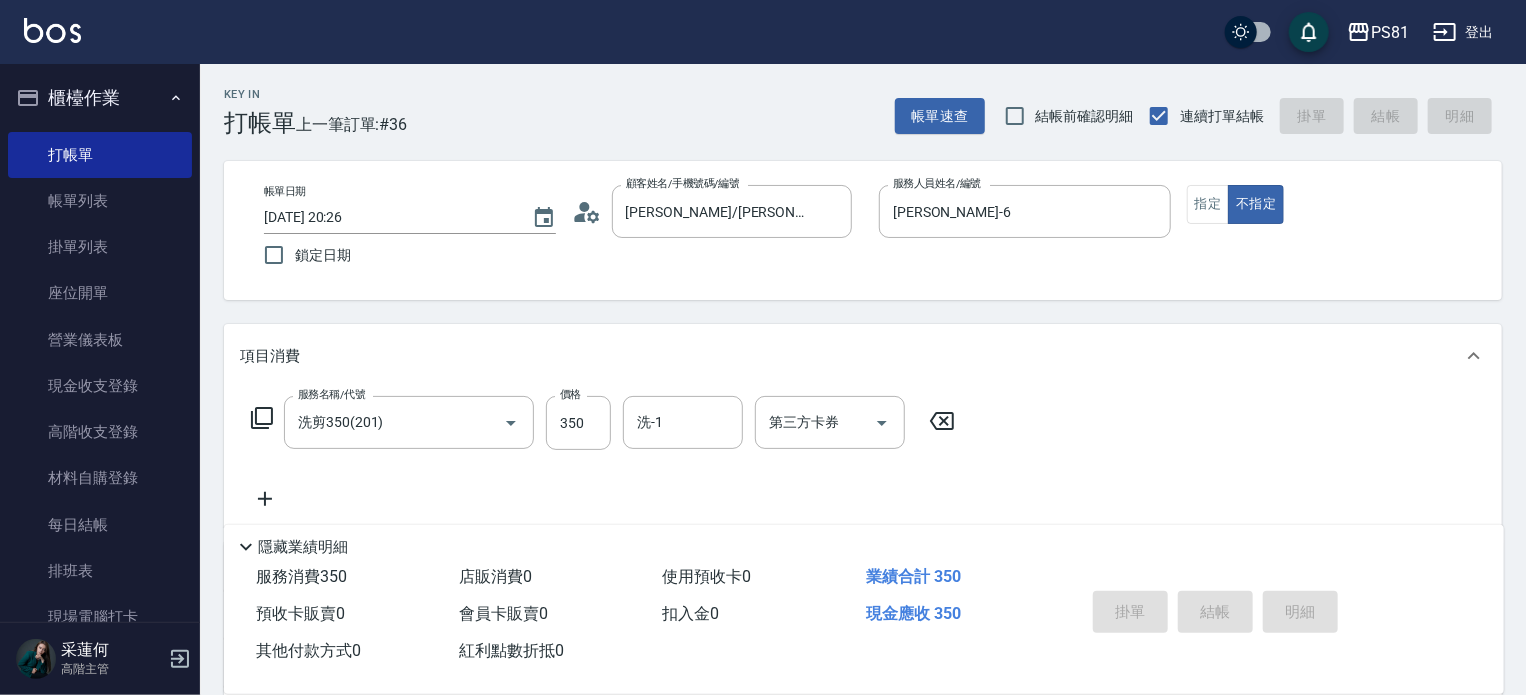 type 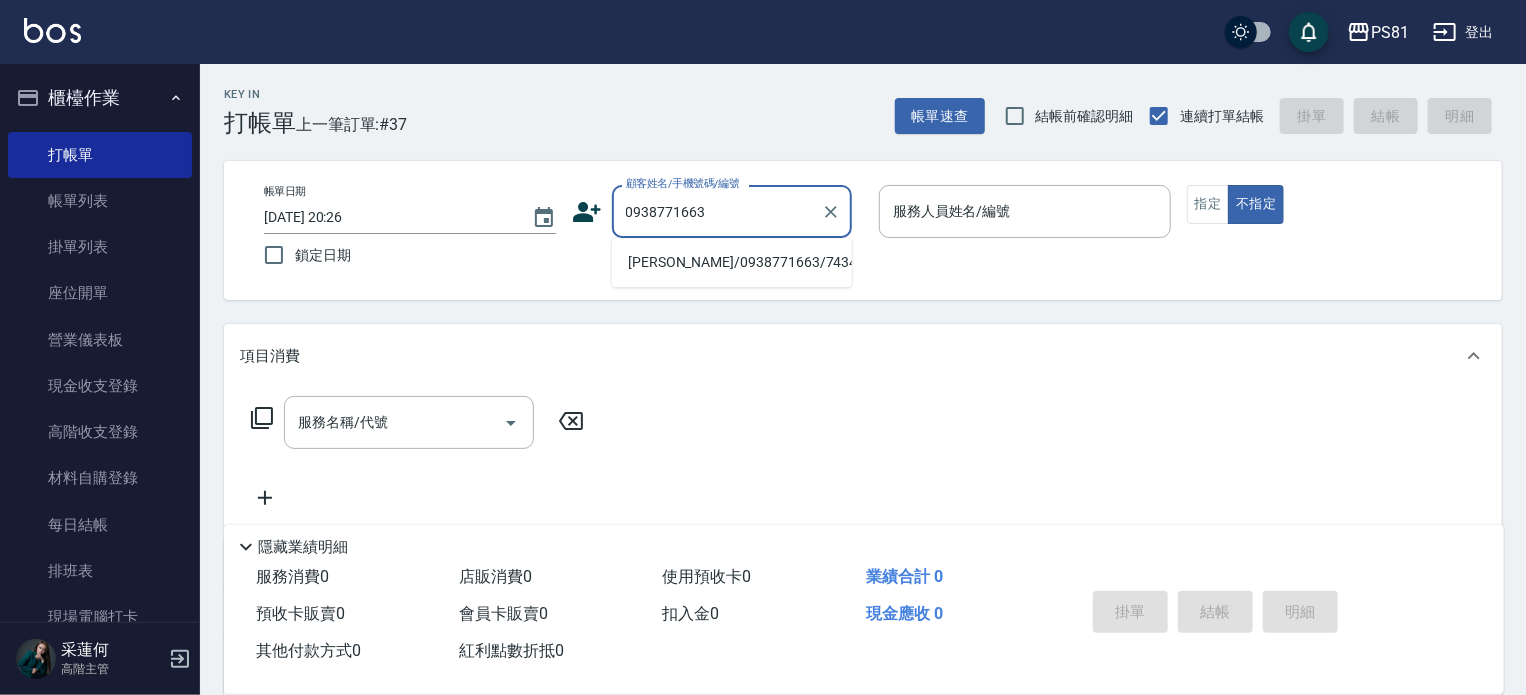 click on "[PERSON_NAME]/0938771663/7434" at bounding box center [732, 262] 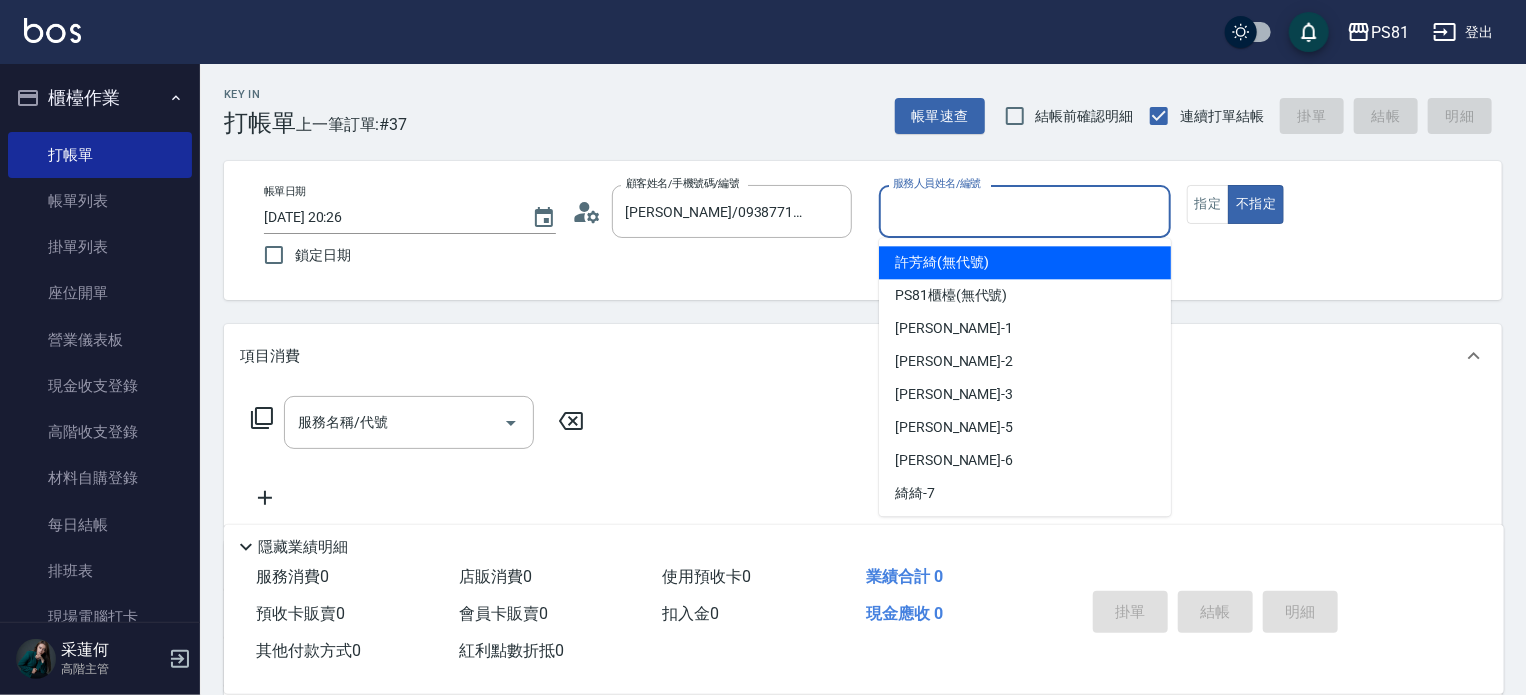 click on "服務人員姓名/編號" at bounding box center (1025, 211) 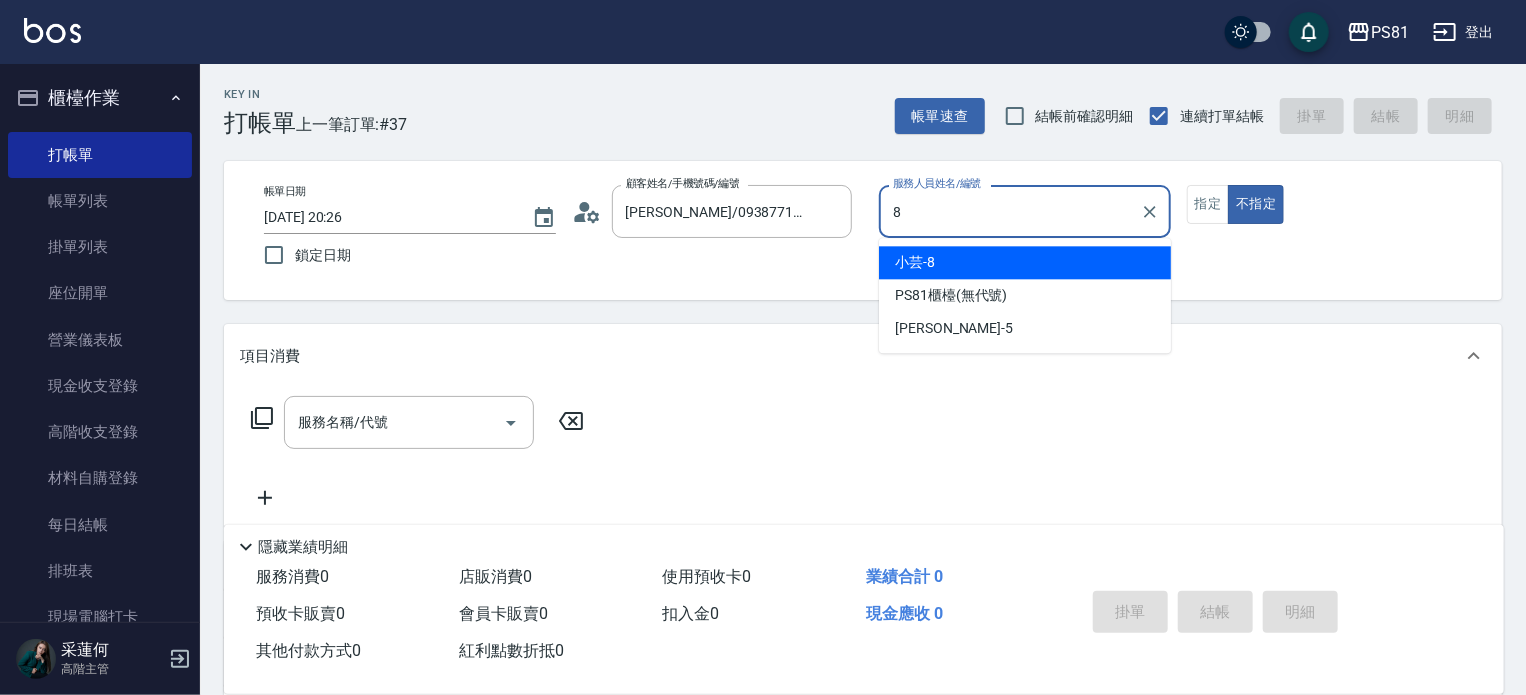 type on "小芸-8" 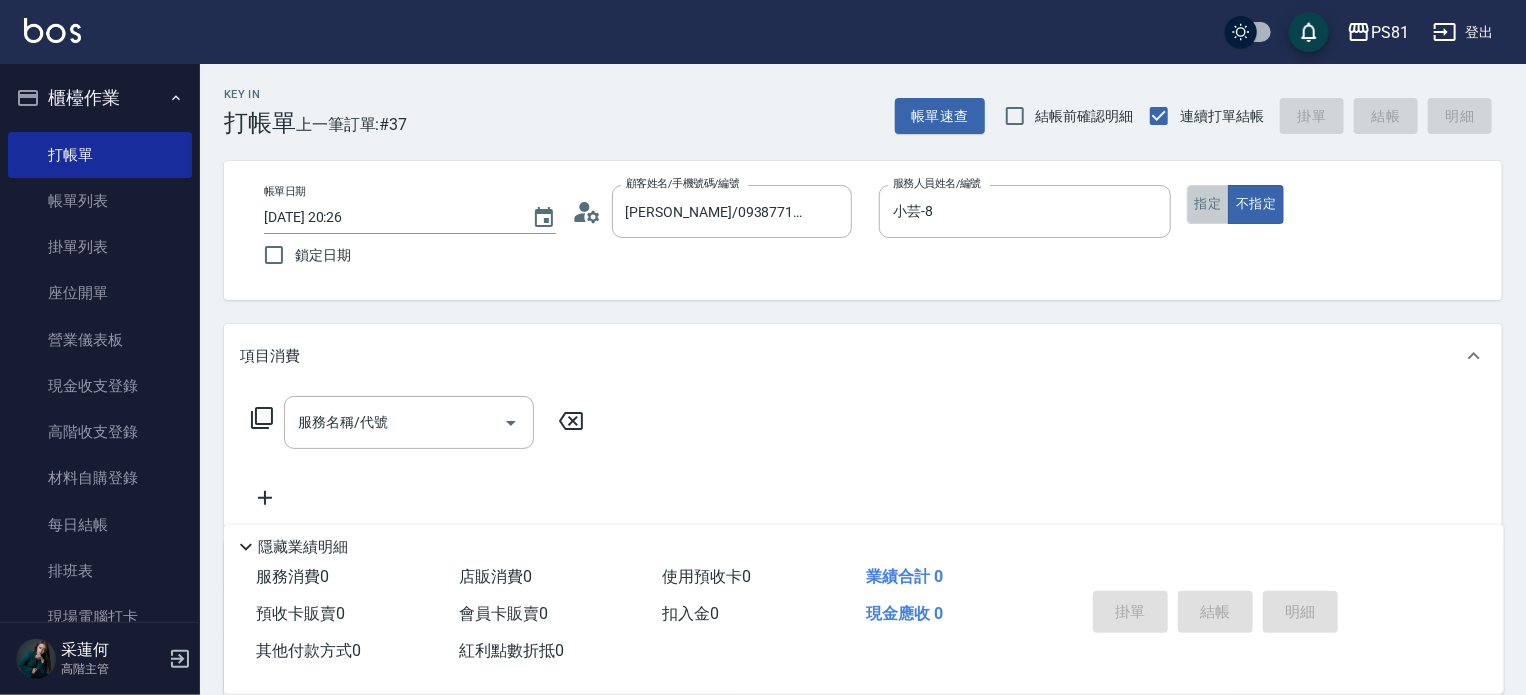 click on "指定" at bounding box center [1208, 204] 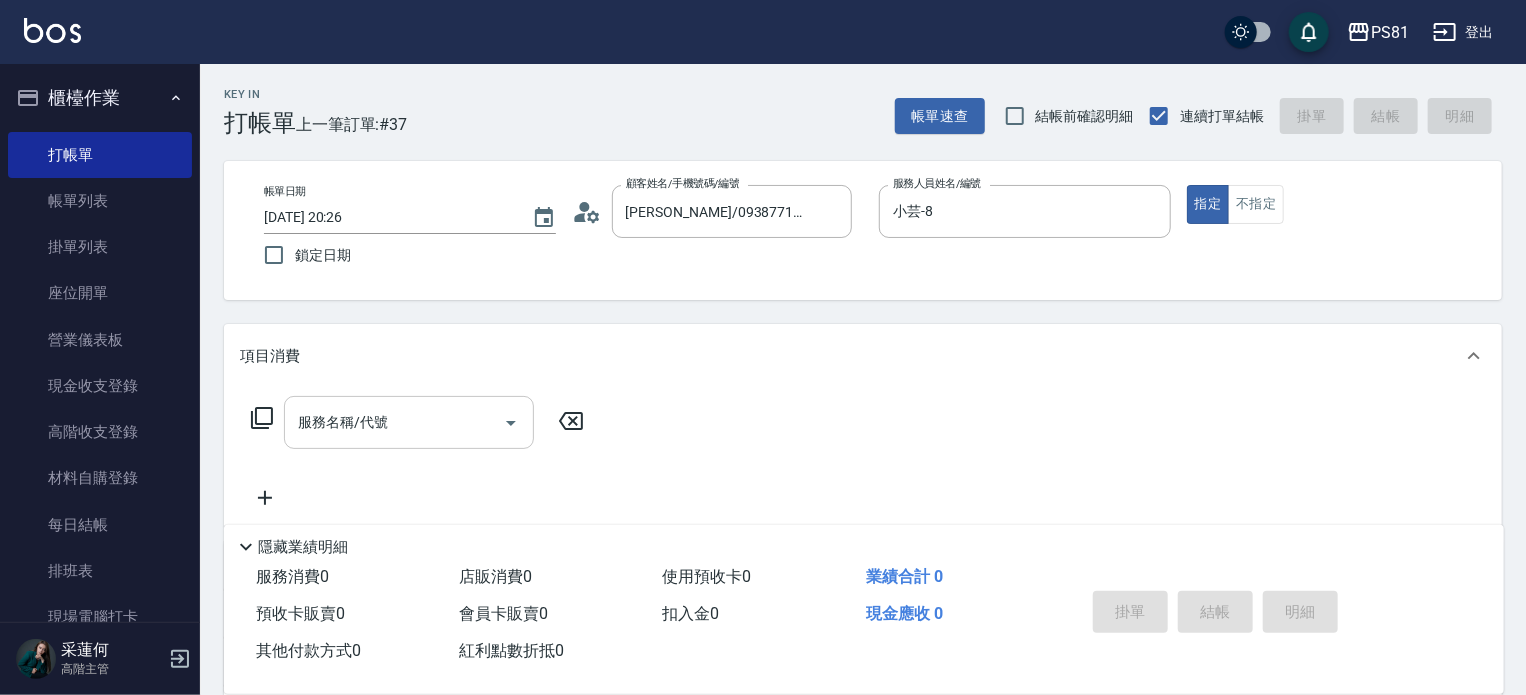 click on "服務名稱/代號" at bounding box center [409, 422] 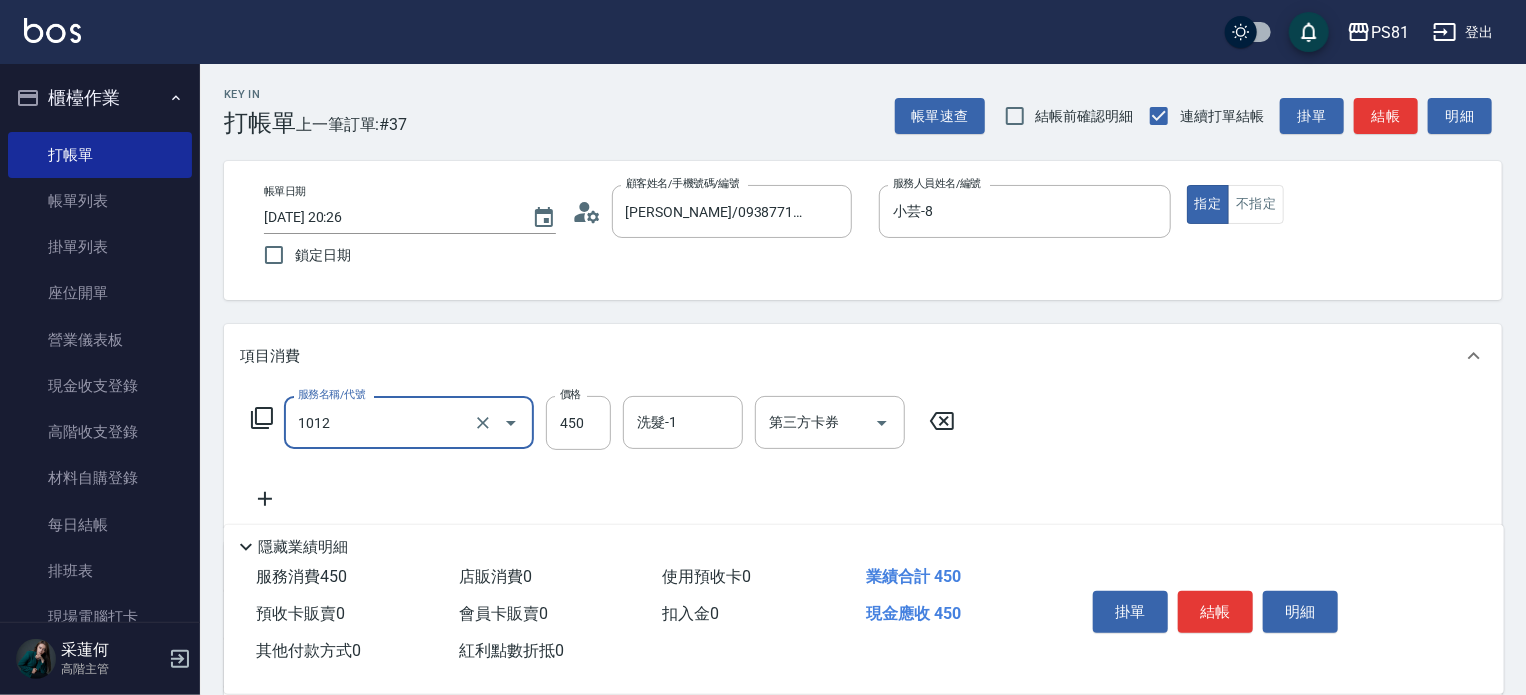 type on "B級洗剪(1012)" 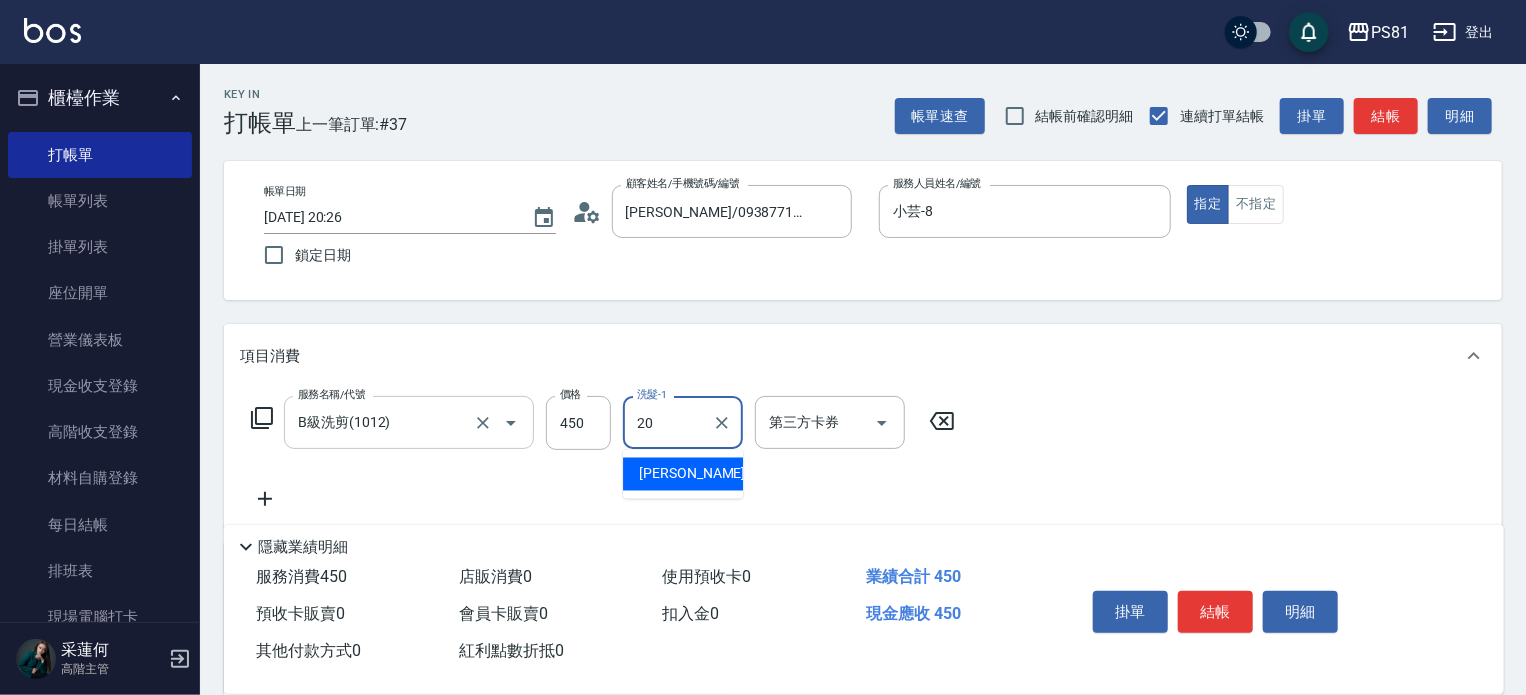 type on "[PERSON_NAME]-20" 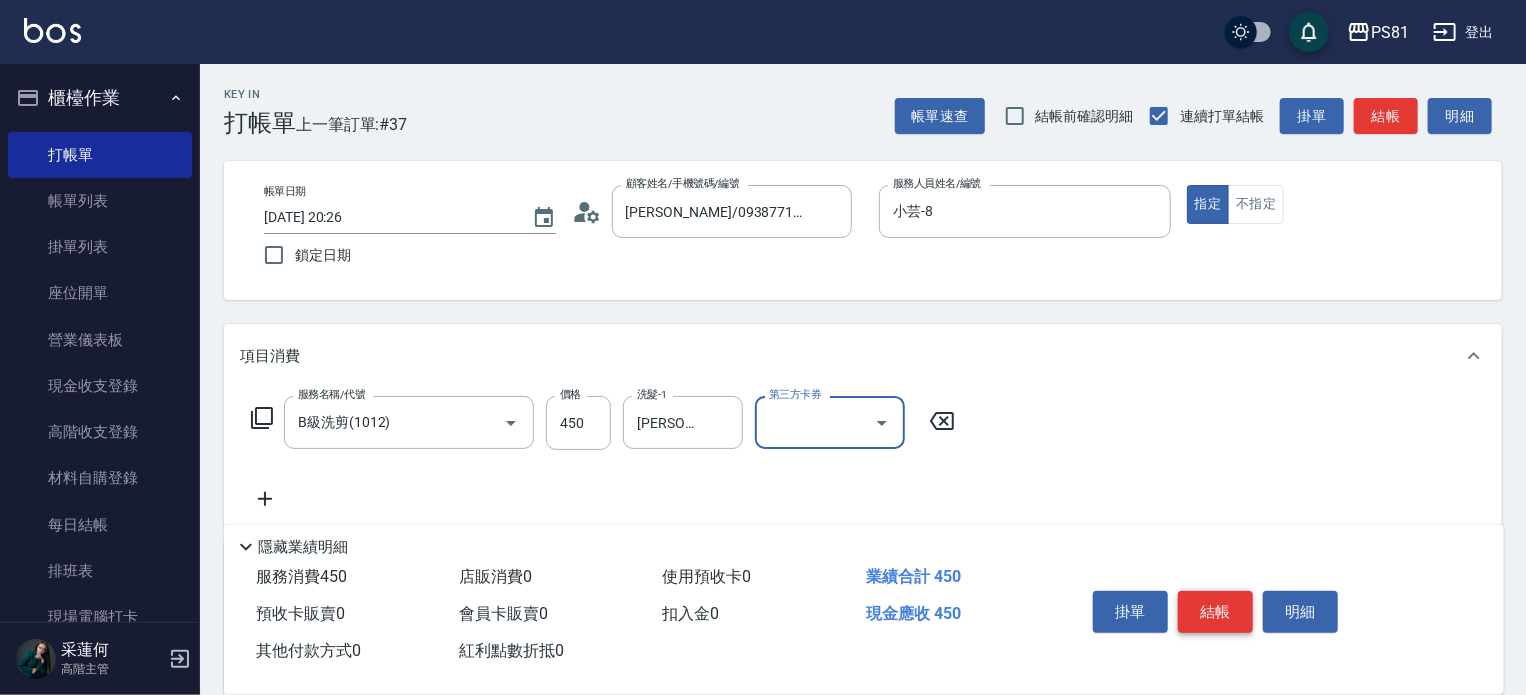 click on "結帳" at bounding box center (1215, 612) 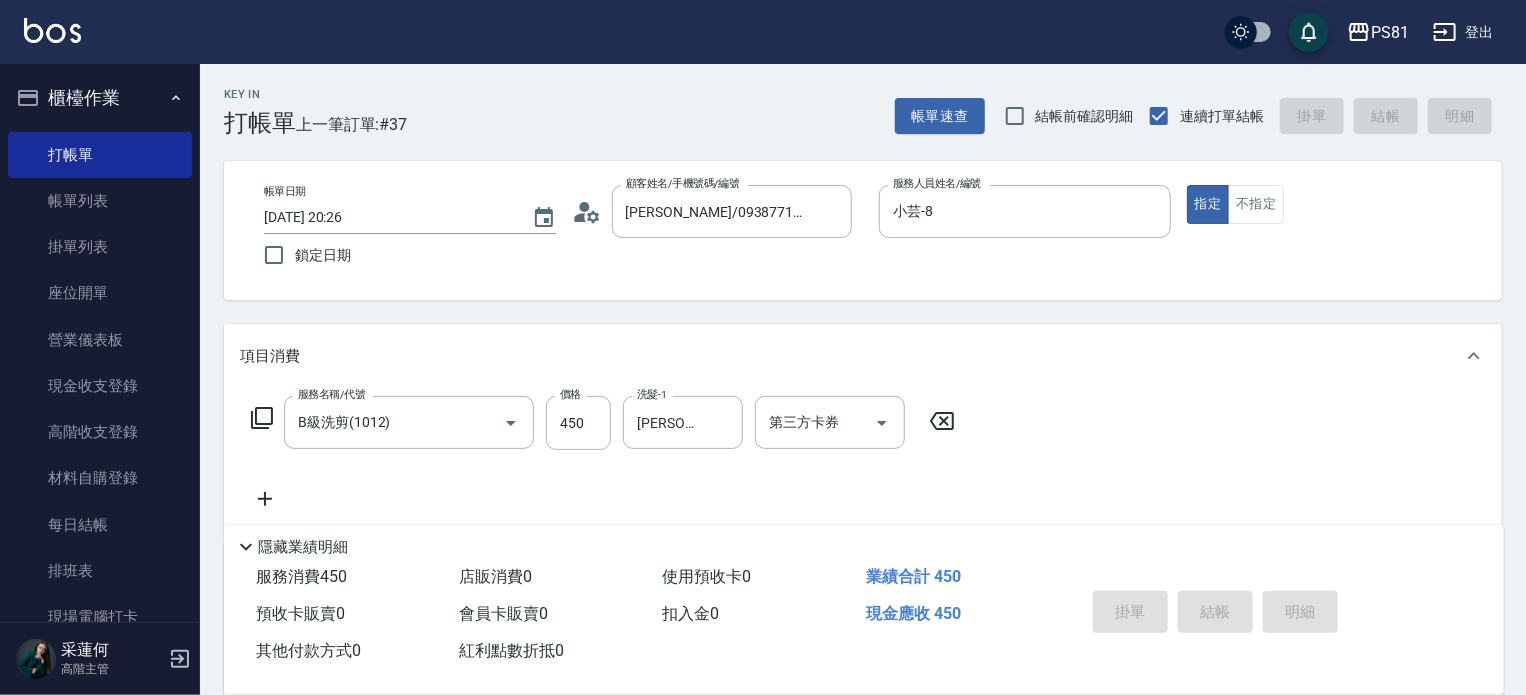type on "[DATE] 20:27" 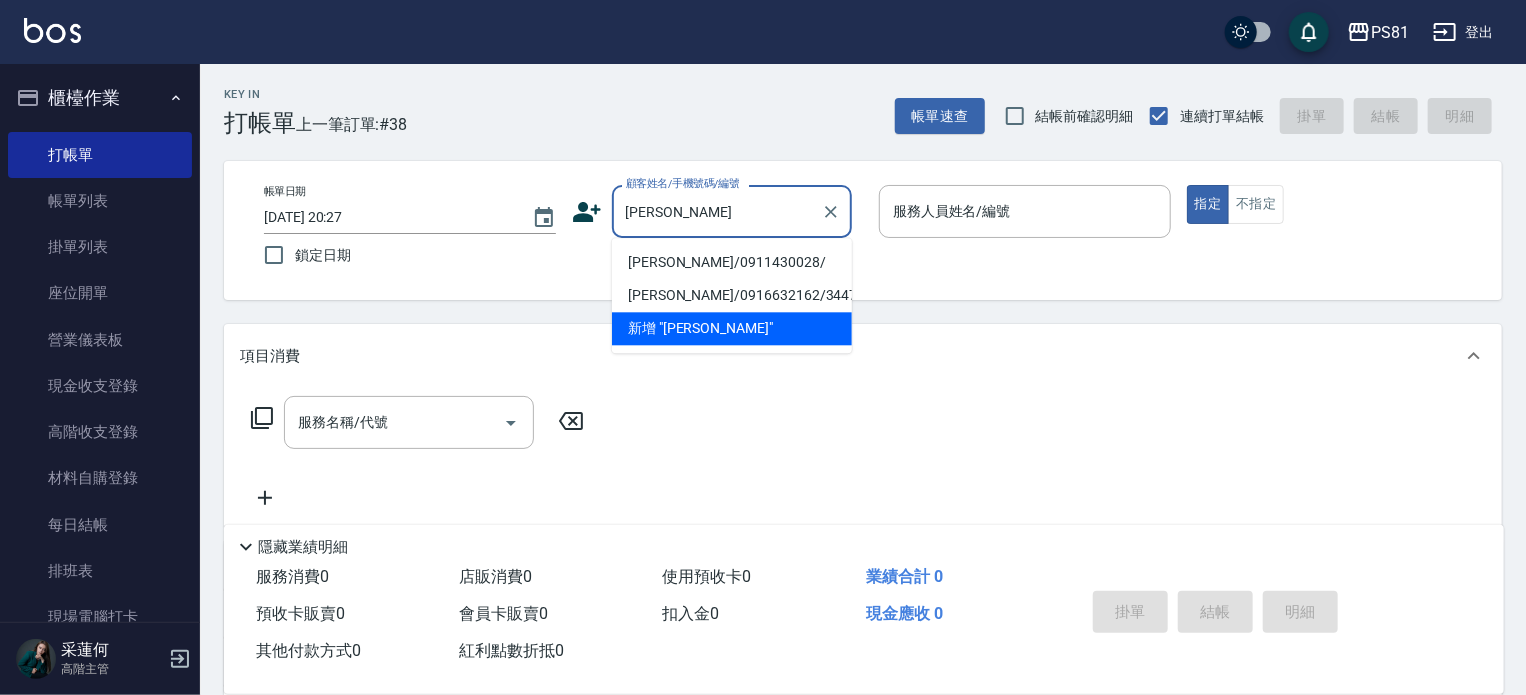 click on "[PERSON_NAME]/0911430028/" at bounding box center (732, 262) 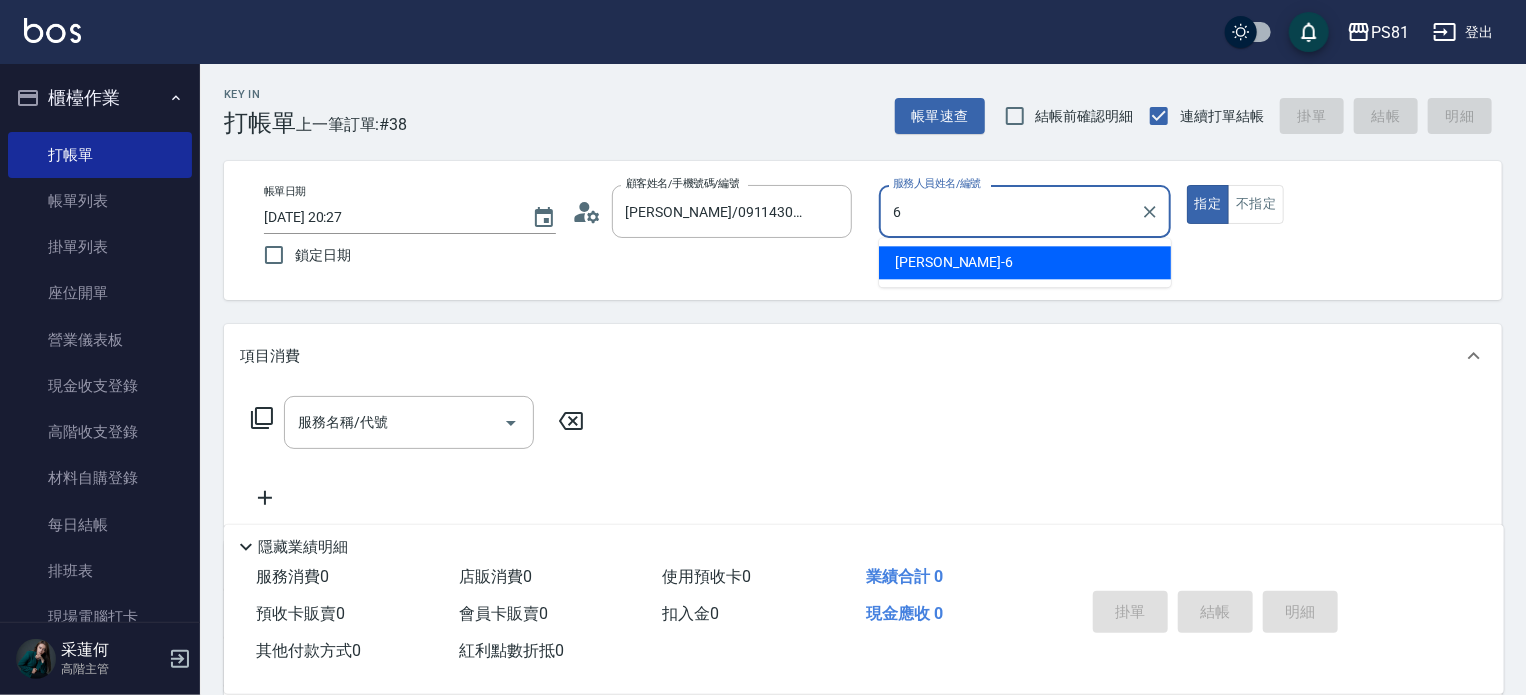 type on "[PERSON_NAME]-6" 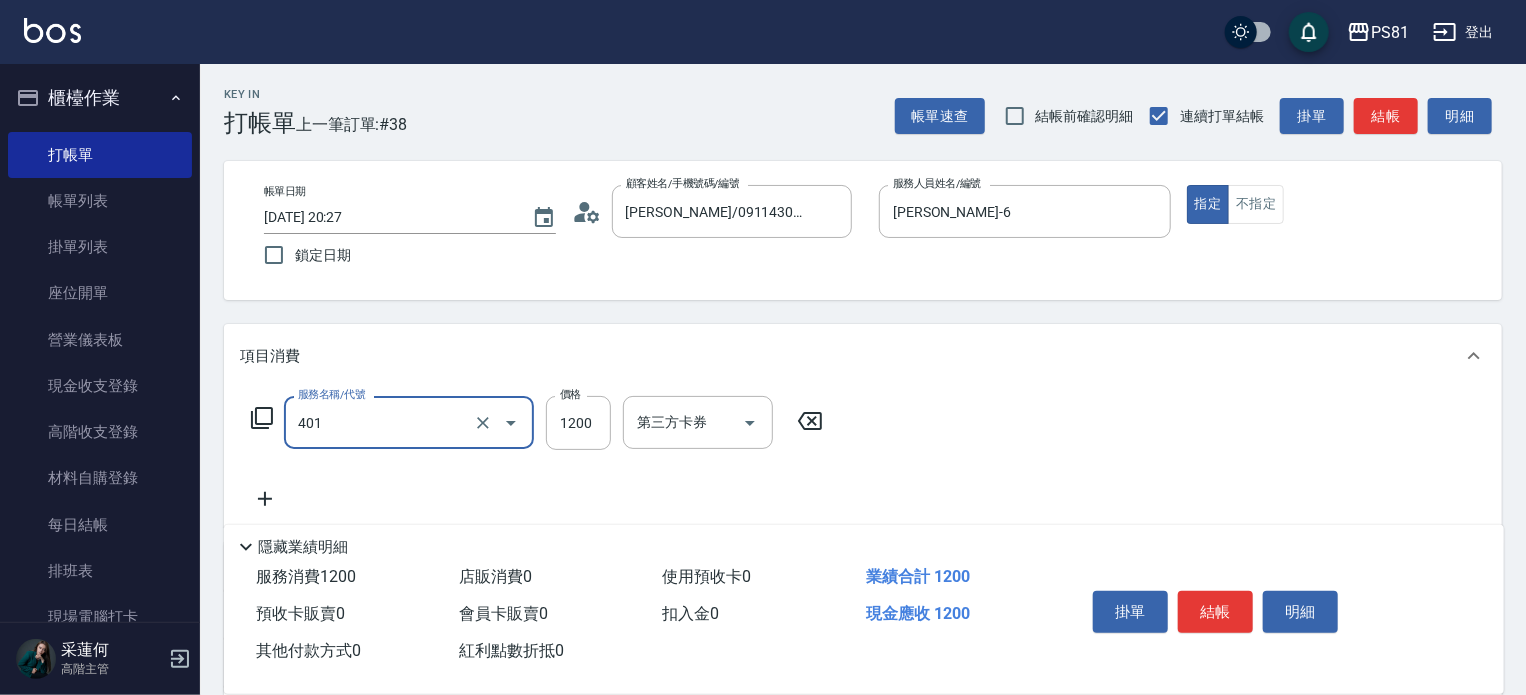 type on "基本染髮(401)" 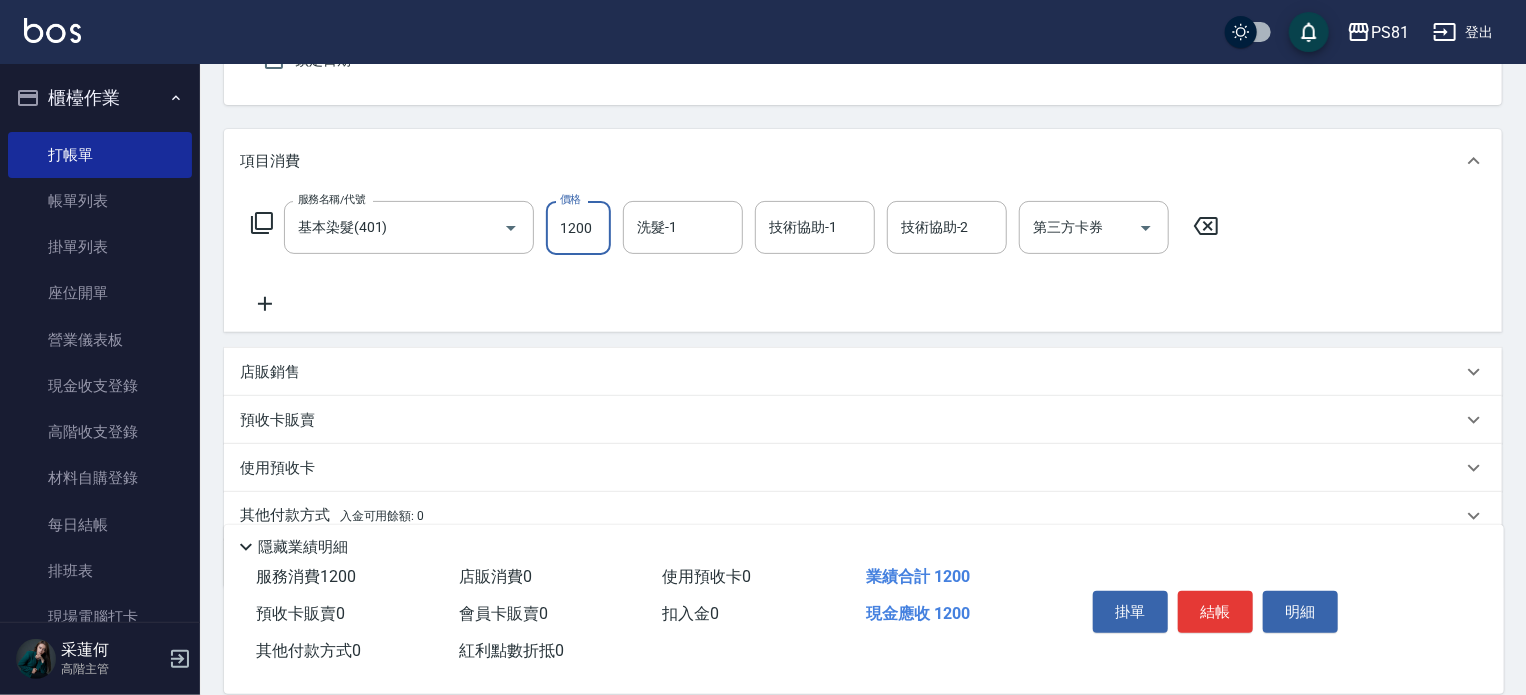 scroll, scrollTop: 216, scrollLeft: 0, axis: vertical 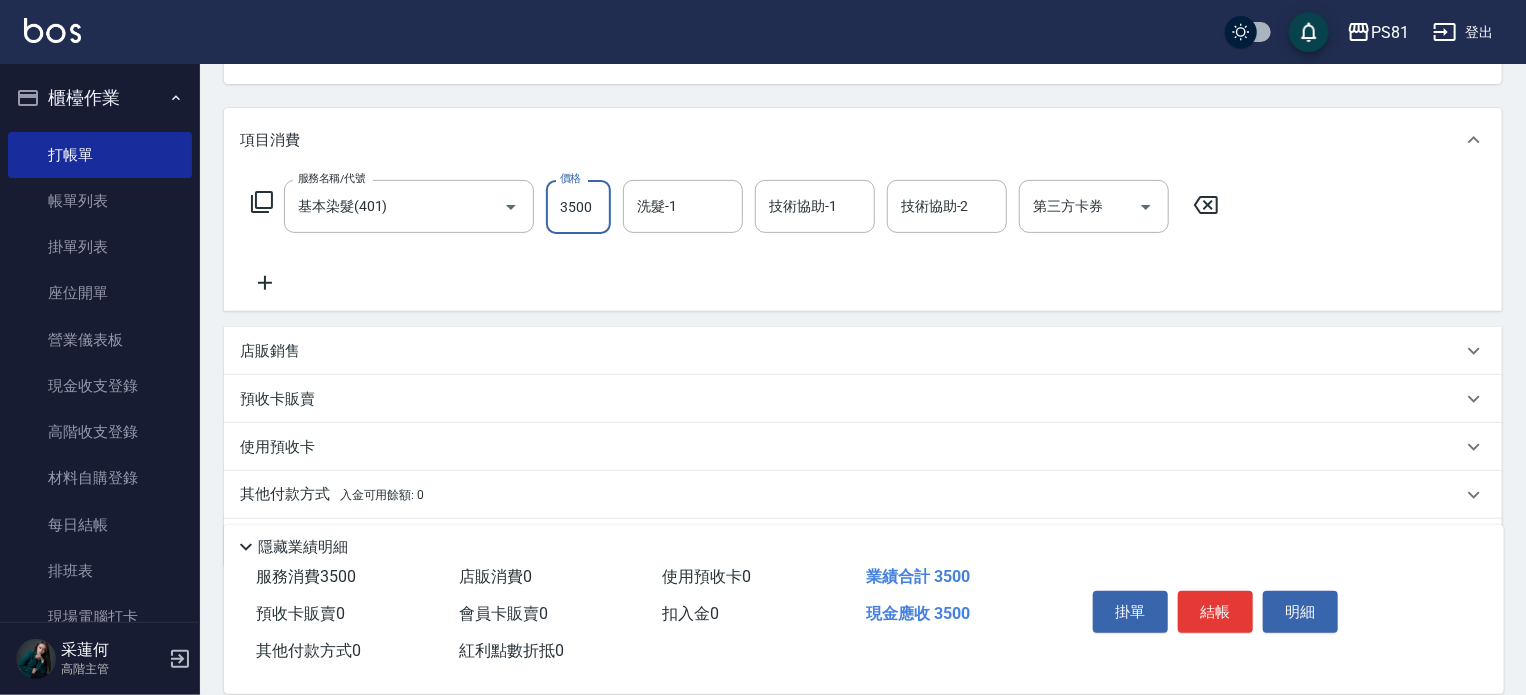 type on "3500" 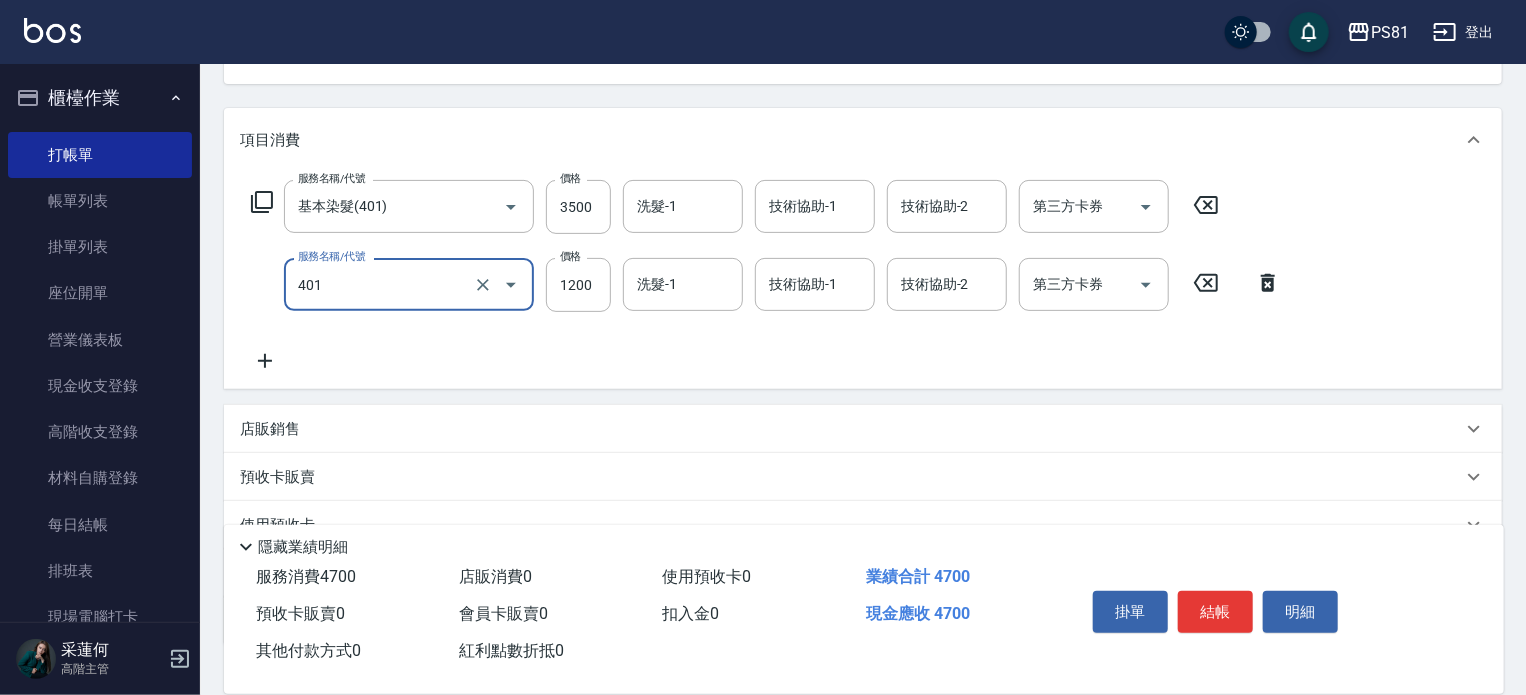 type on "基本染髮(401)" 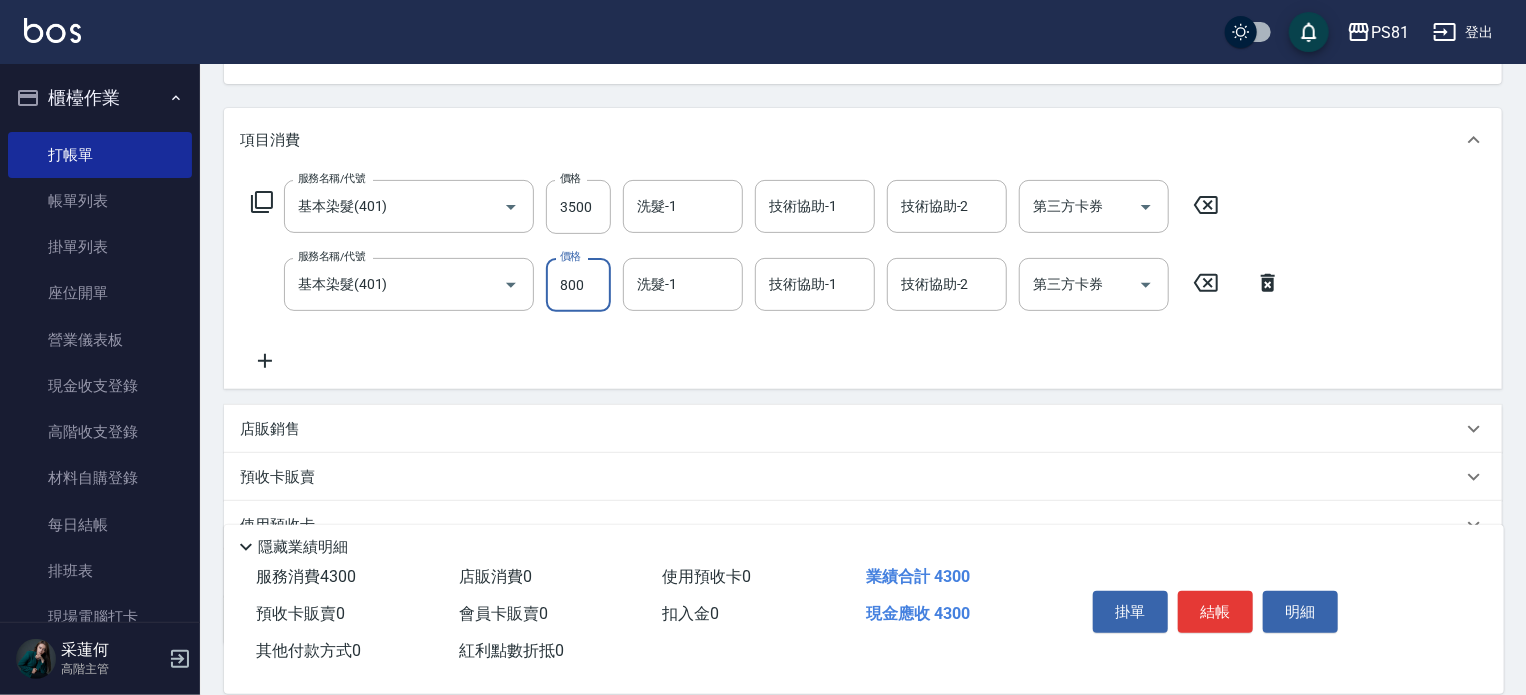 type on "800" 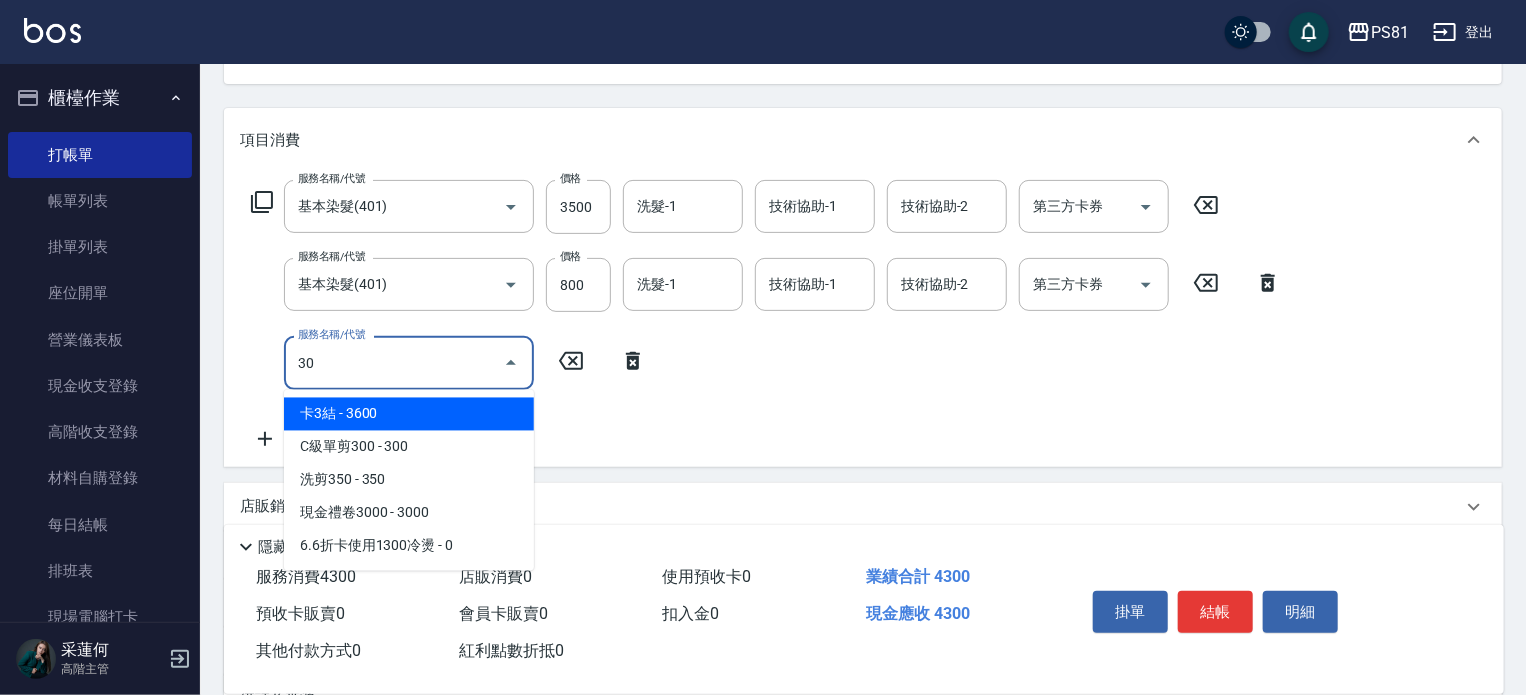 type on "306" 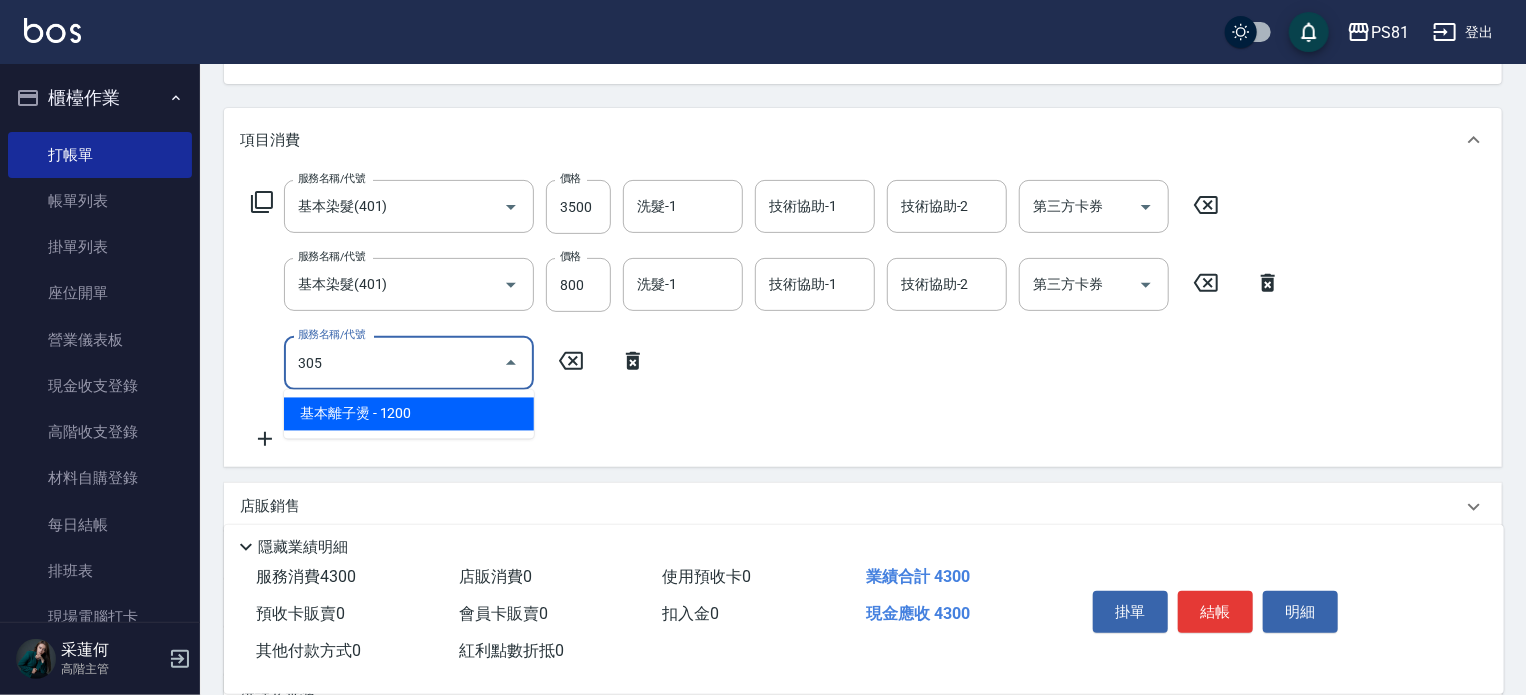 type on "基本離子燙(305)" 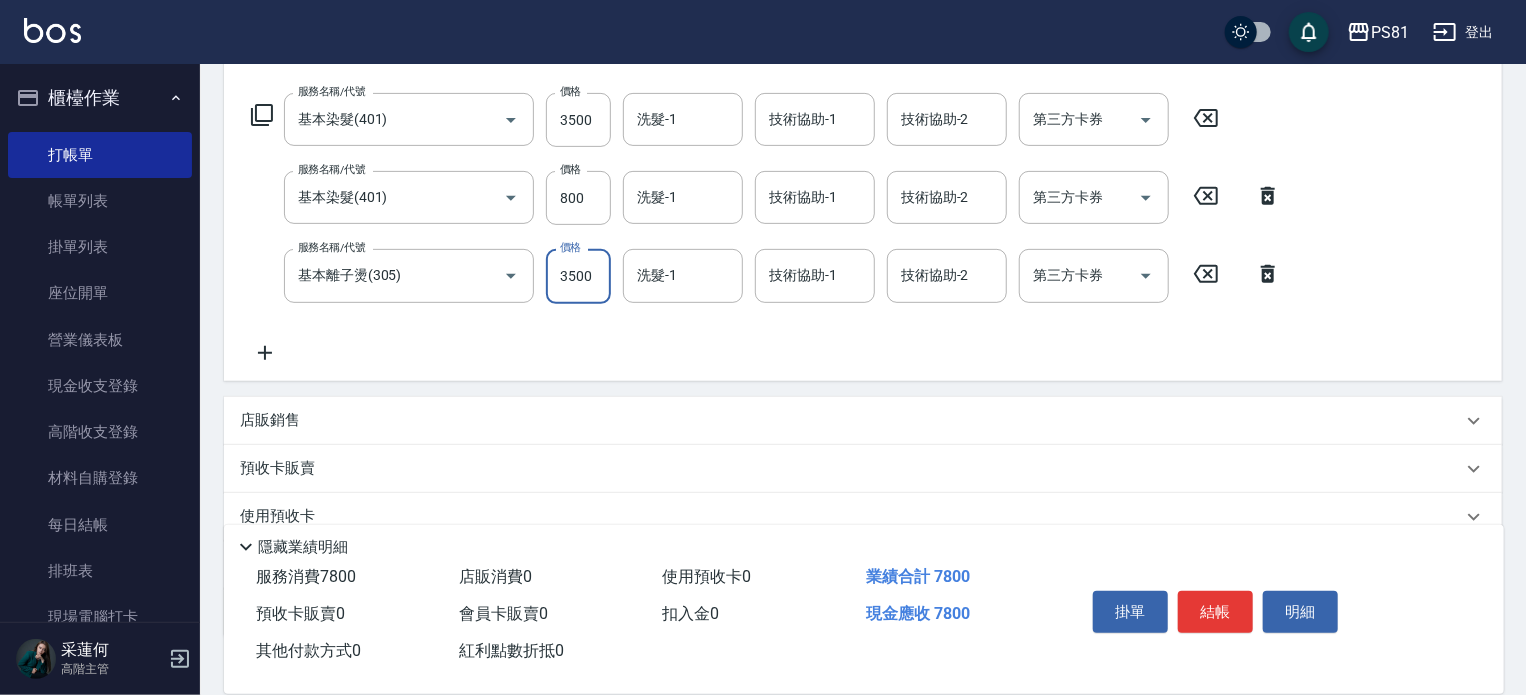 scroll, scrollTop: 434, scrollLeft: 0, axis: vertical 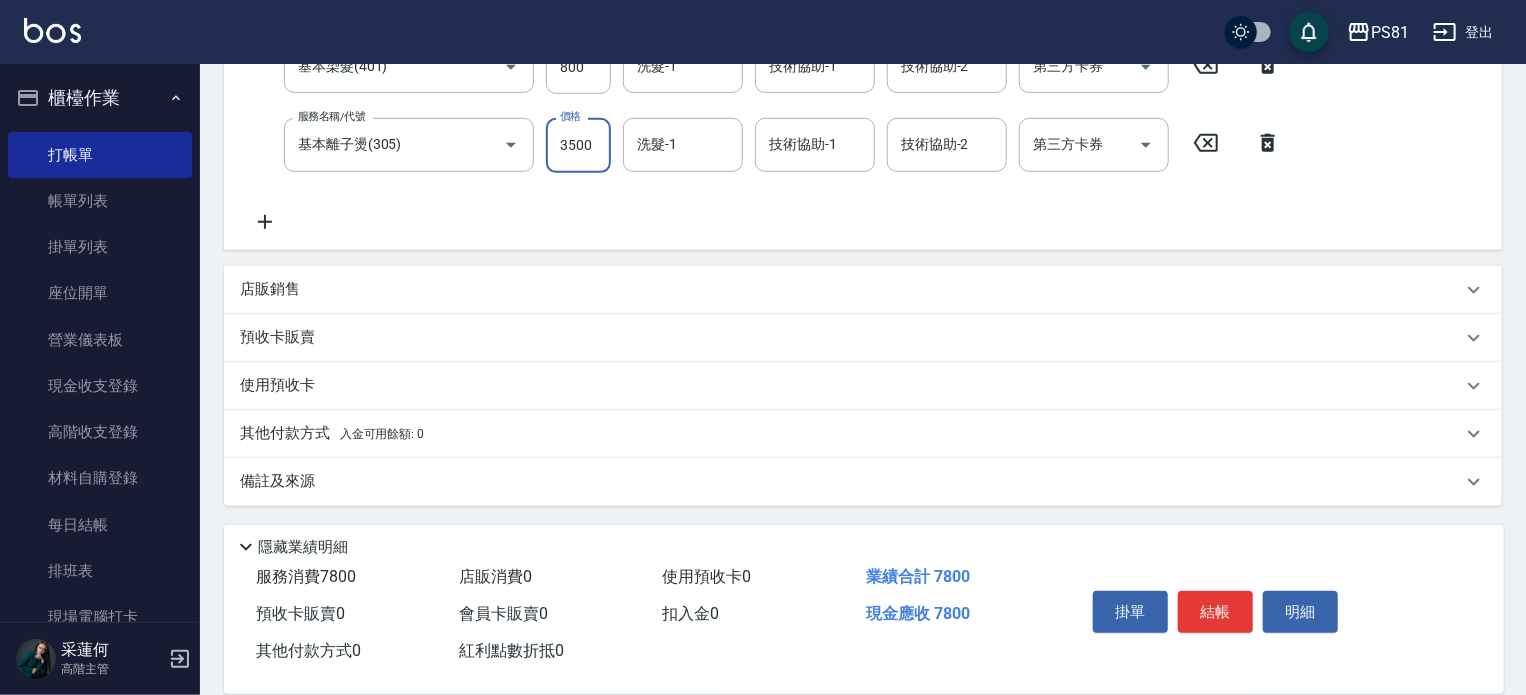 type on "3500" 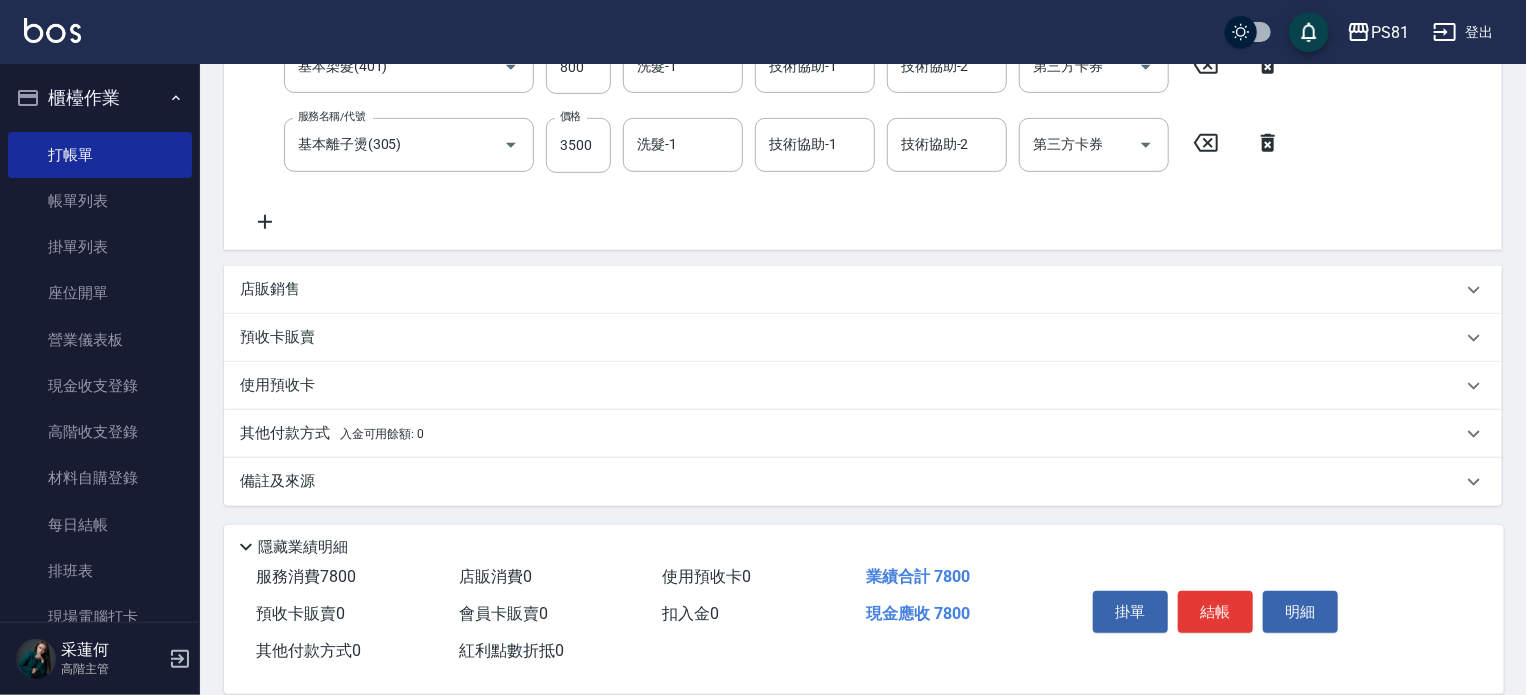 click on "入金可用餘額: 0" at bounding box center (382, 434) 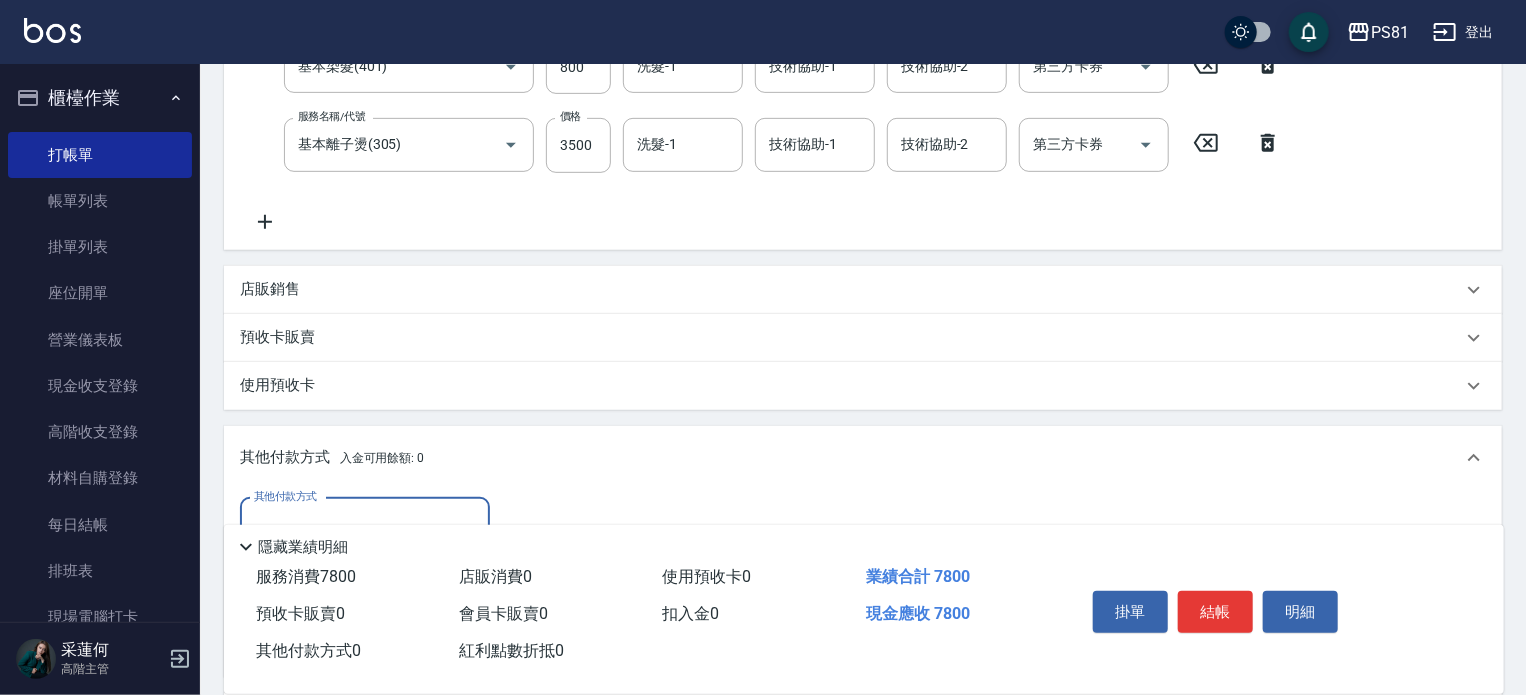 scroll, scrollTop: 0, scrollLeft: 0, axis: both 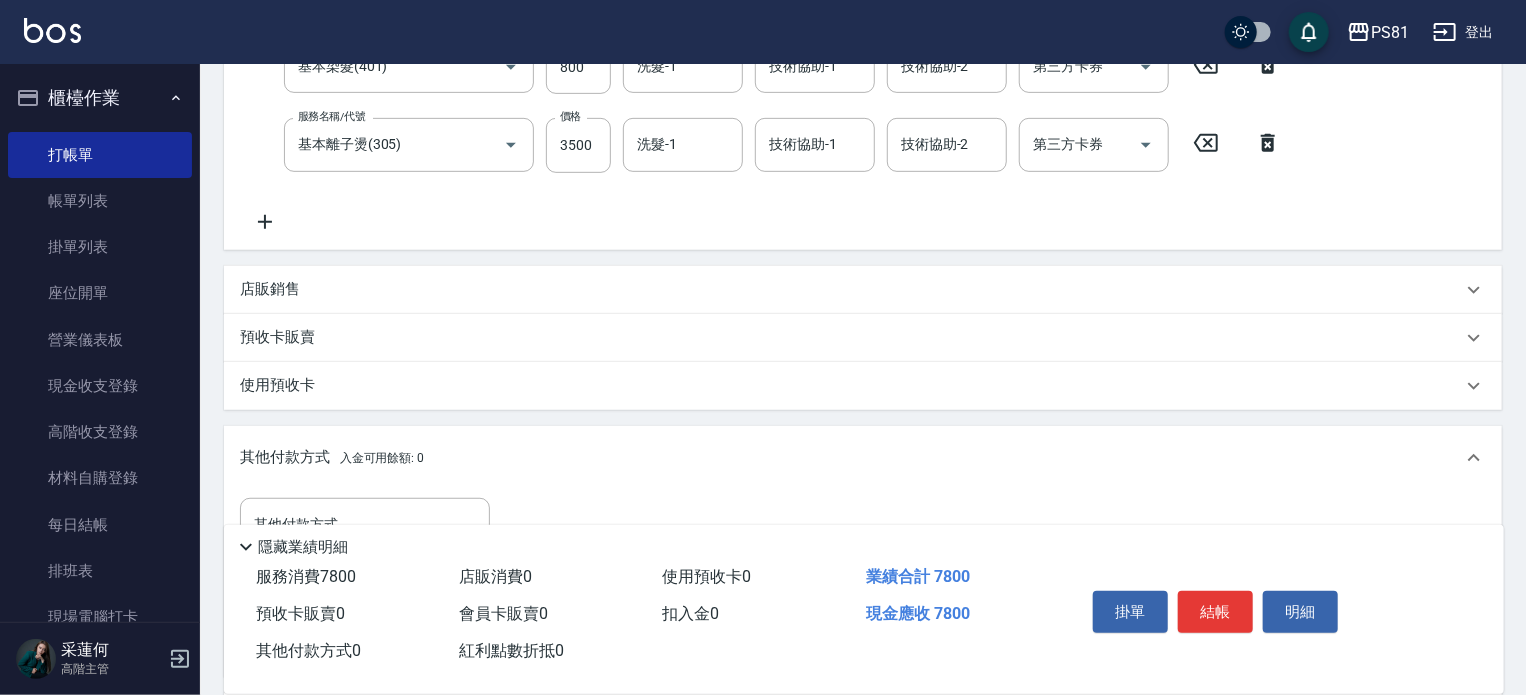 click on "隱藏業績明細" at bounding box center [864, 542] 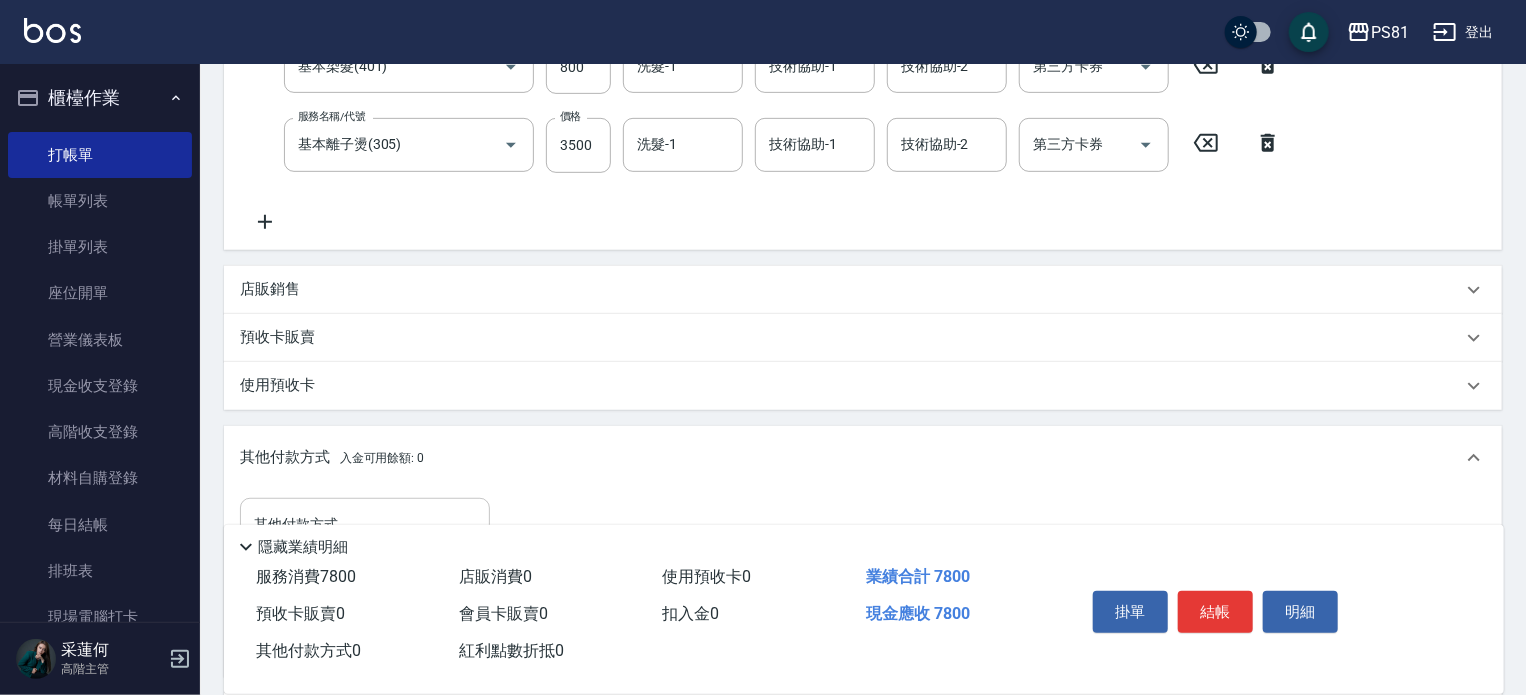 click on "其他付款方式" at bounding box center [365, 524] 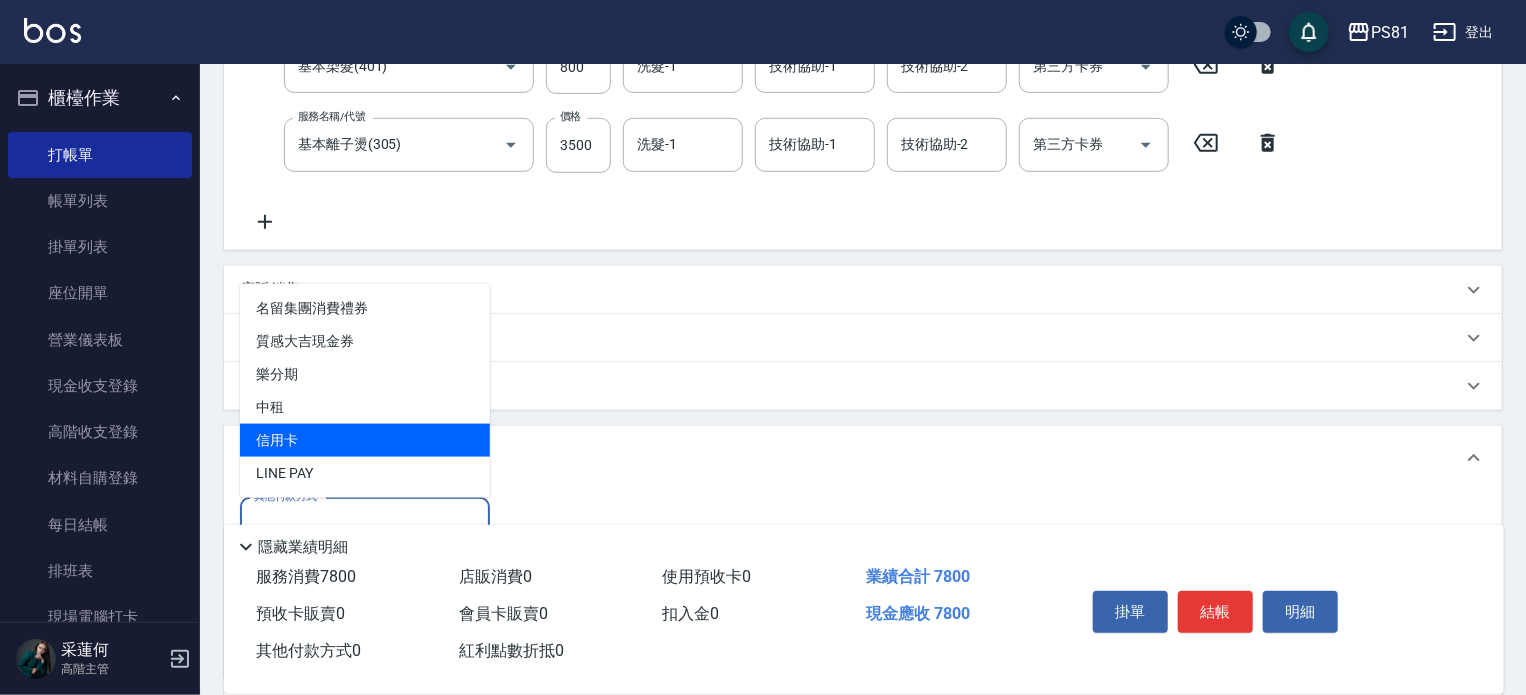 click on "信用卡" at bounding box center (365, 440) 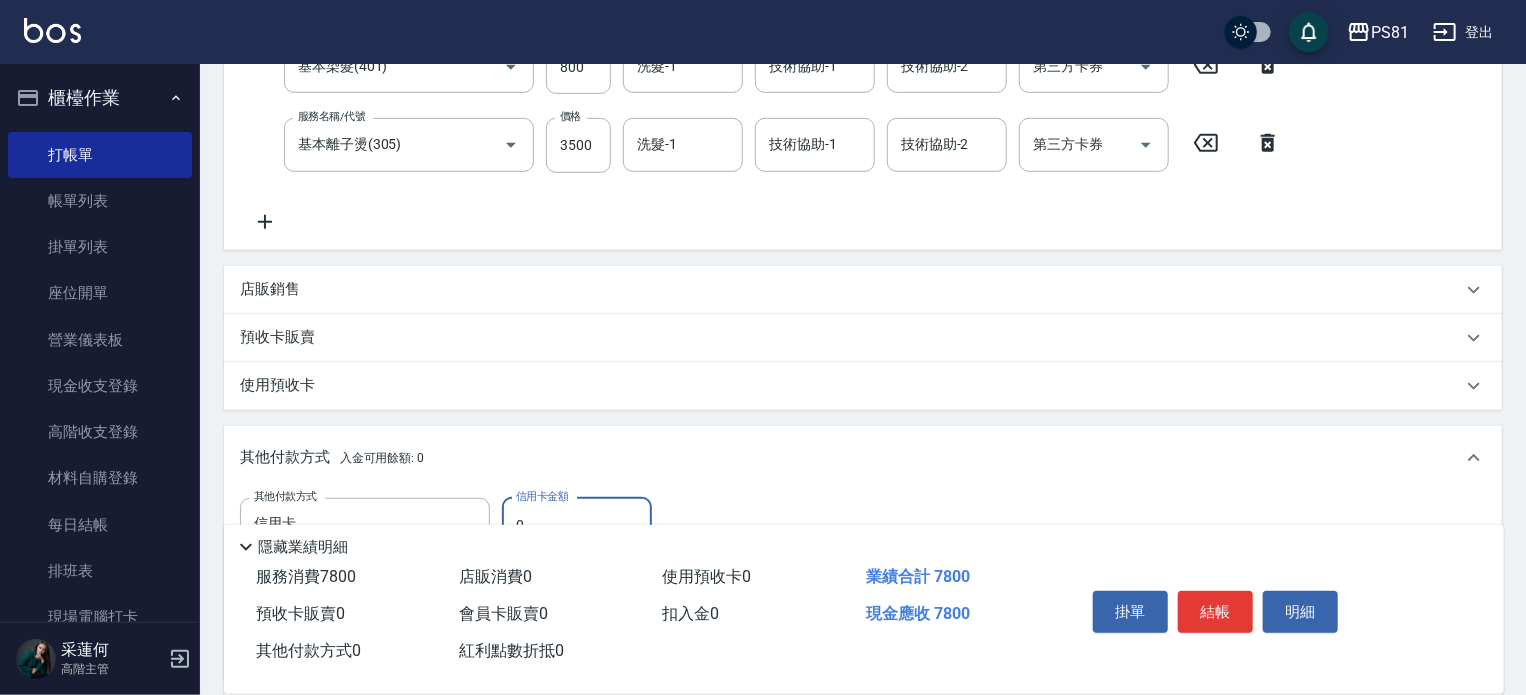 click on "0" at bounding box center [577, 525] 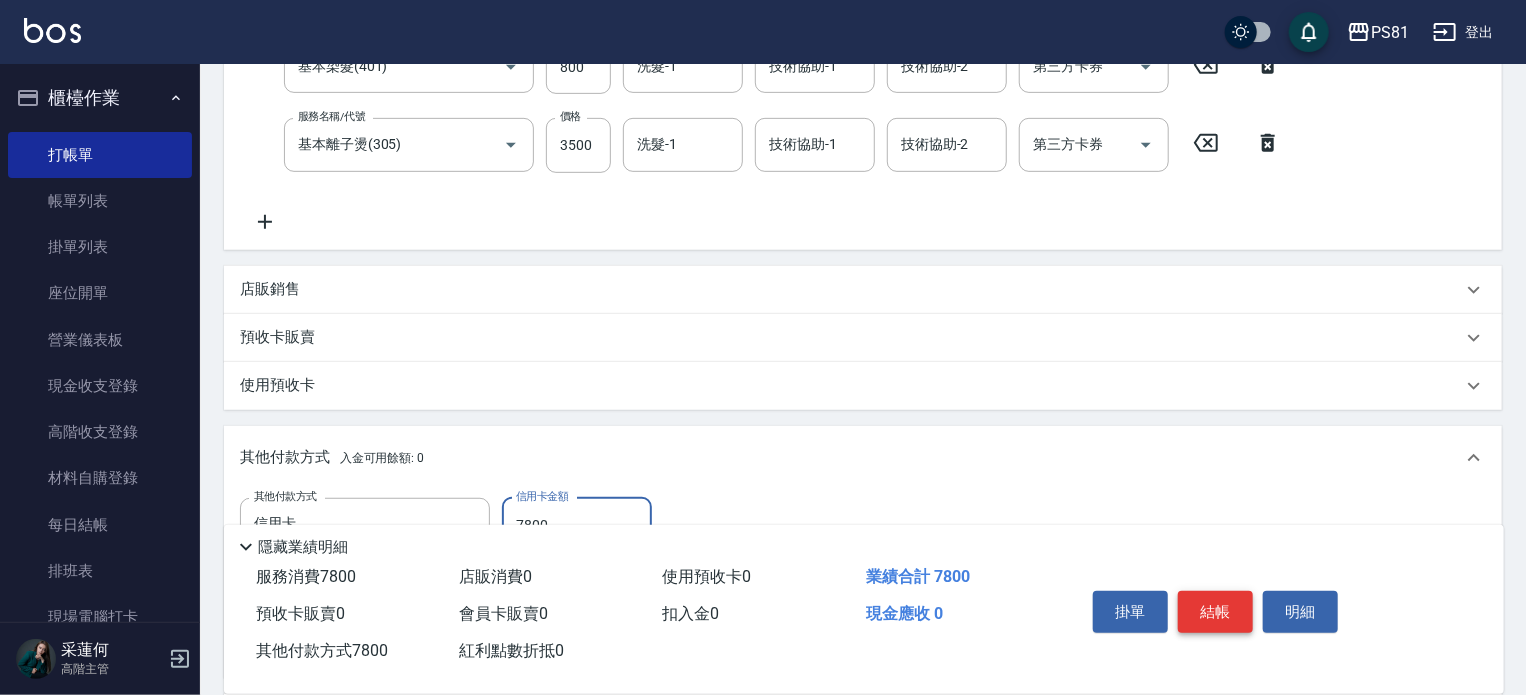 type on "7800" 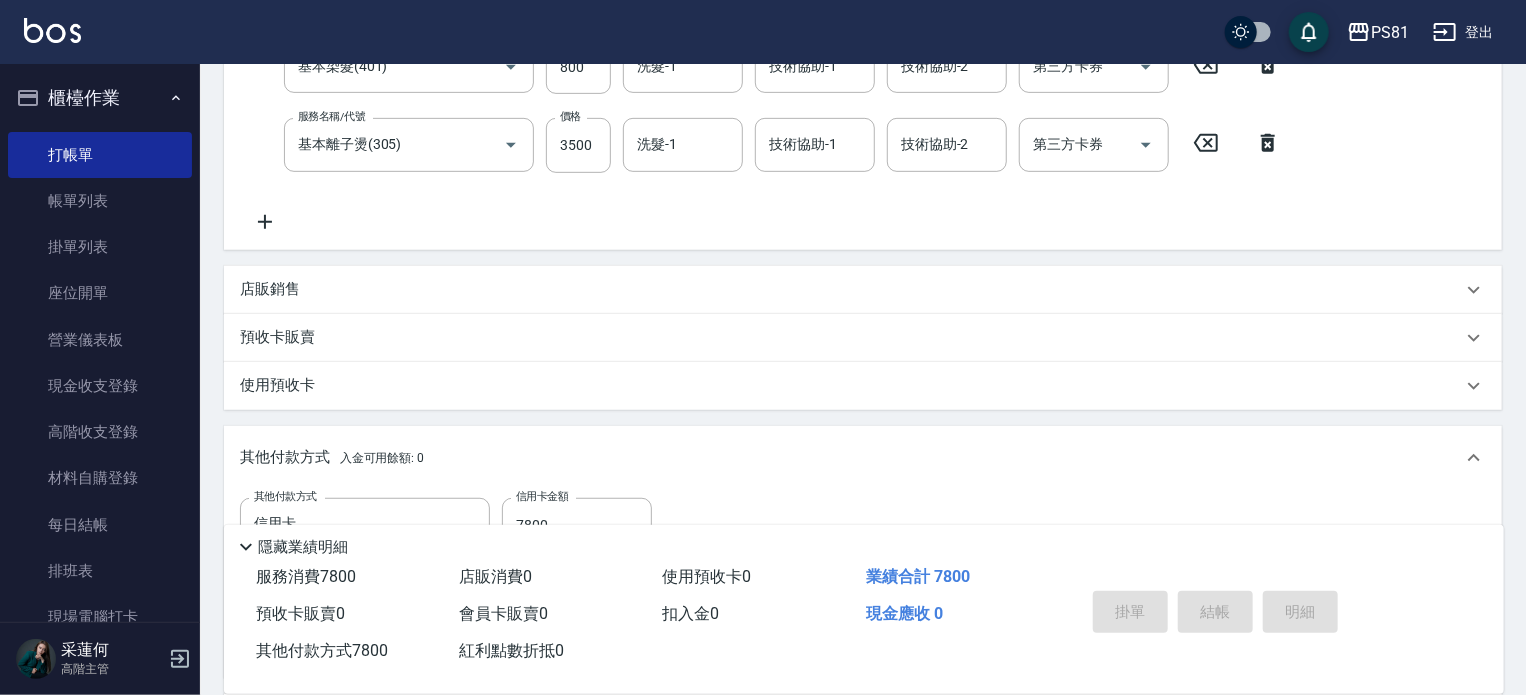 type on "[DATE] 20:29" 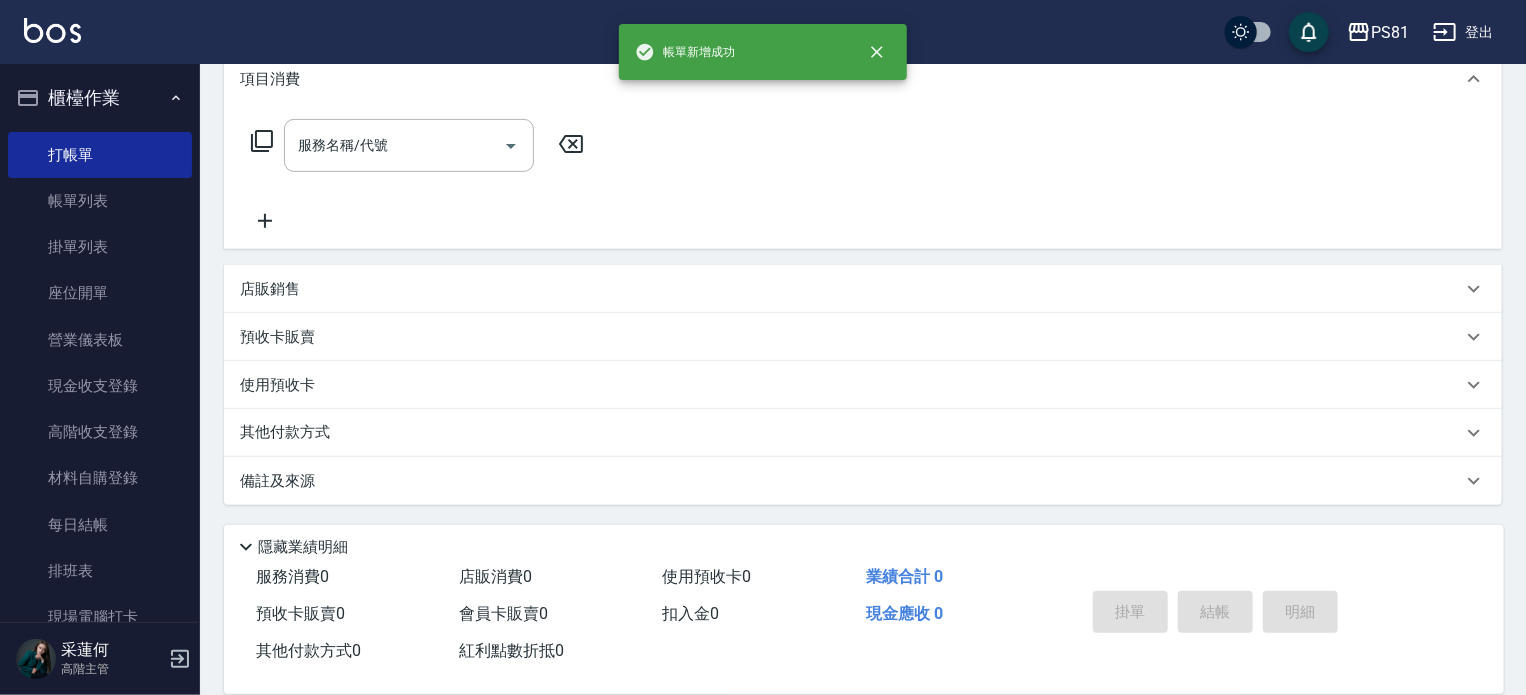 scroll, scrollTop: 0, scrollLeft: 0, axis: both 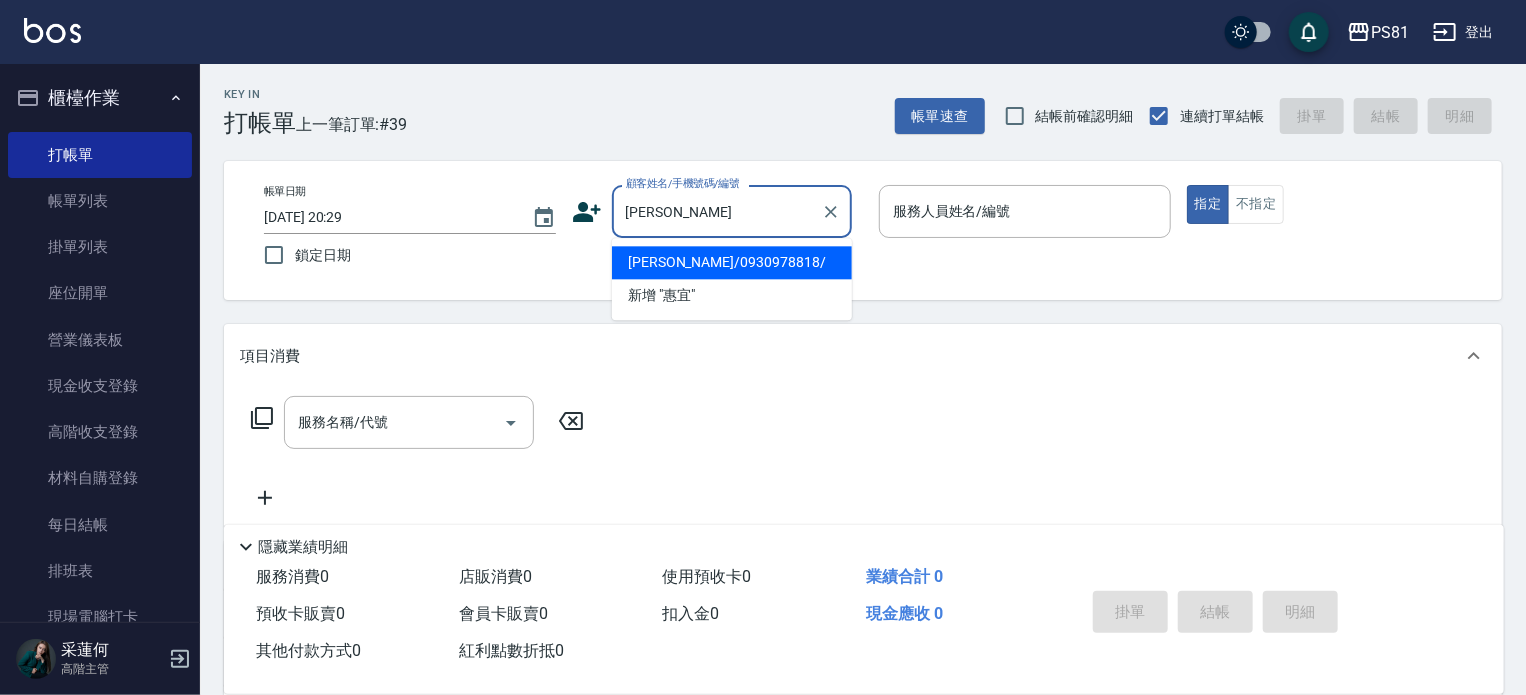 click on "[PERSON_NAME]/0930978818/" at bounding box center [732, 262] 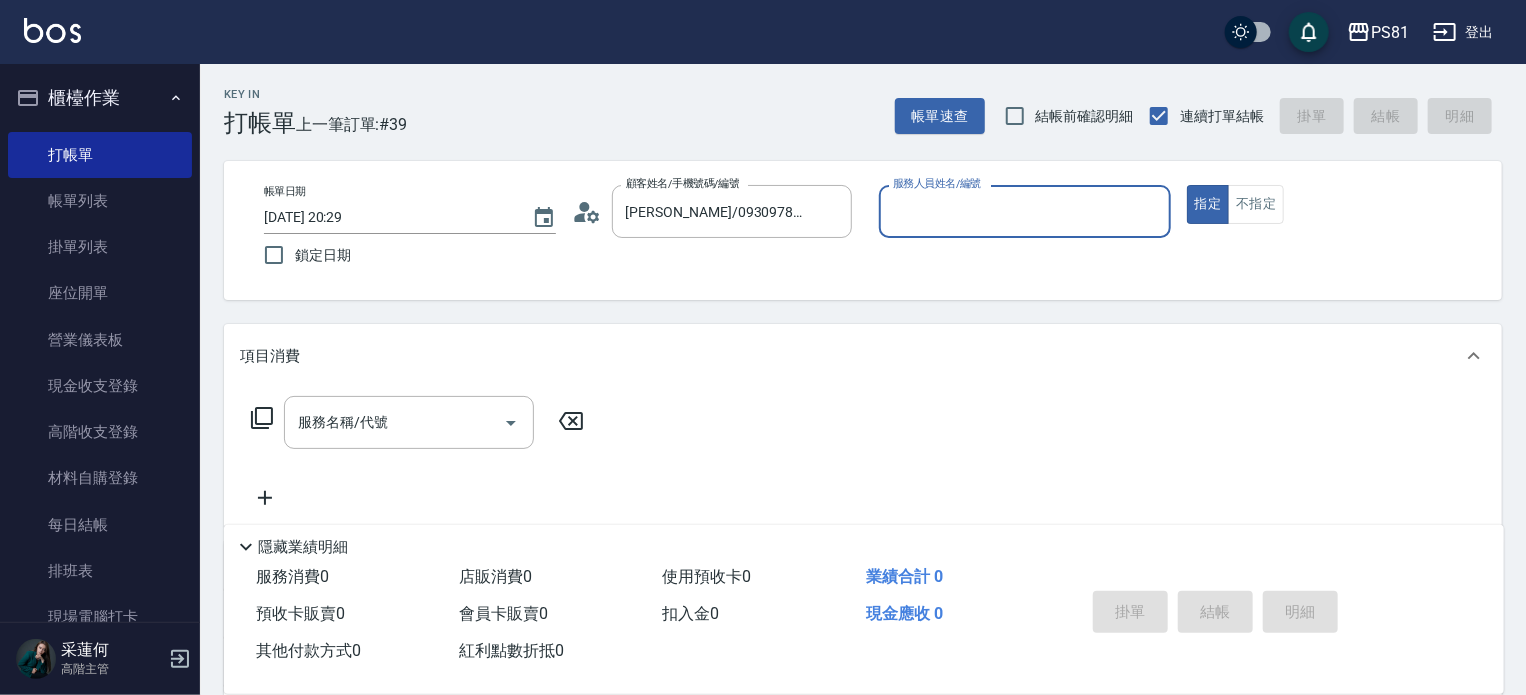 type on "[PERSON_NAME]-6" 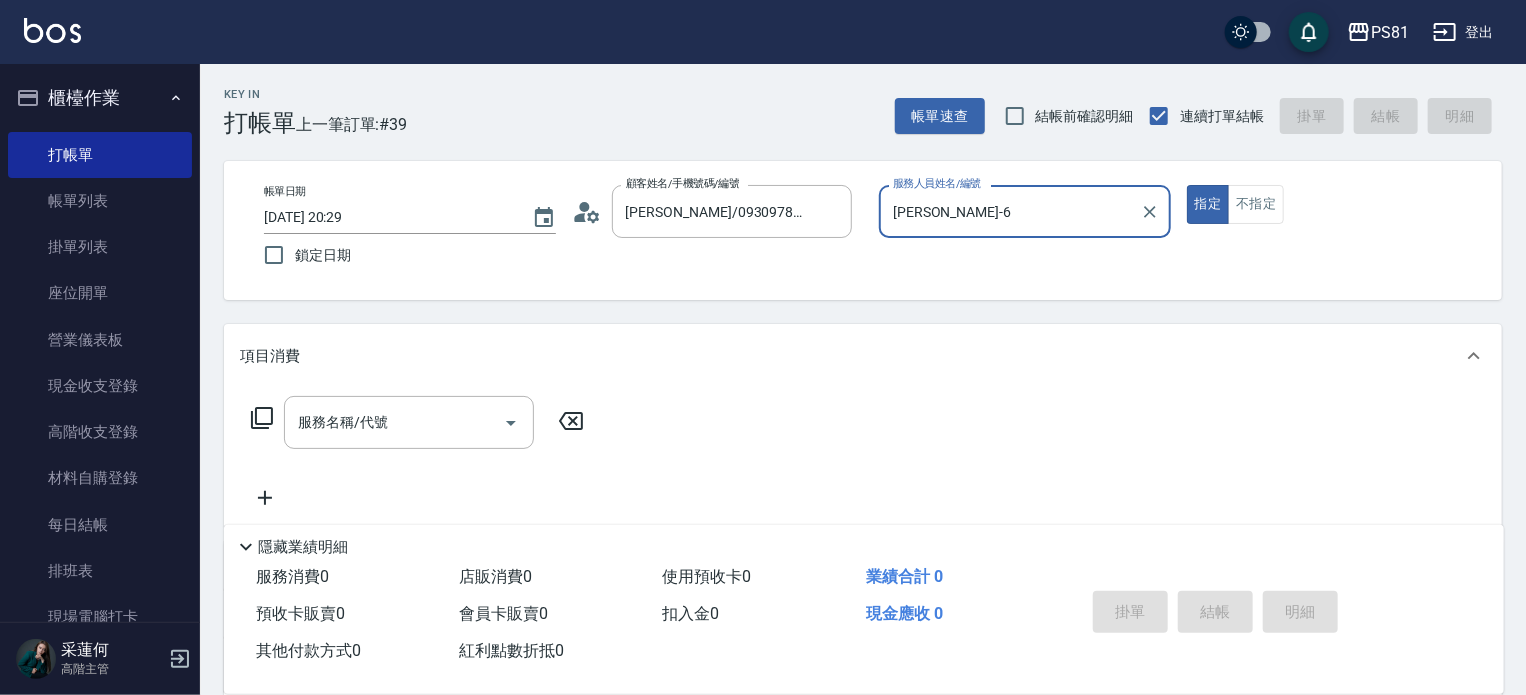 click on "指定" at bounding box center [1208, 204] 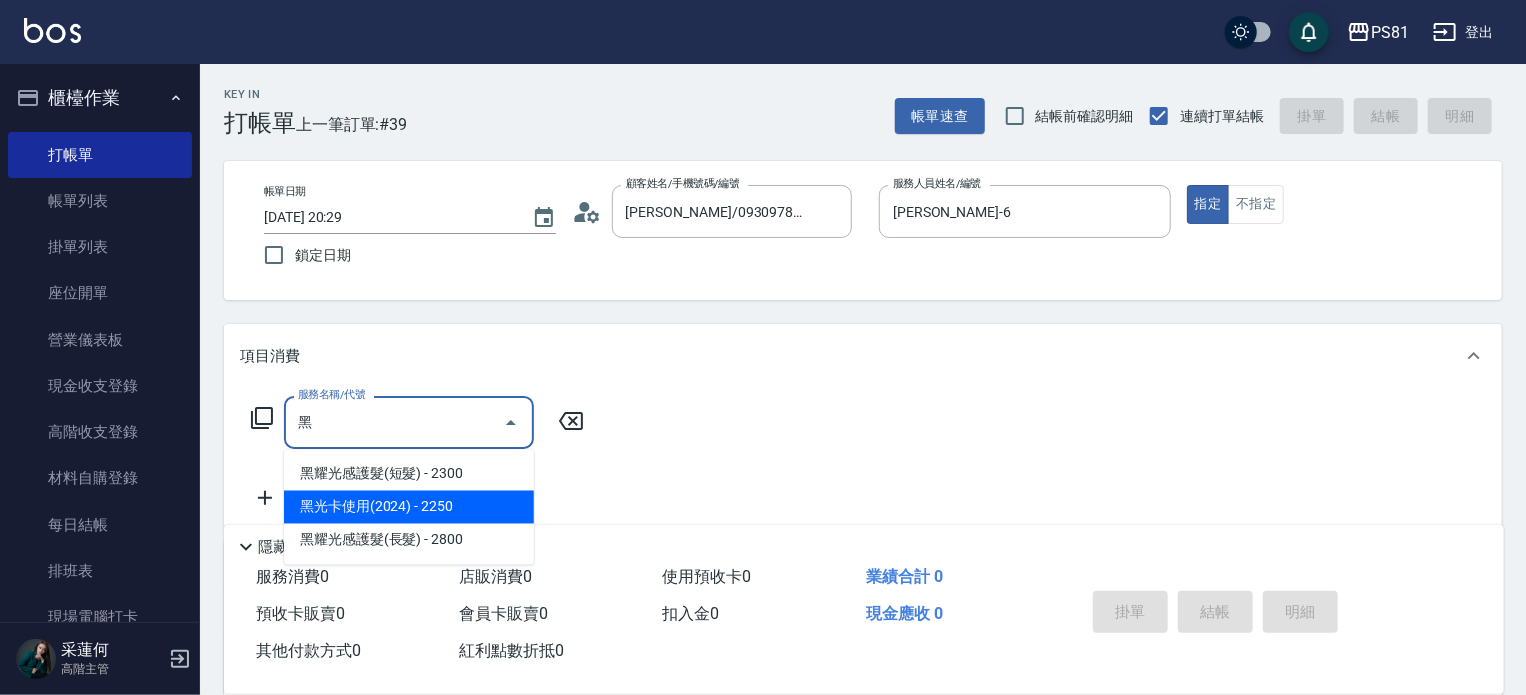 click on "黑光卡使用(2024) - 2250" at bounding box center (409, 507) 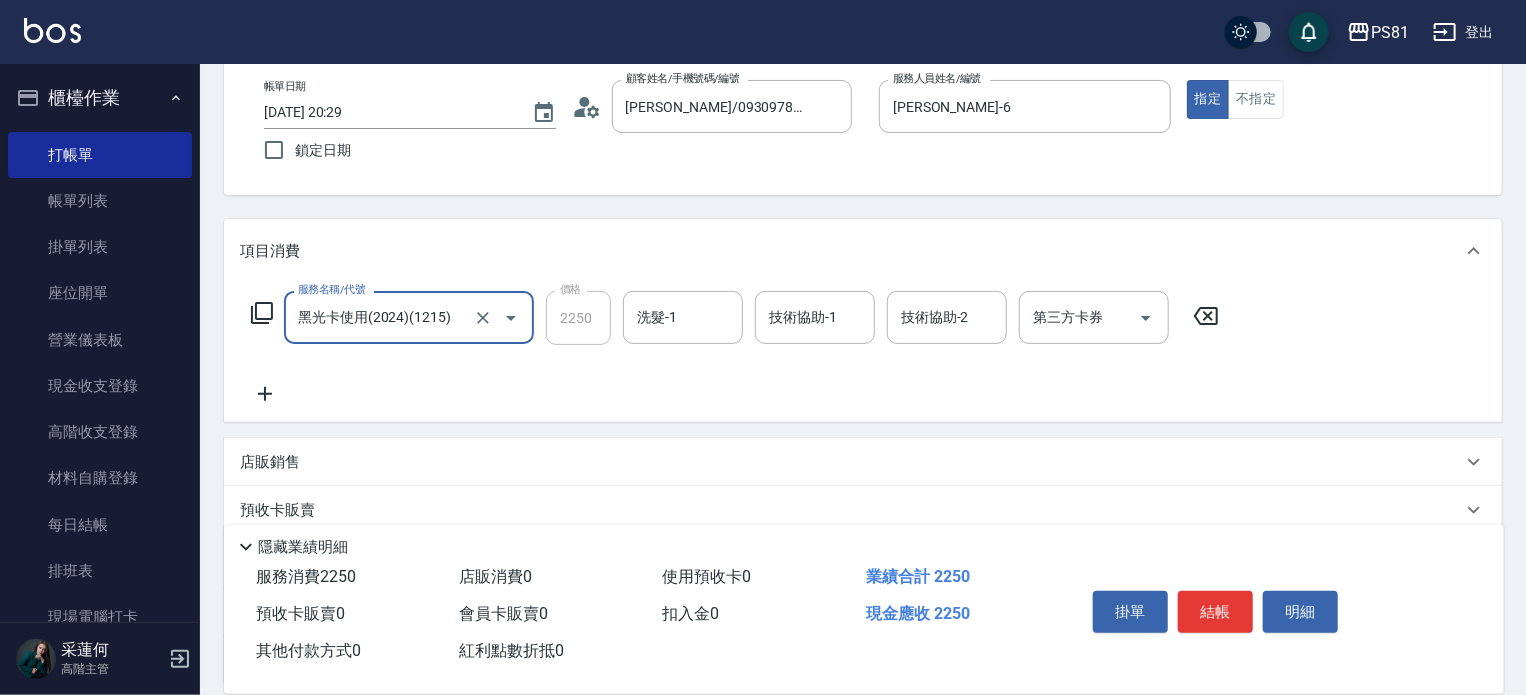 scroll, scrollTop: 125, scrollLeft: 0, axis: vertical 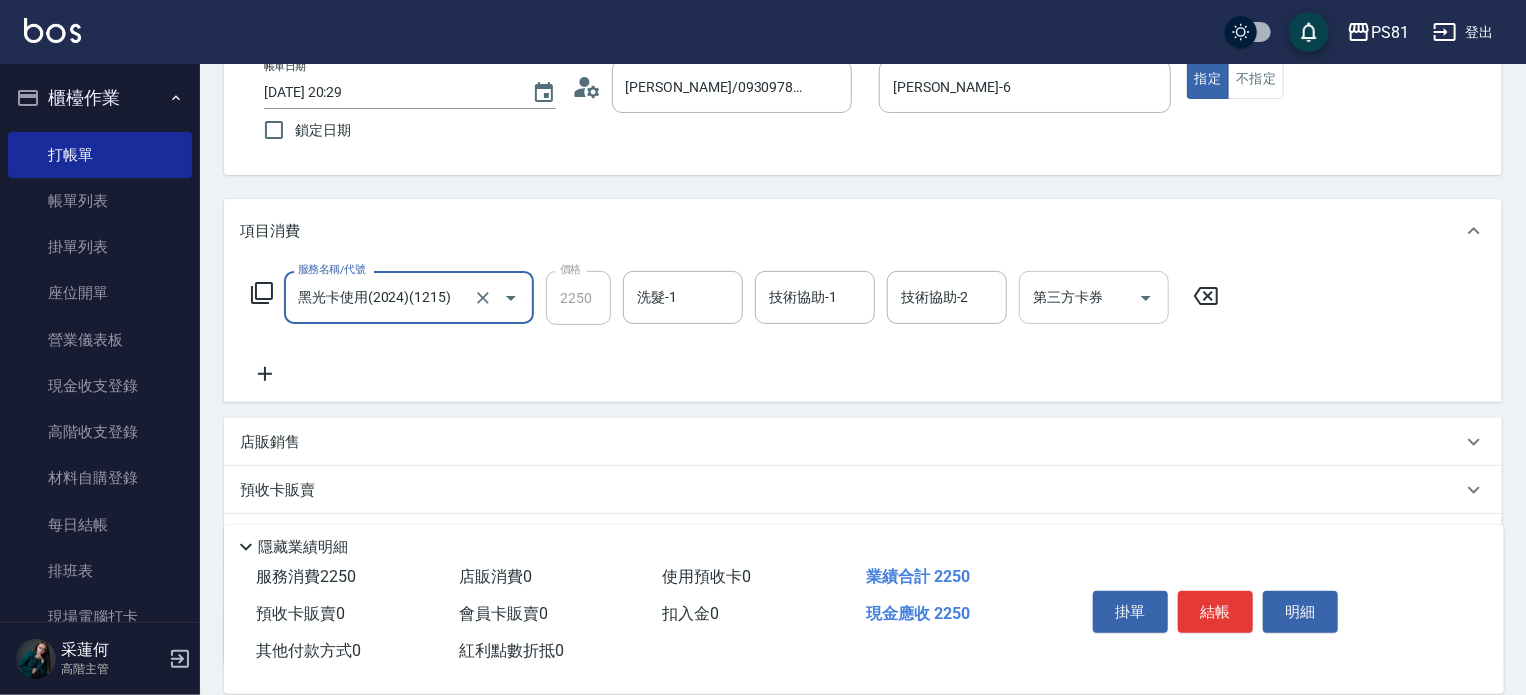 click 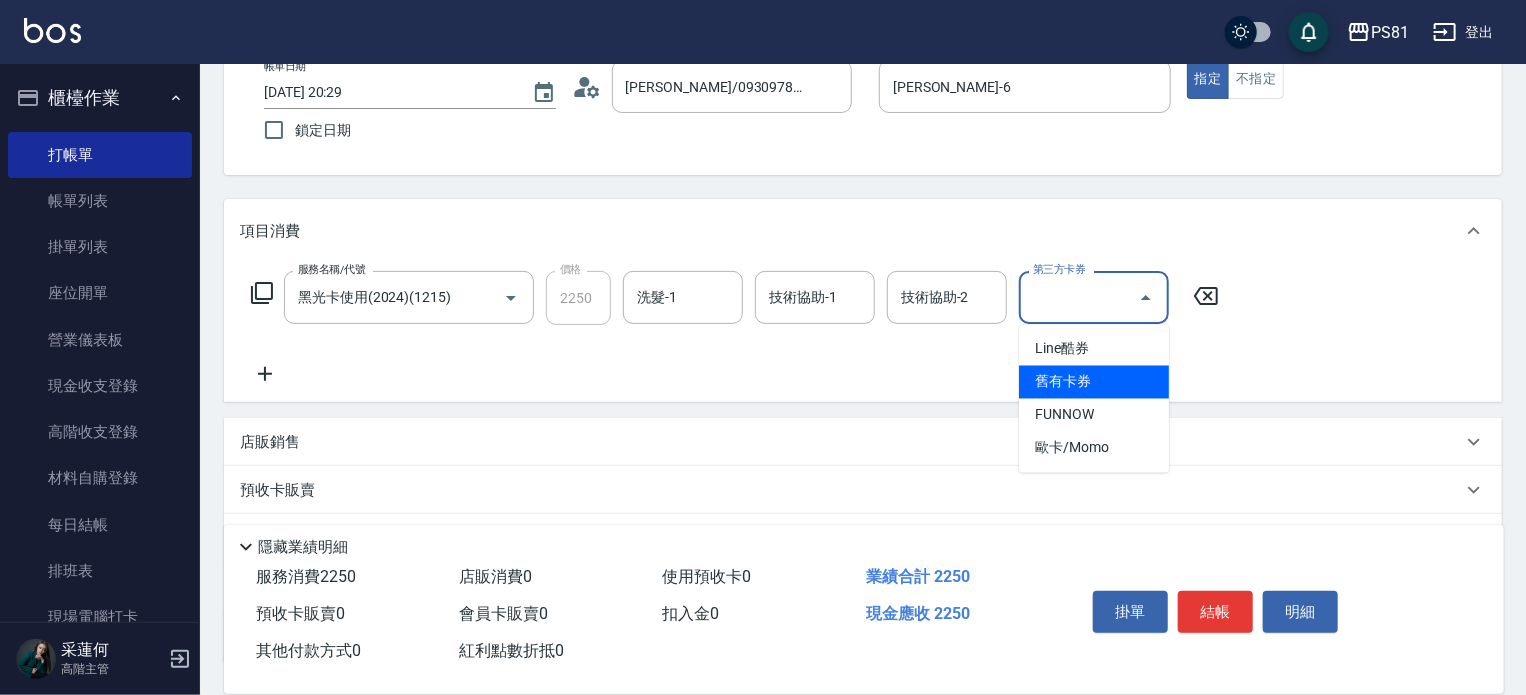 click on "舊有卡券" at bounding box center [1094, 382] 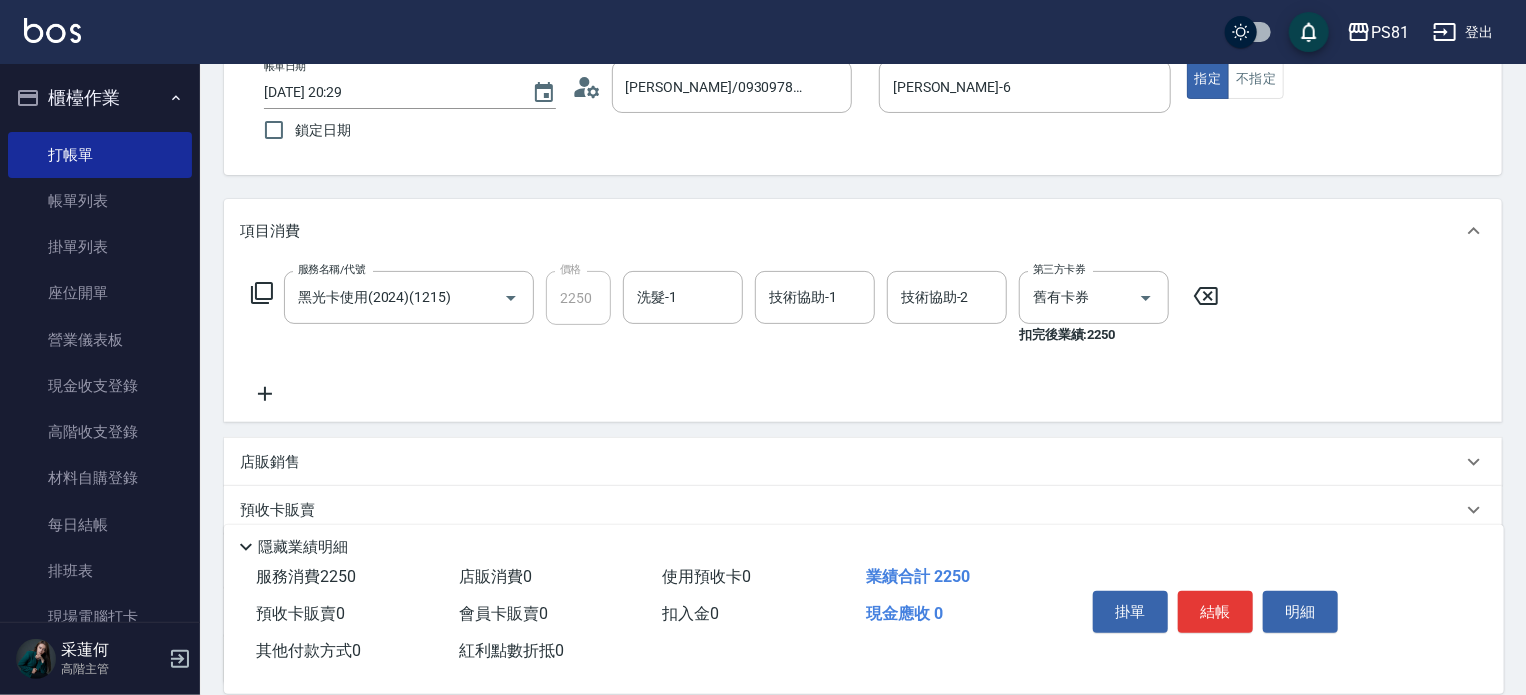 click 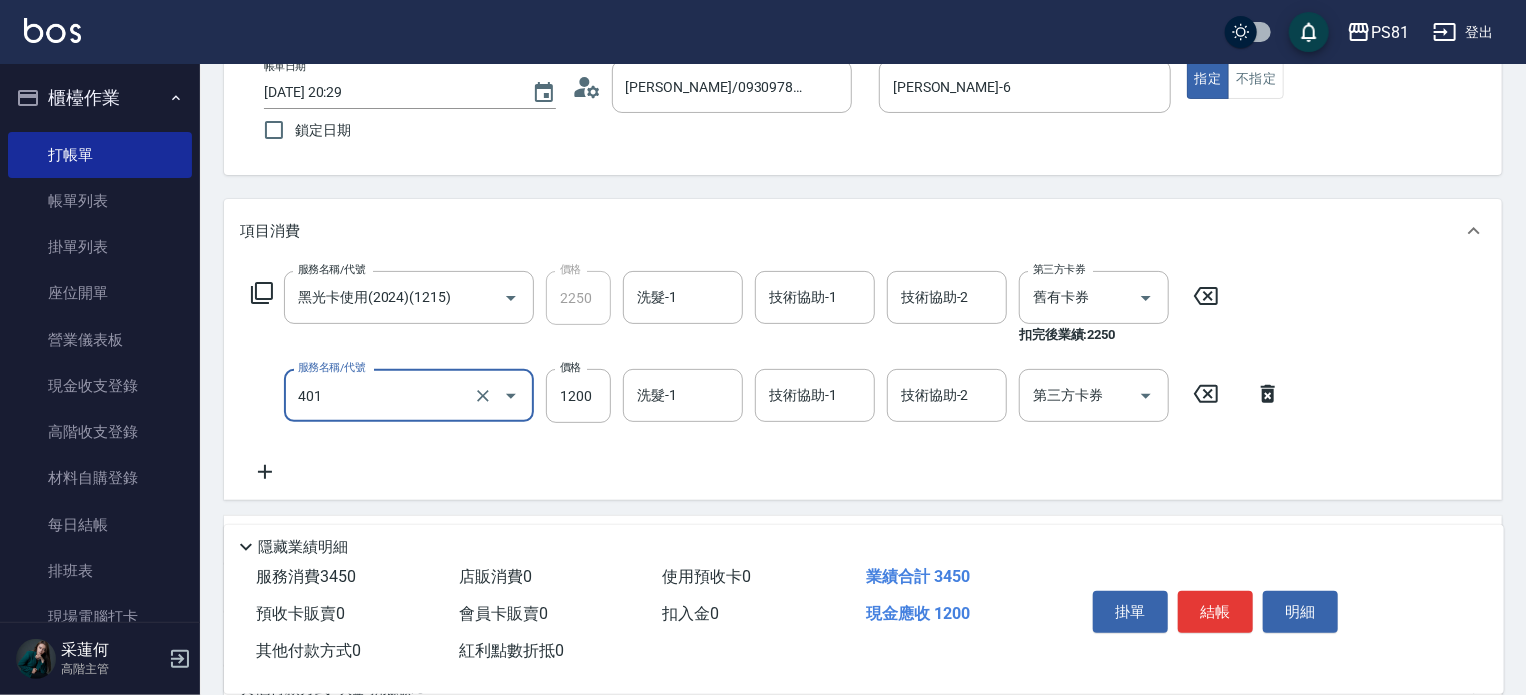 type on "基本染髮(401)" 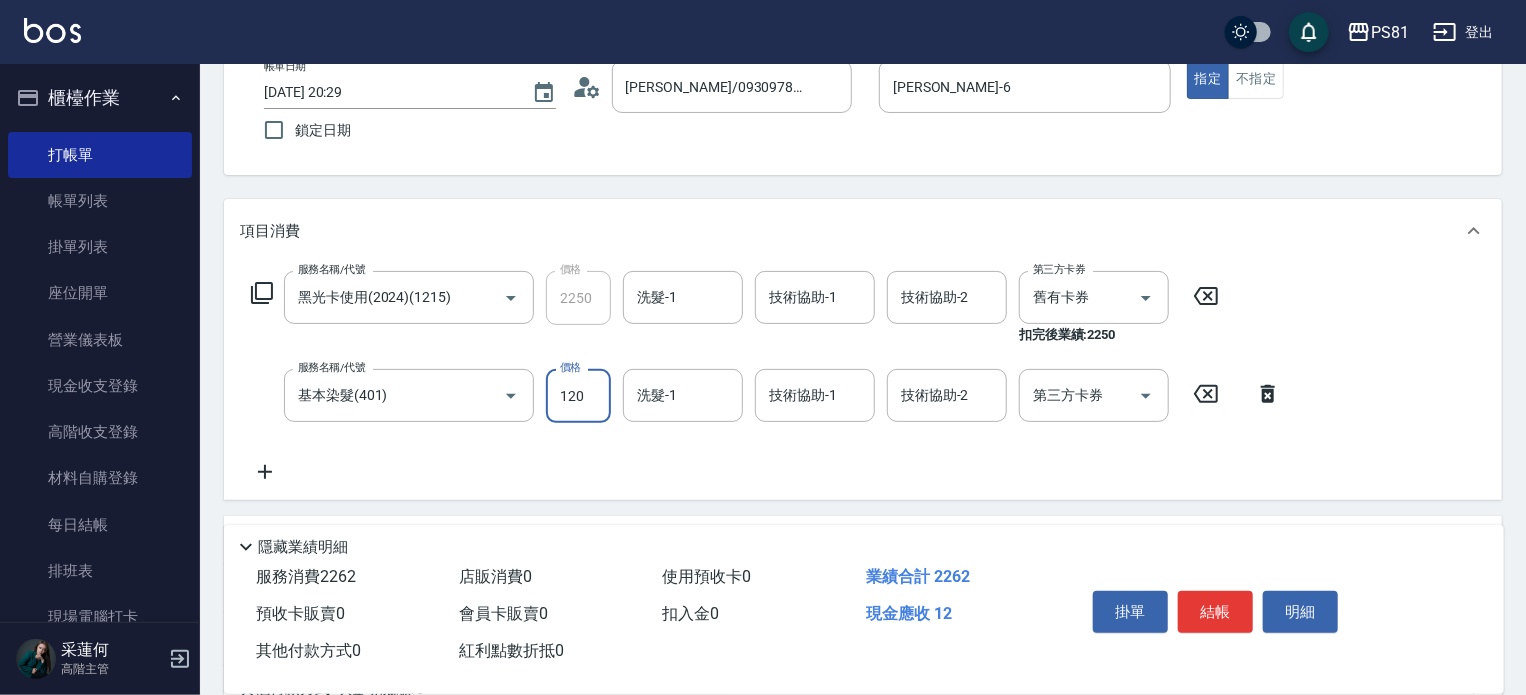 type on "1200" 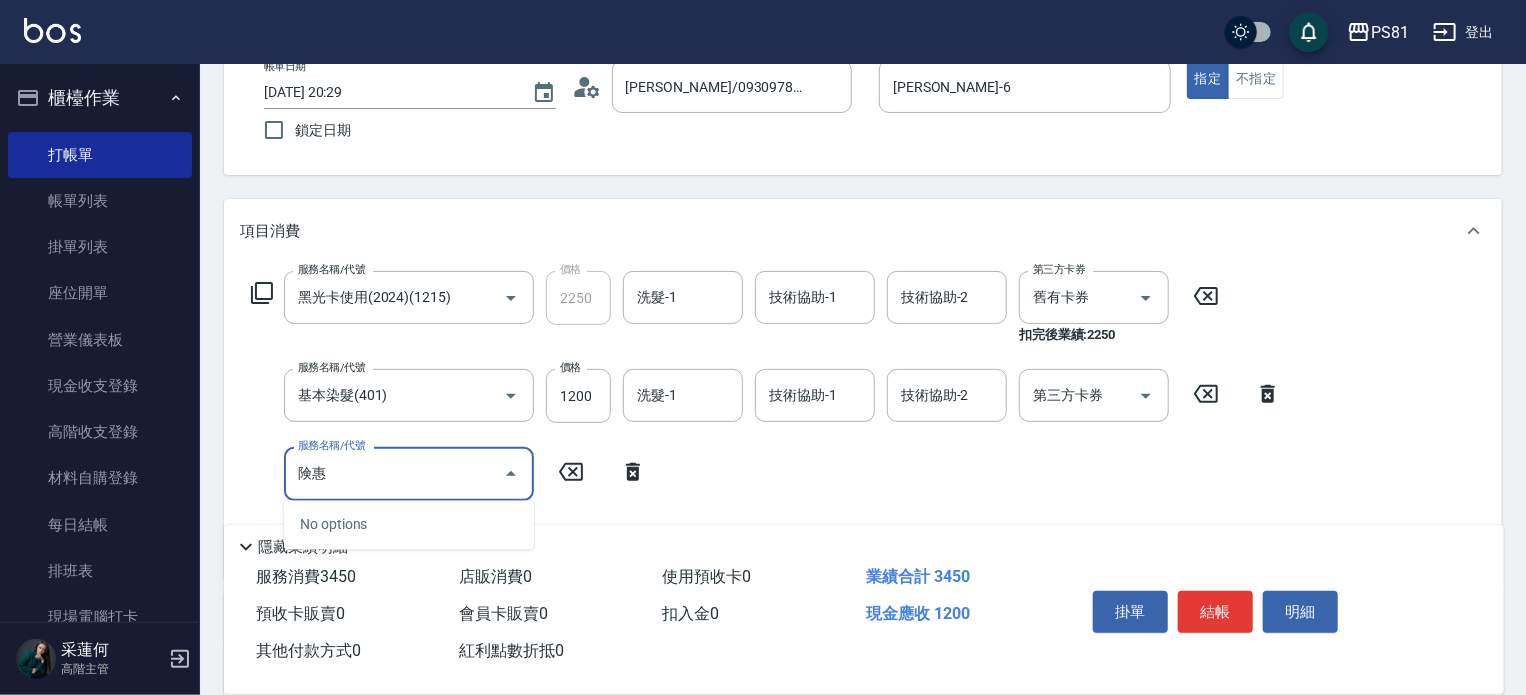 type on "氇" 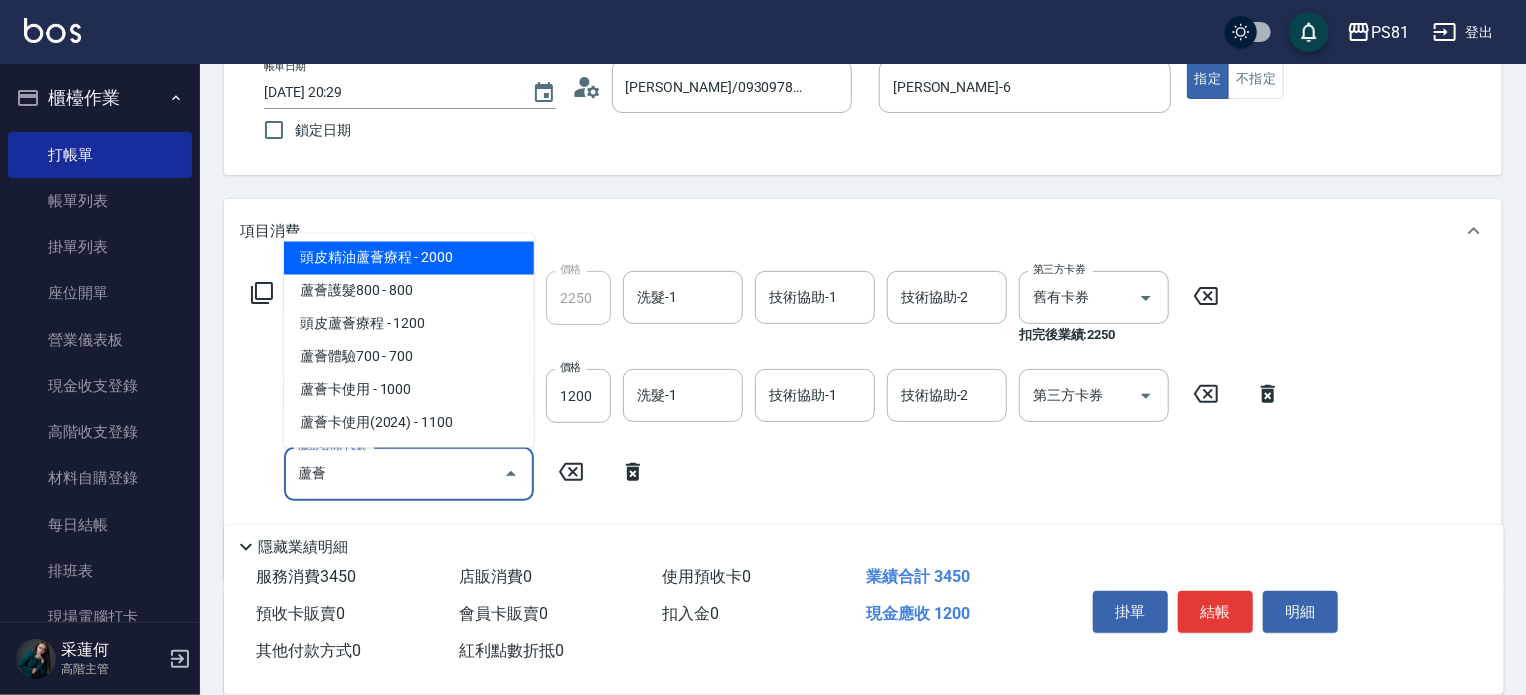 click on "蘆薈體驗700 - 700" at bounding box center (409, 357) 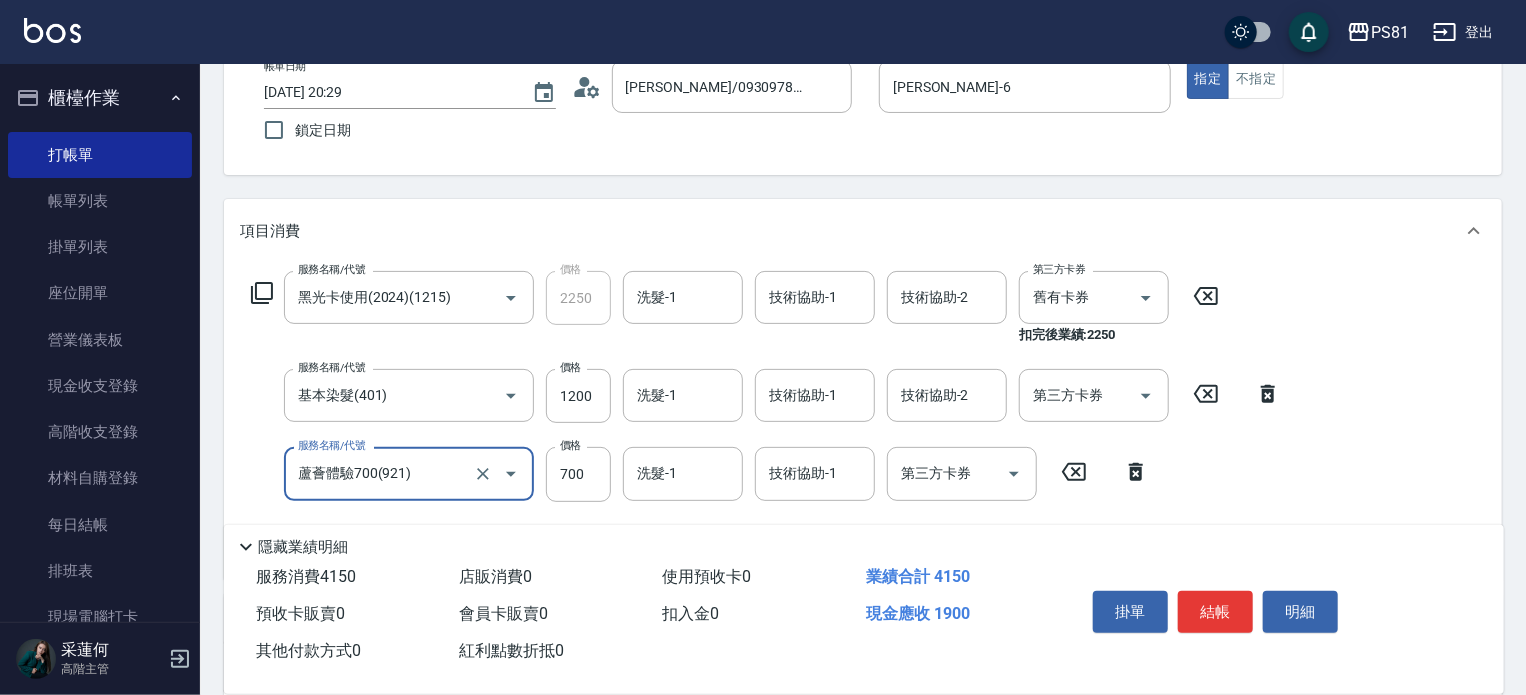 click on "蘆薈體驗700(921)" at bounding box center [381, 473] 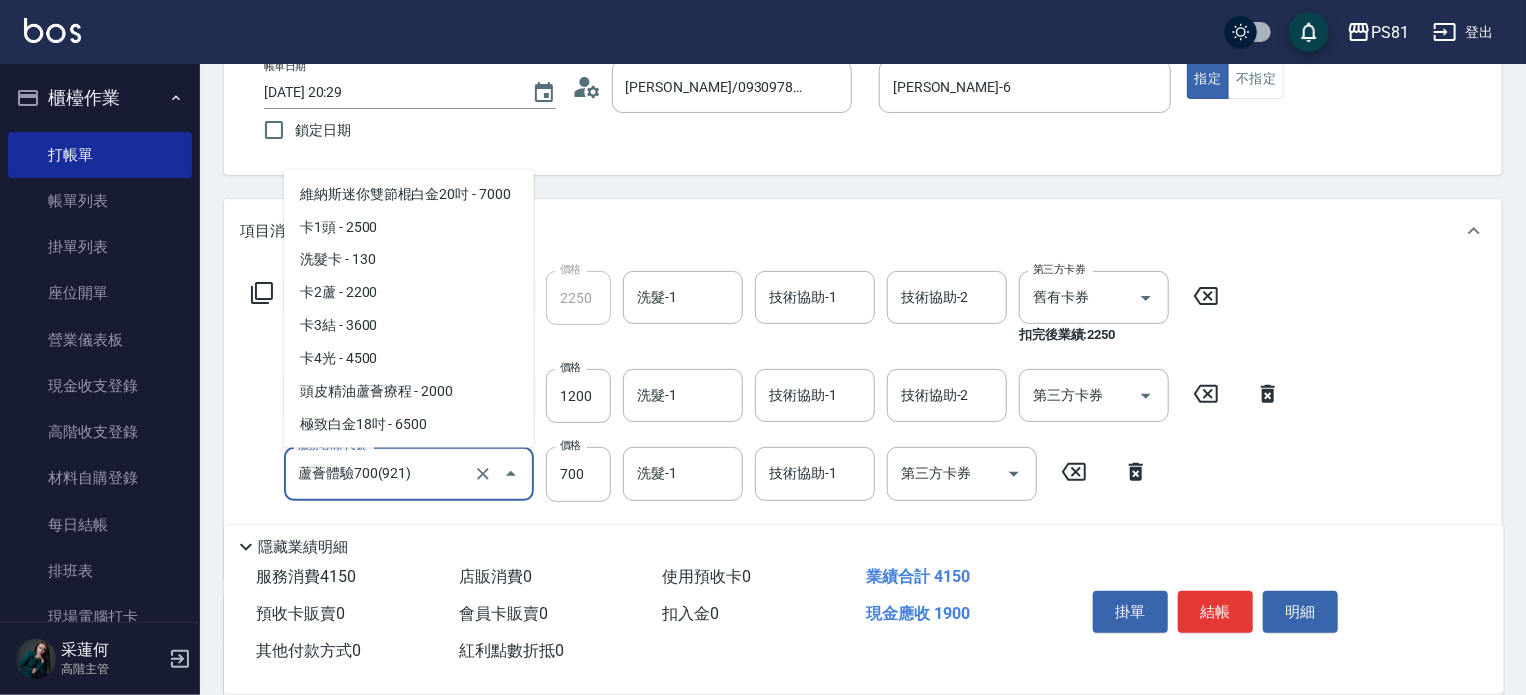 click on "蘆薈體驗700(921)" at bounding box center (381, 473) 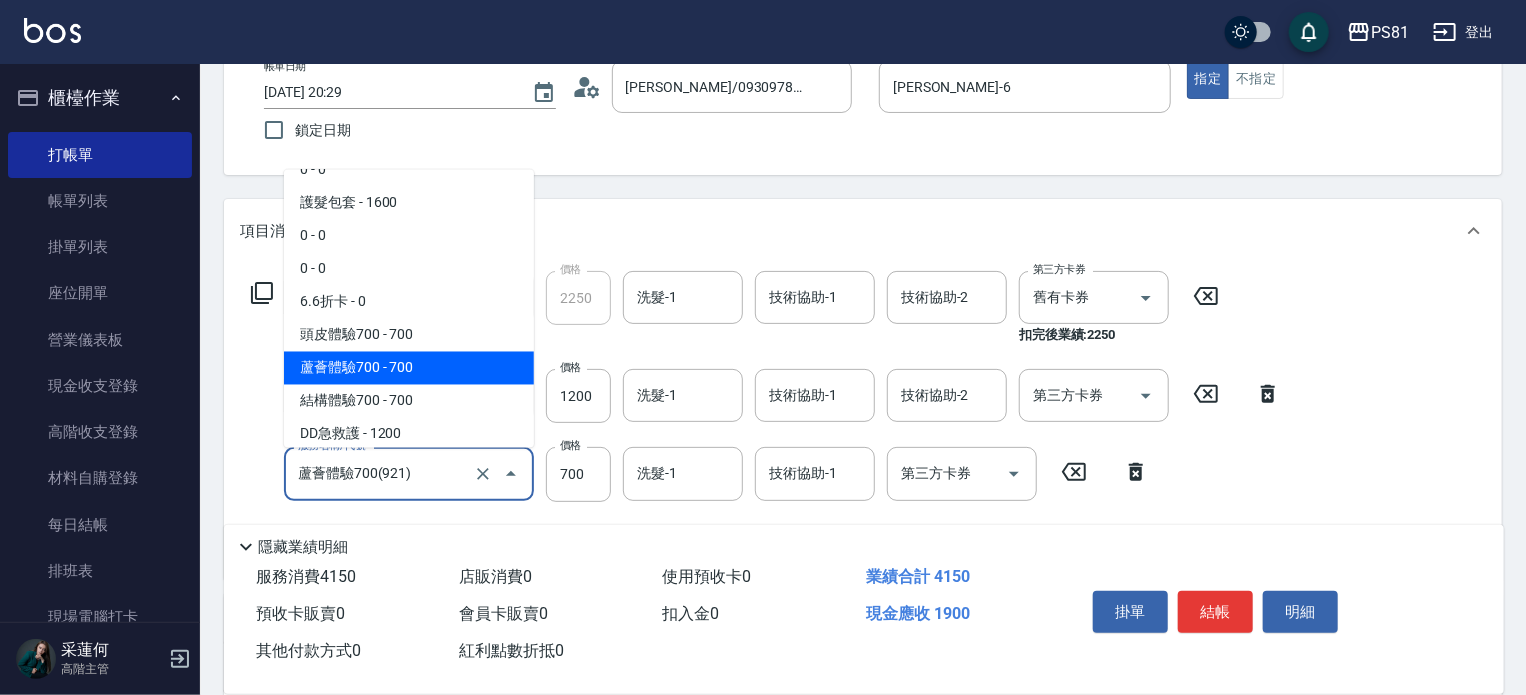 click on "蘆薈體驗700(921)" at bounding box center [381, 473] 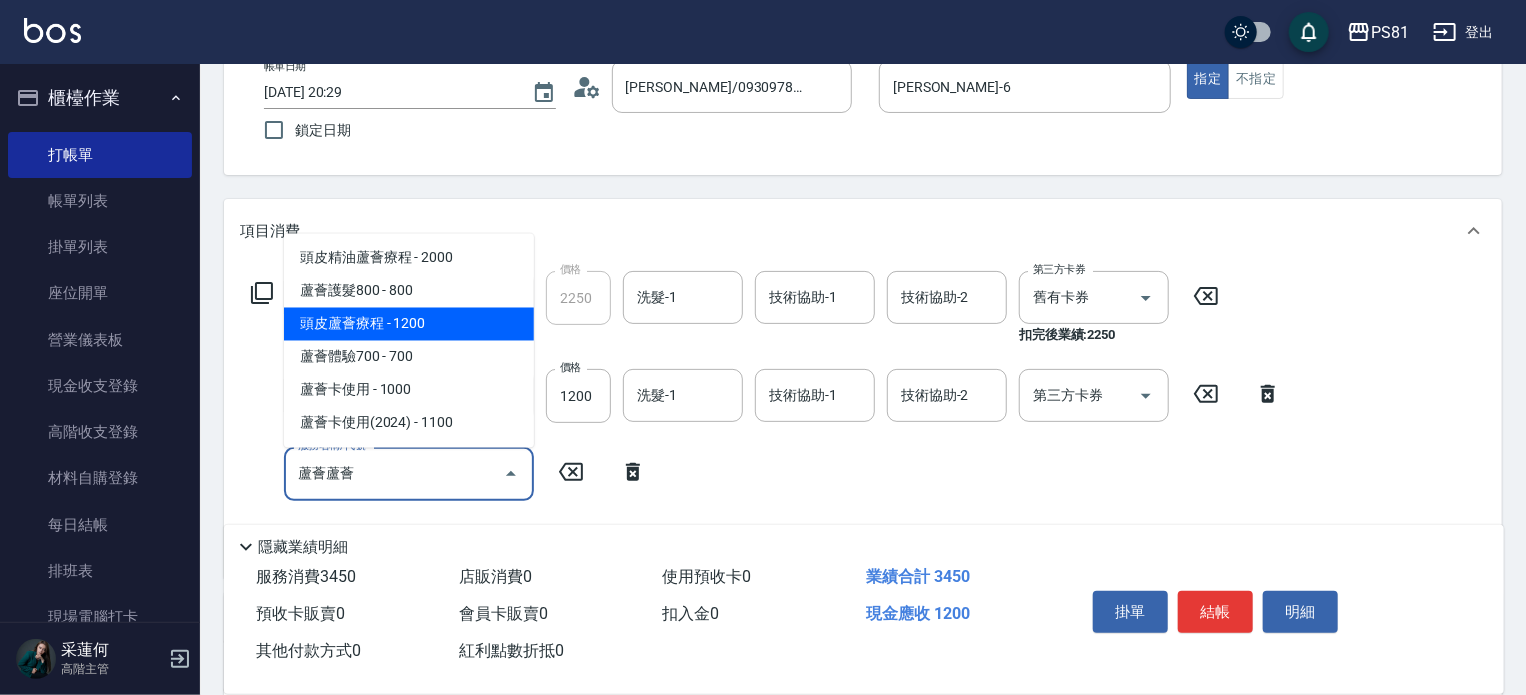 click on "服務名稱/代號 黑光卡使用(2024)(1215) 服務名稱/代號" at bounding box center (409, 308) 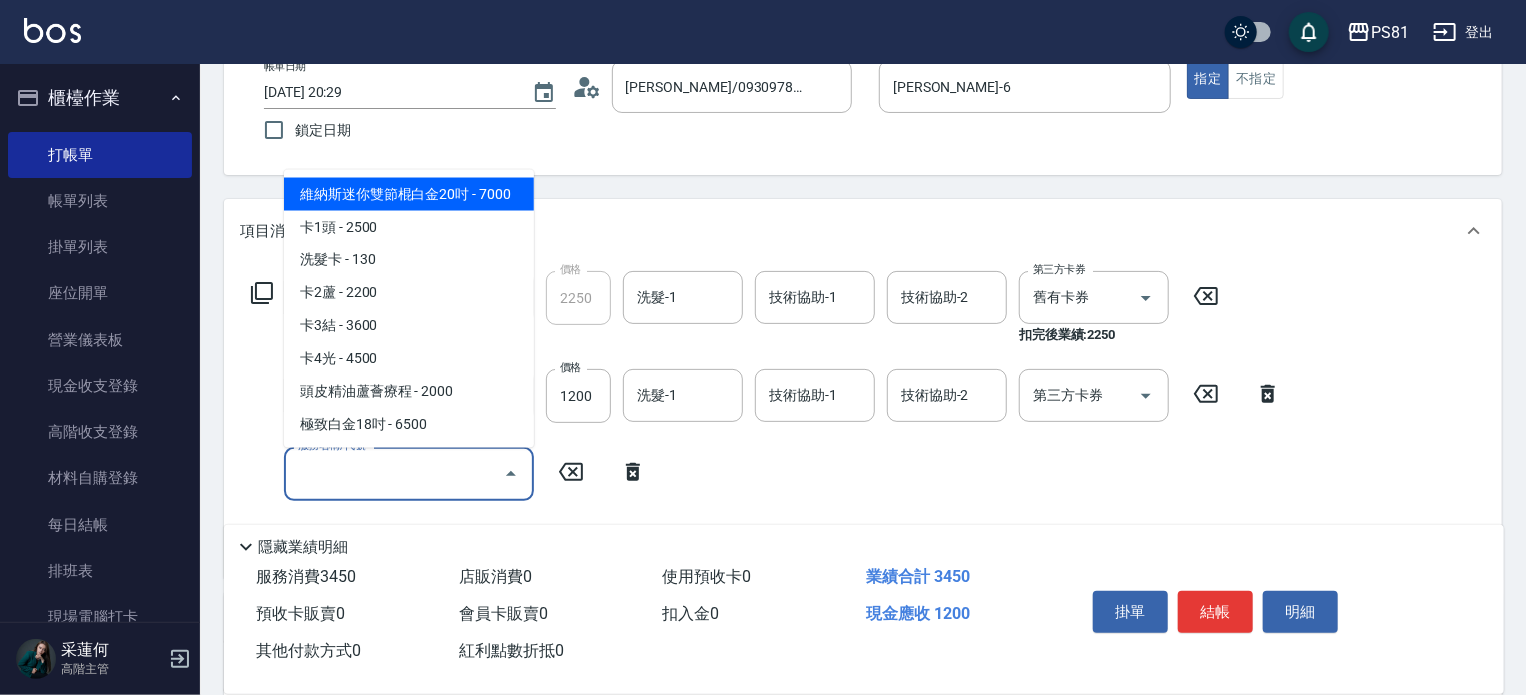 click on "服務名稱/代號" at bounding box center (394, 473) 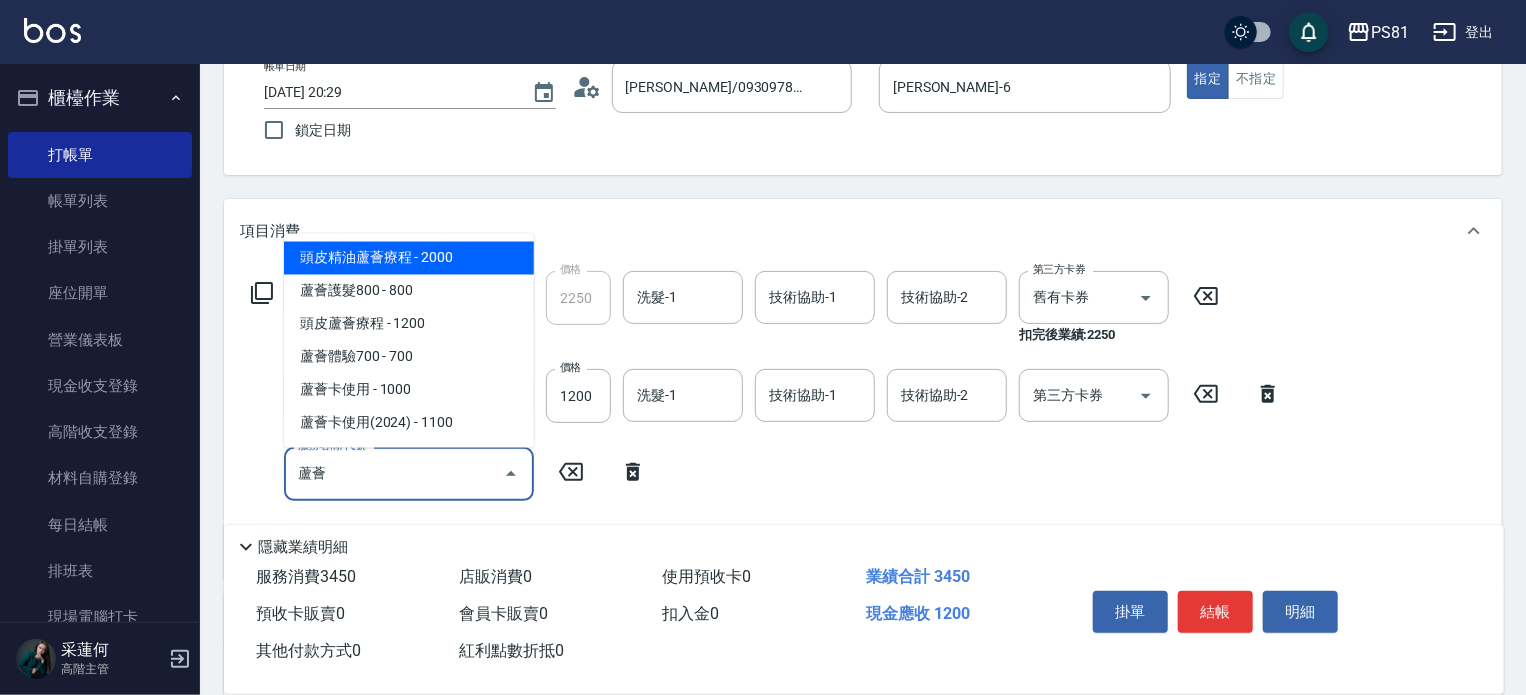 click on "頭皮蘆薈療程 - 1200" at bounding box center [409, 324] 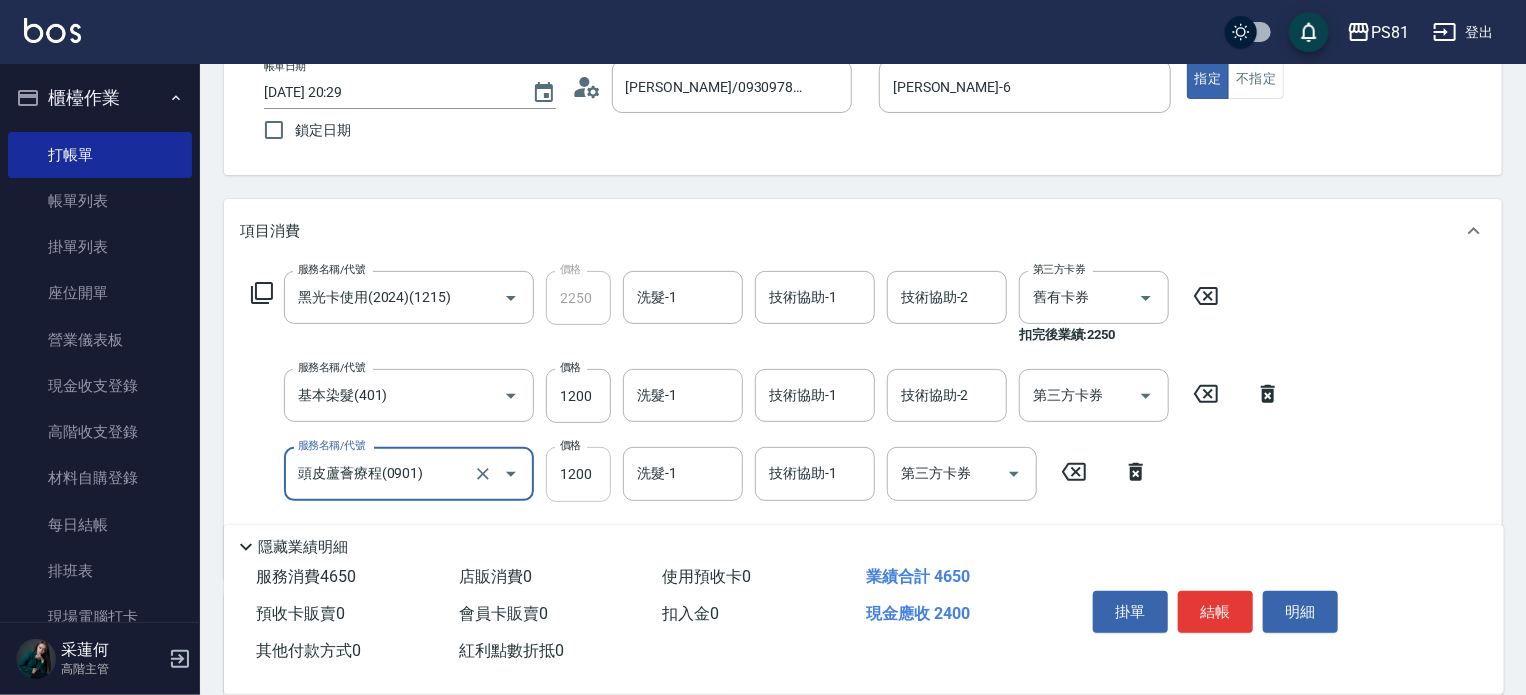 type on "頭皮蘆薈療程(0901)" 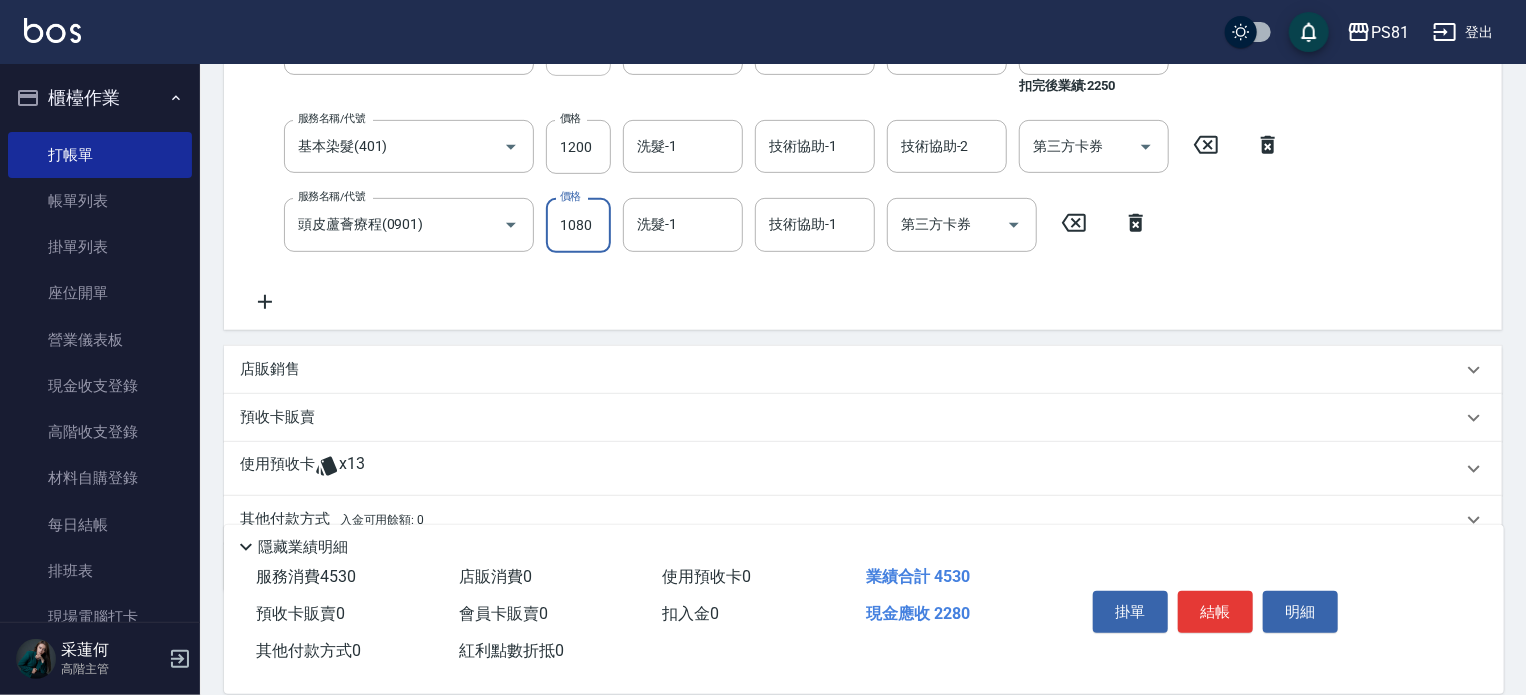 scroll, scrollTop: 460, scrollLeft: 0, axis: vertical 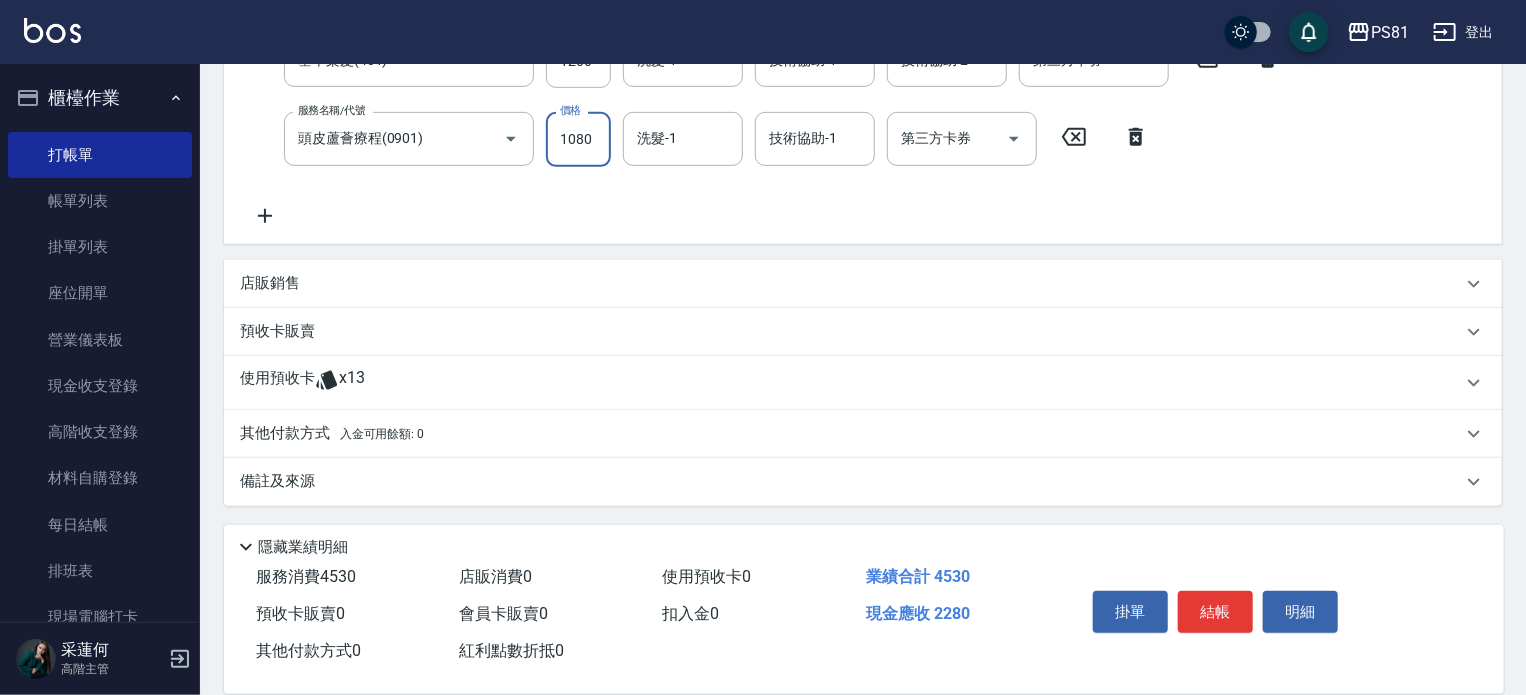 type on "1080" 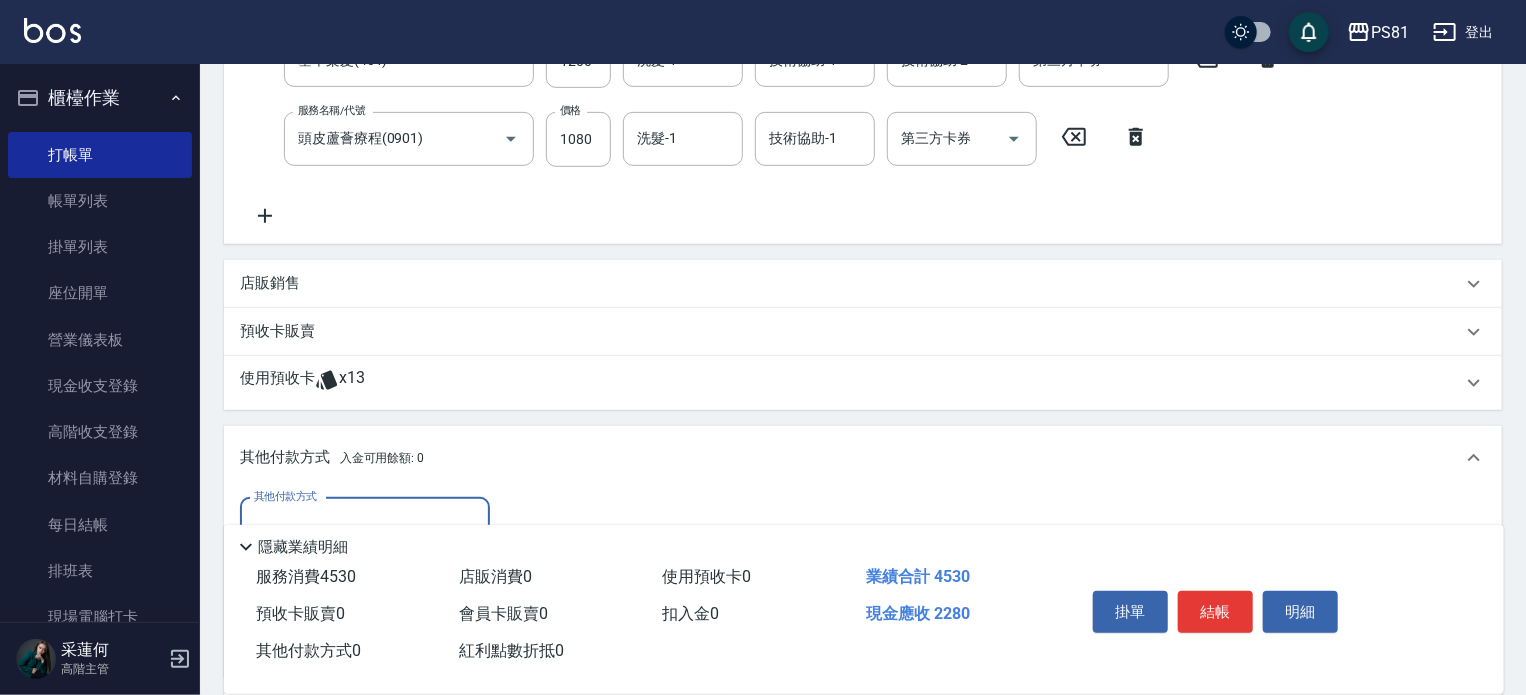 scroll, scrollTop: 0, scrollLeft: 0, axis: both 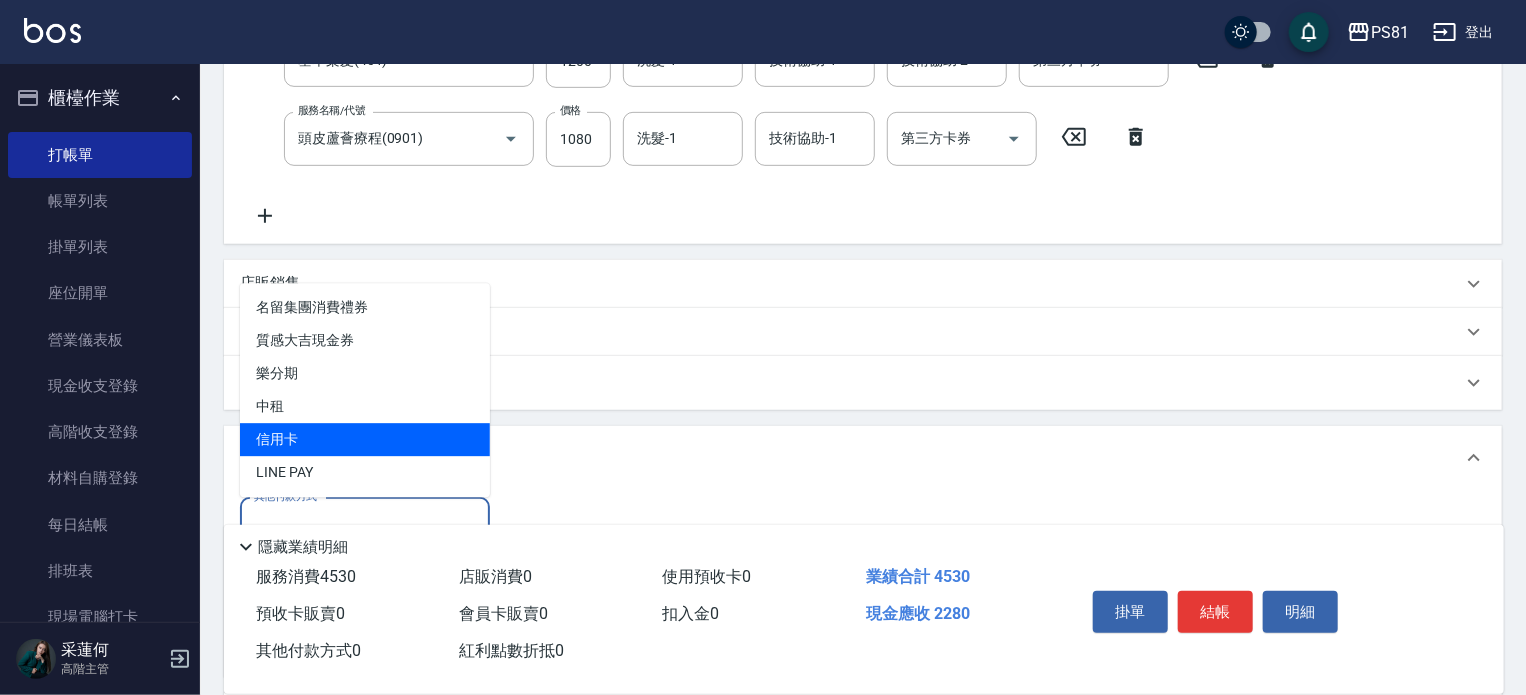 click on "信用卡" at bounding box center [365, 439] 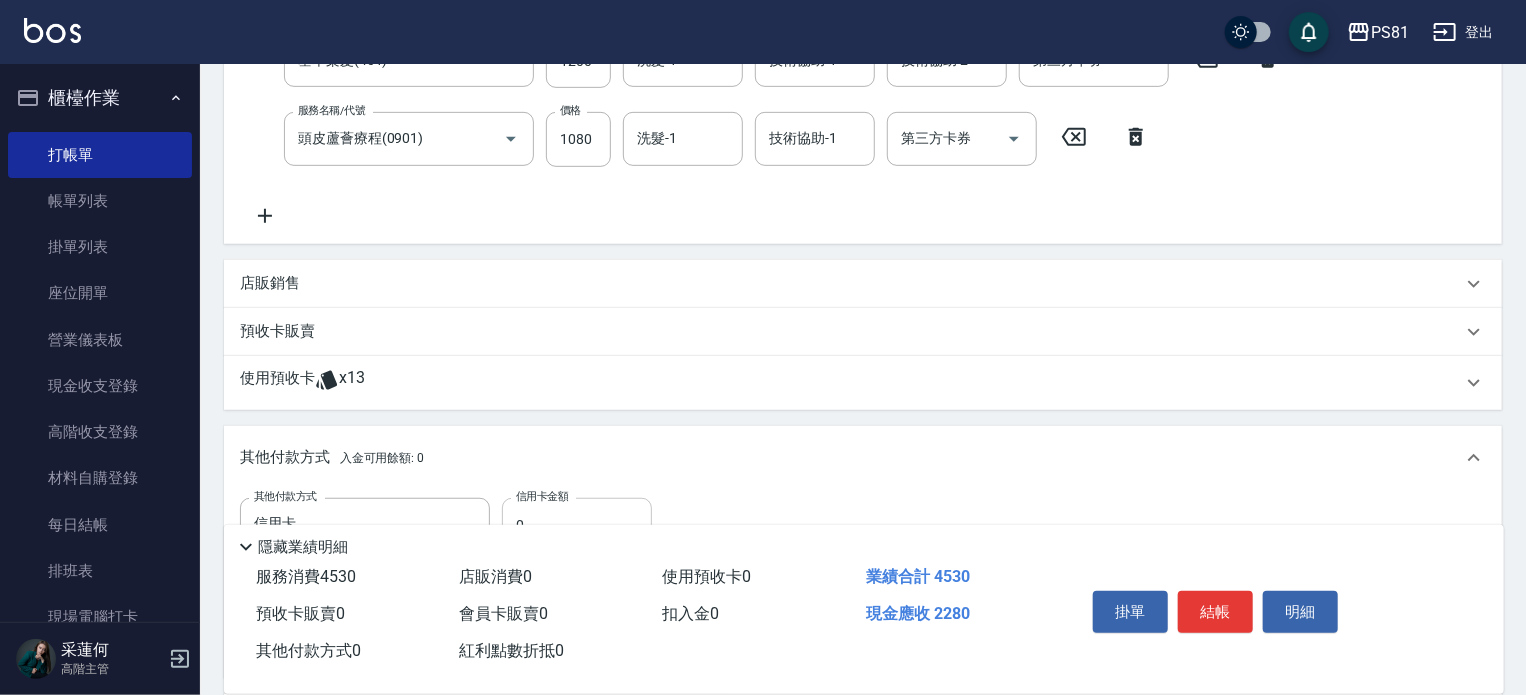 drag, startPoint x: 540, startPoint y: 502, endPoint x: 546, endPoint y: 511, distance: 10.816654 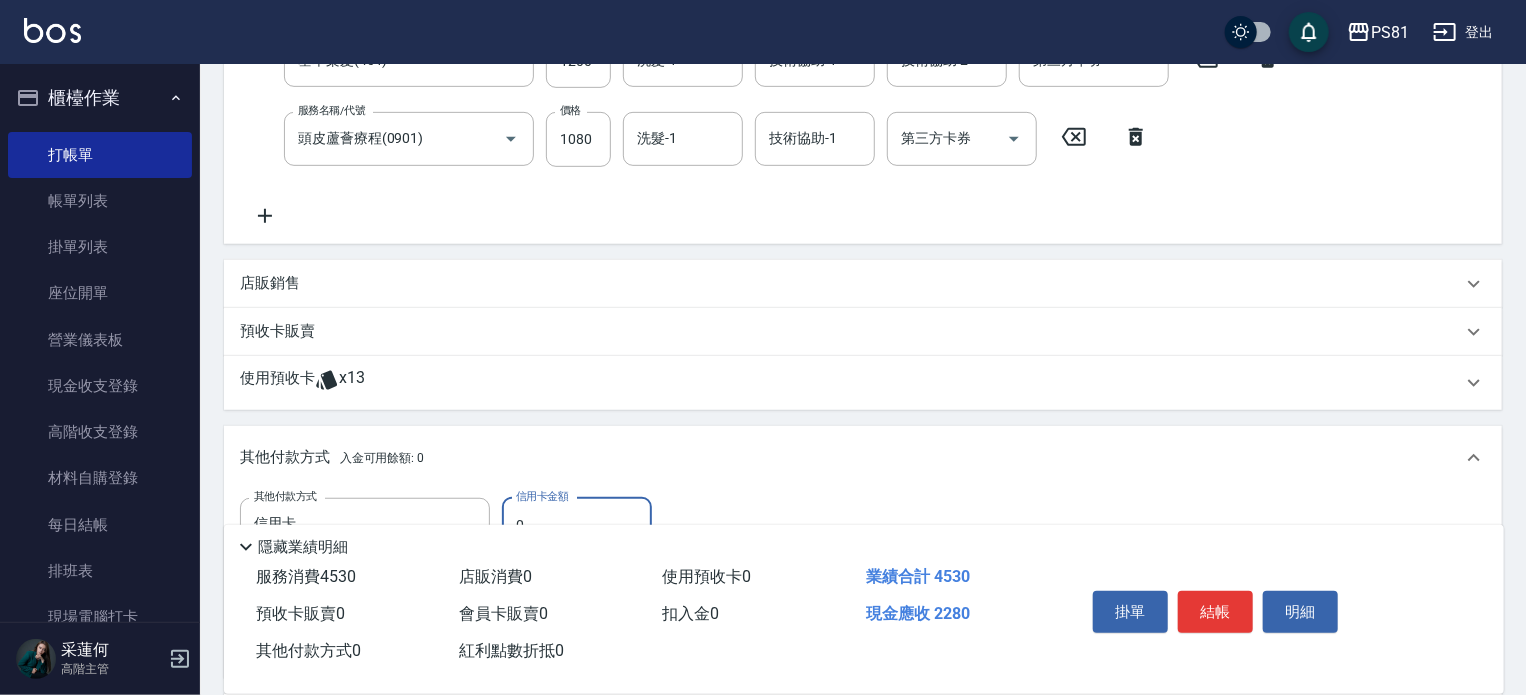 click on "0" at bounding box center [577, 525] 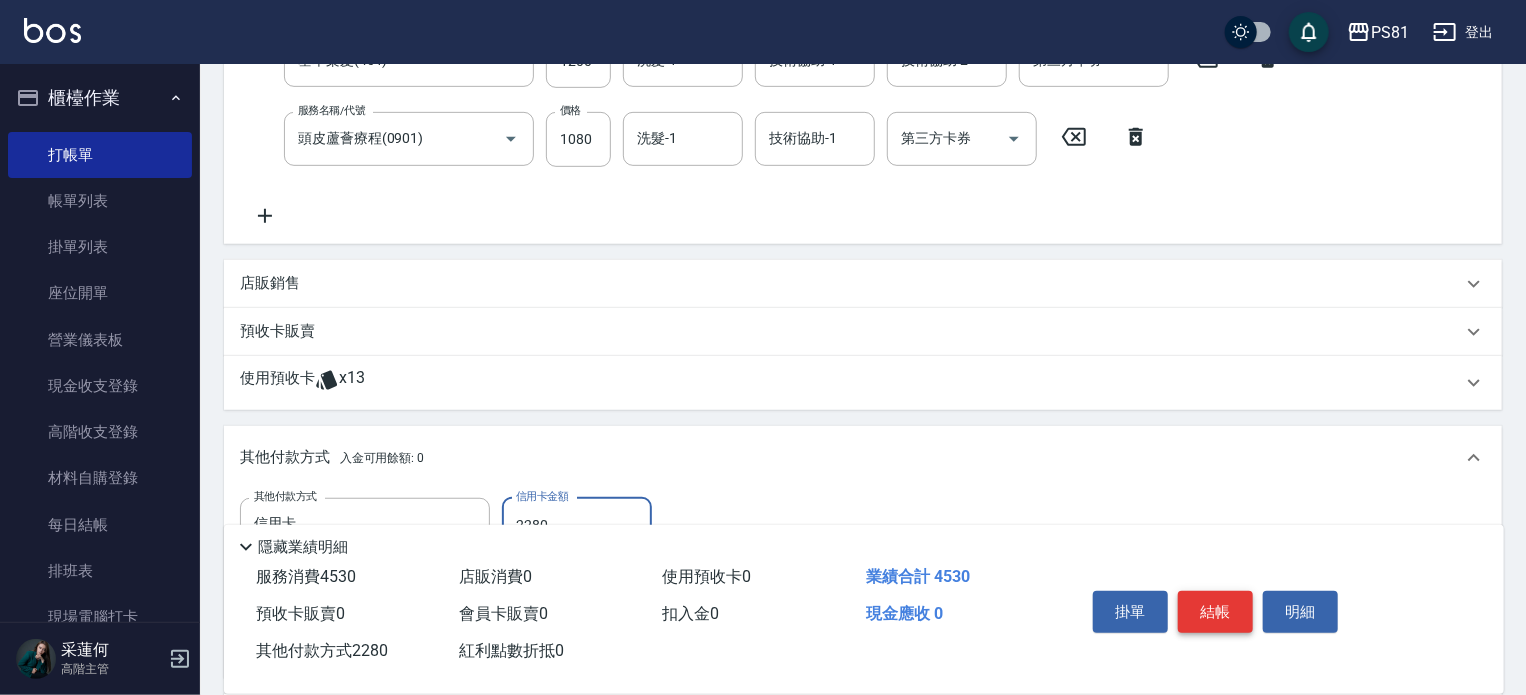 type on "2280" 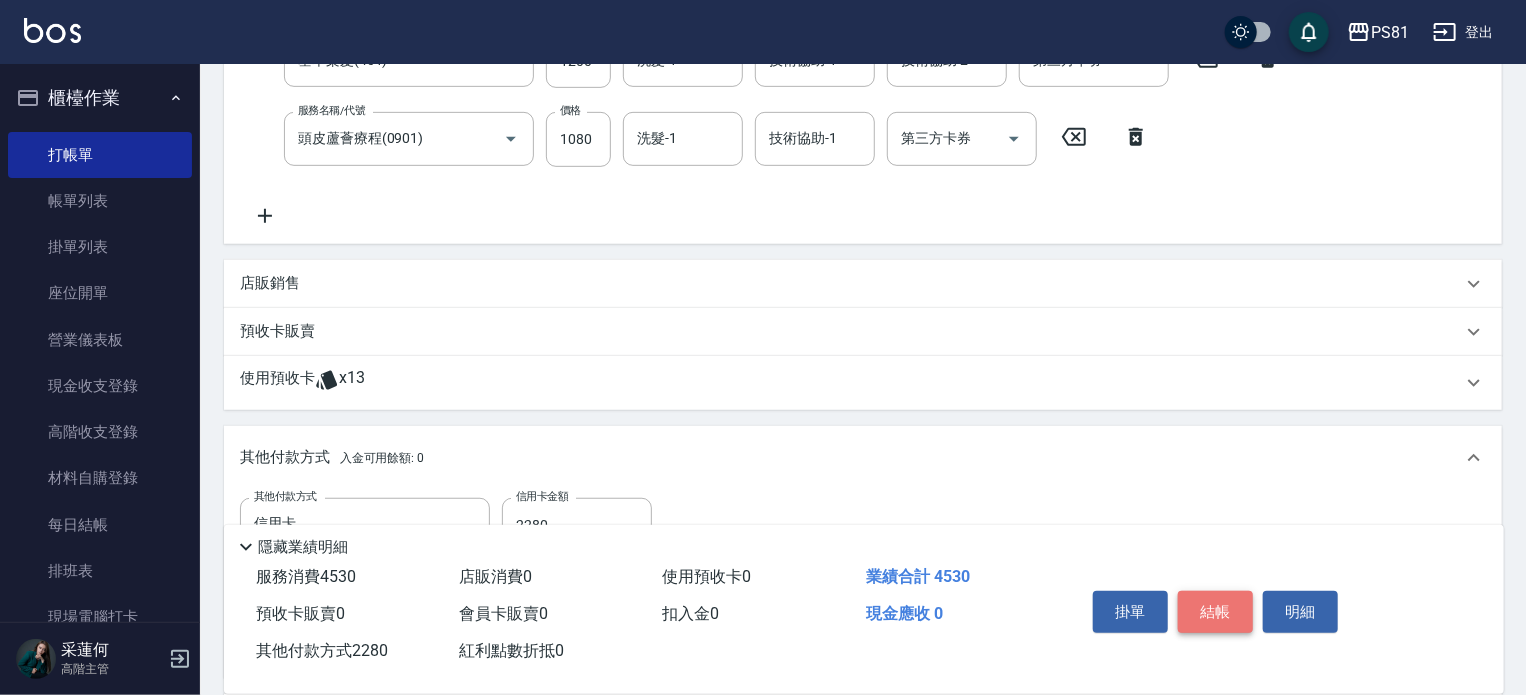 click on "結帳" at bounding box center (1215, 612) 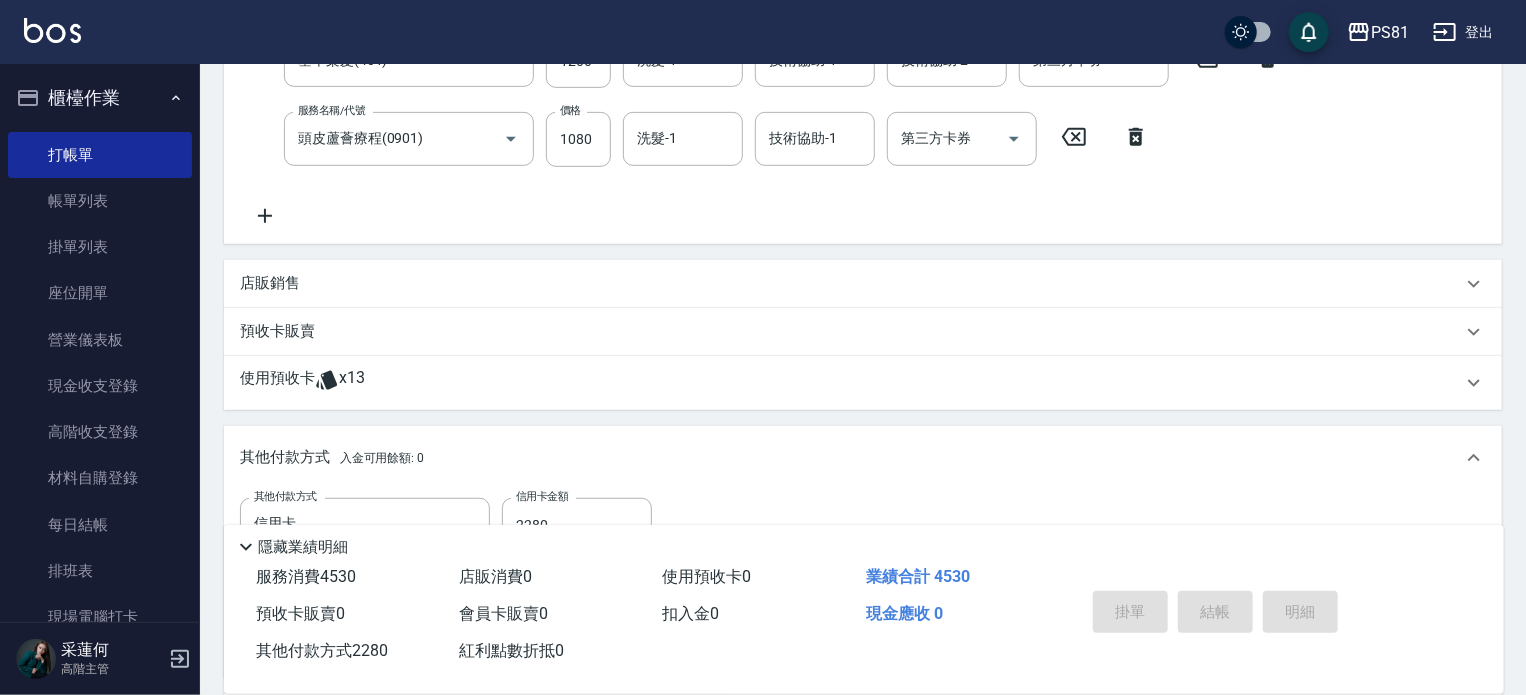 type on "[DATE] 20:30" 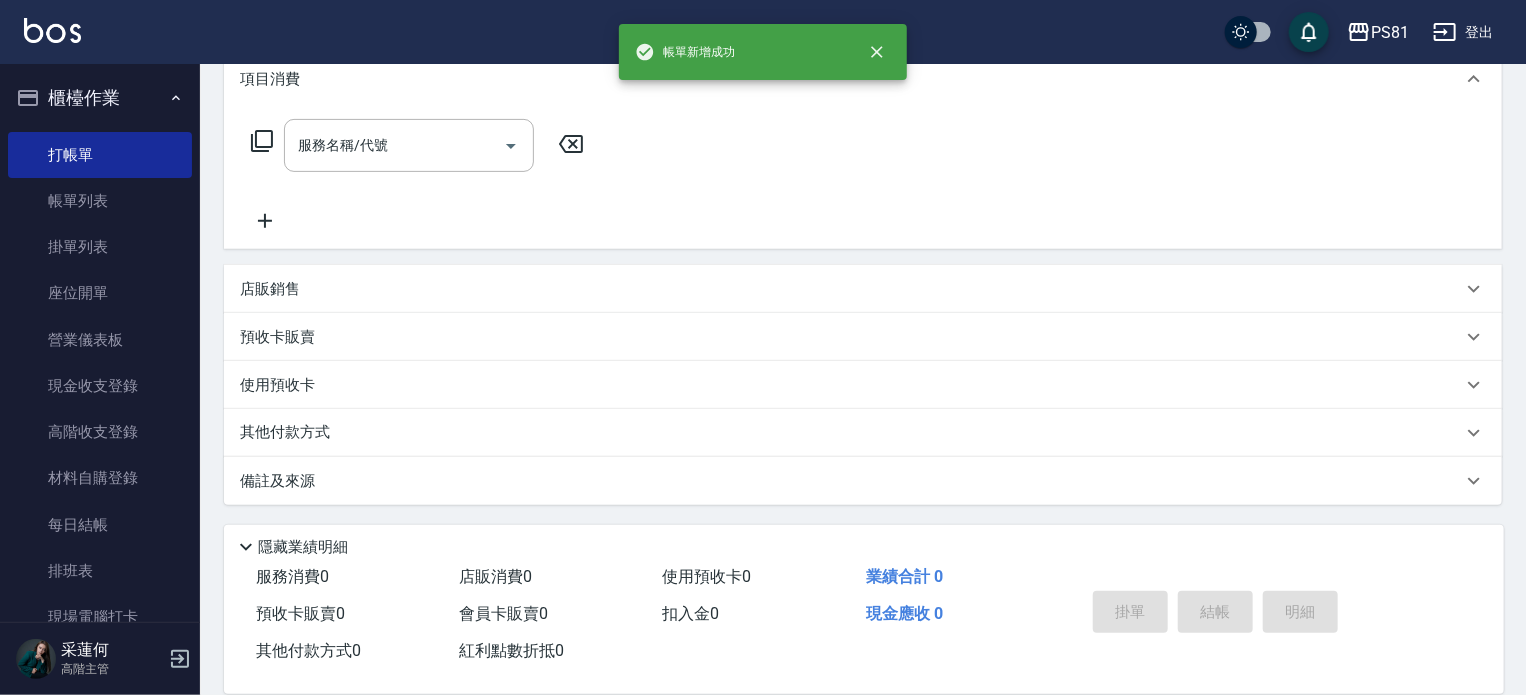 scroll, scrollTop: 0, scrollLeft: 0, axis: both 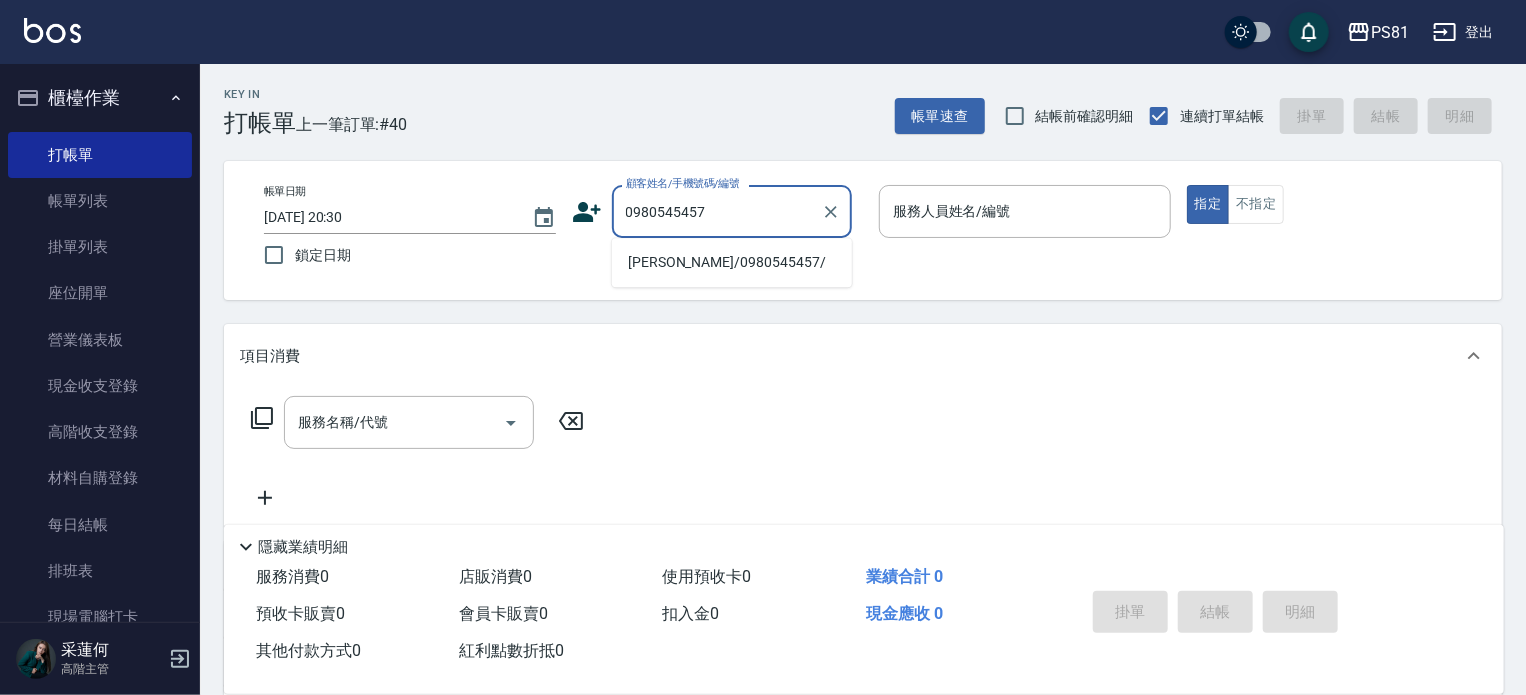 click on "[PERSON_NAME]/0980545457/" at bounding box center [732, 262] 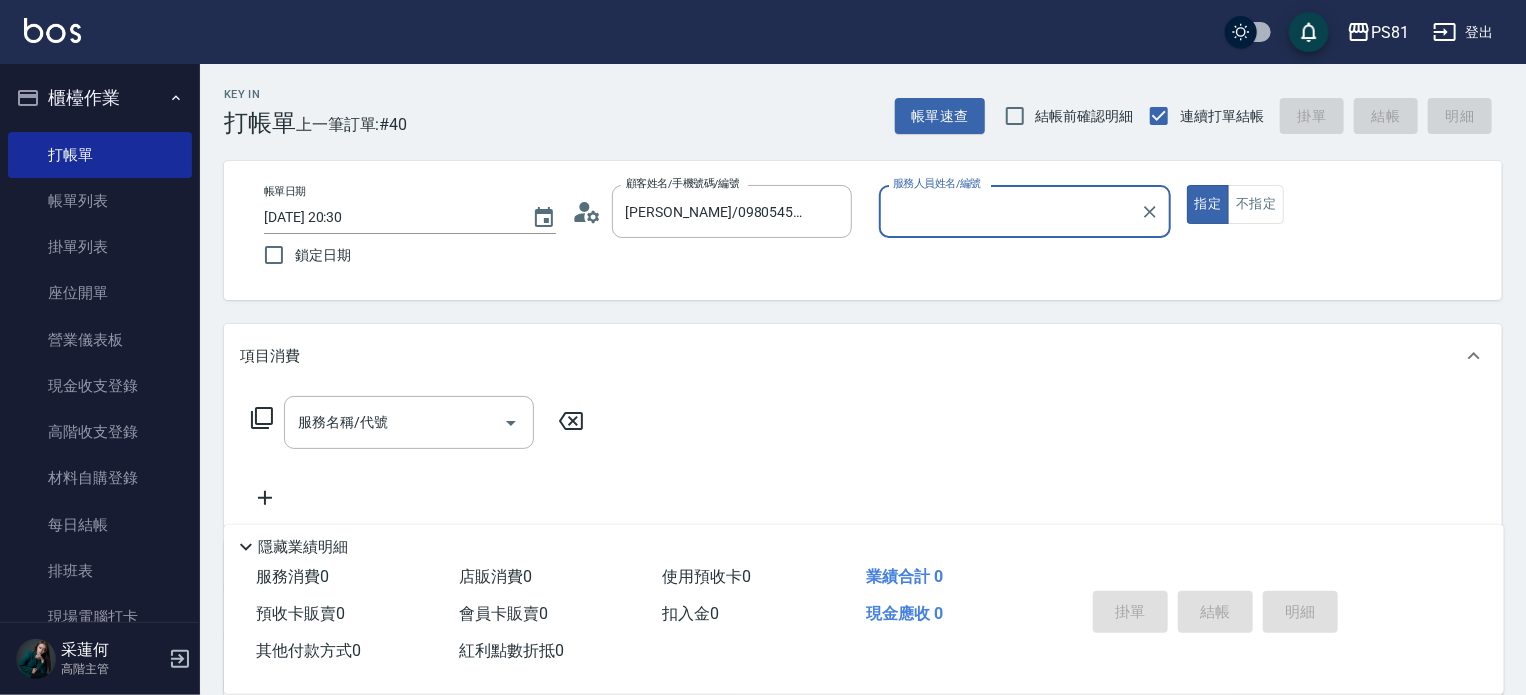 type on "[PERSON_NAME]-6" 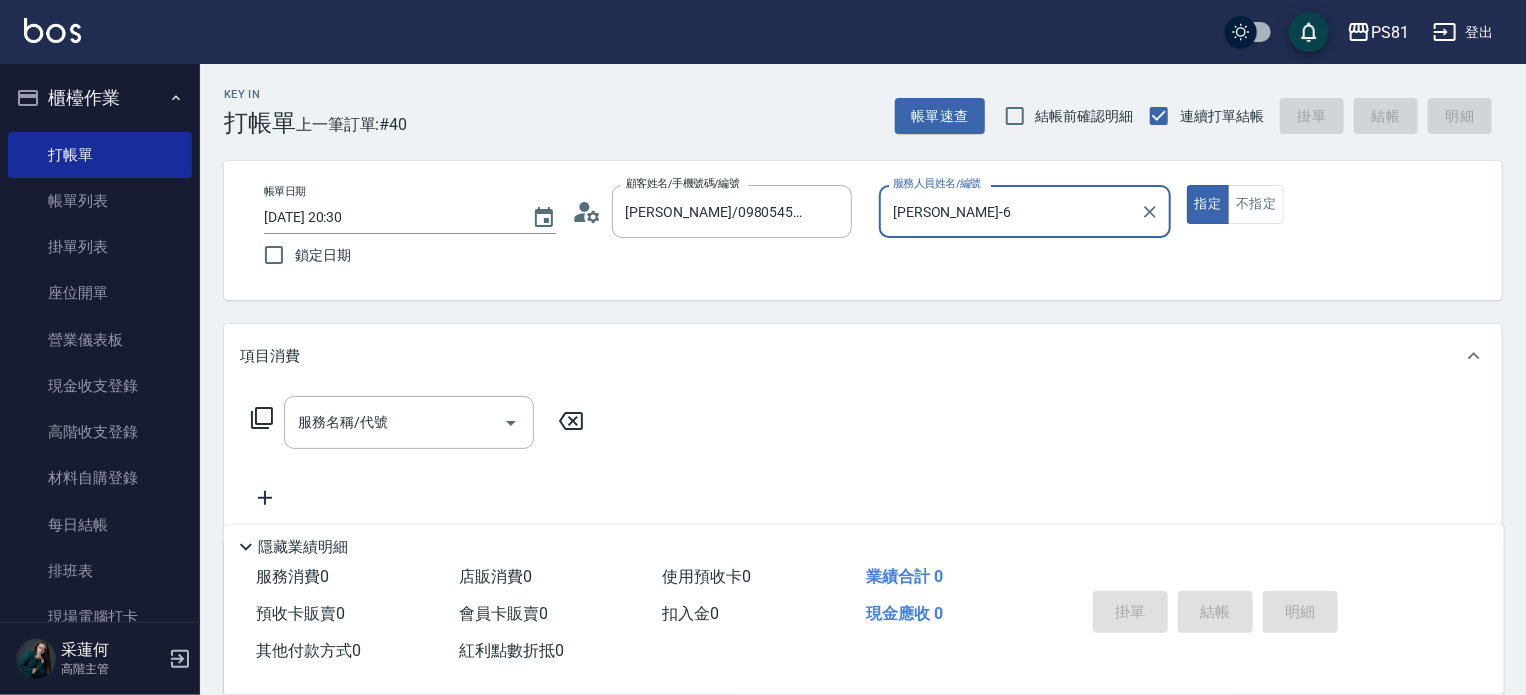 click on "指定" at bounding box center [1208, 204] 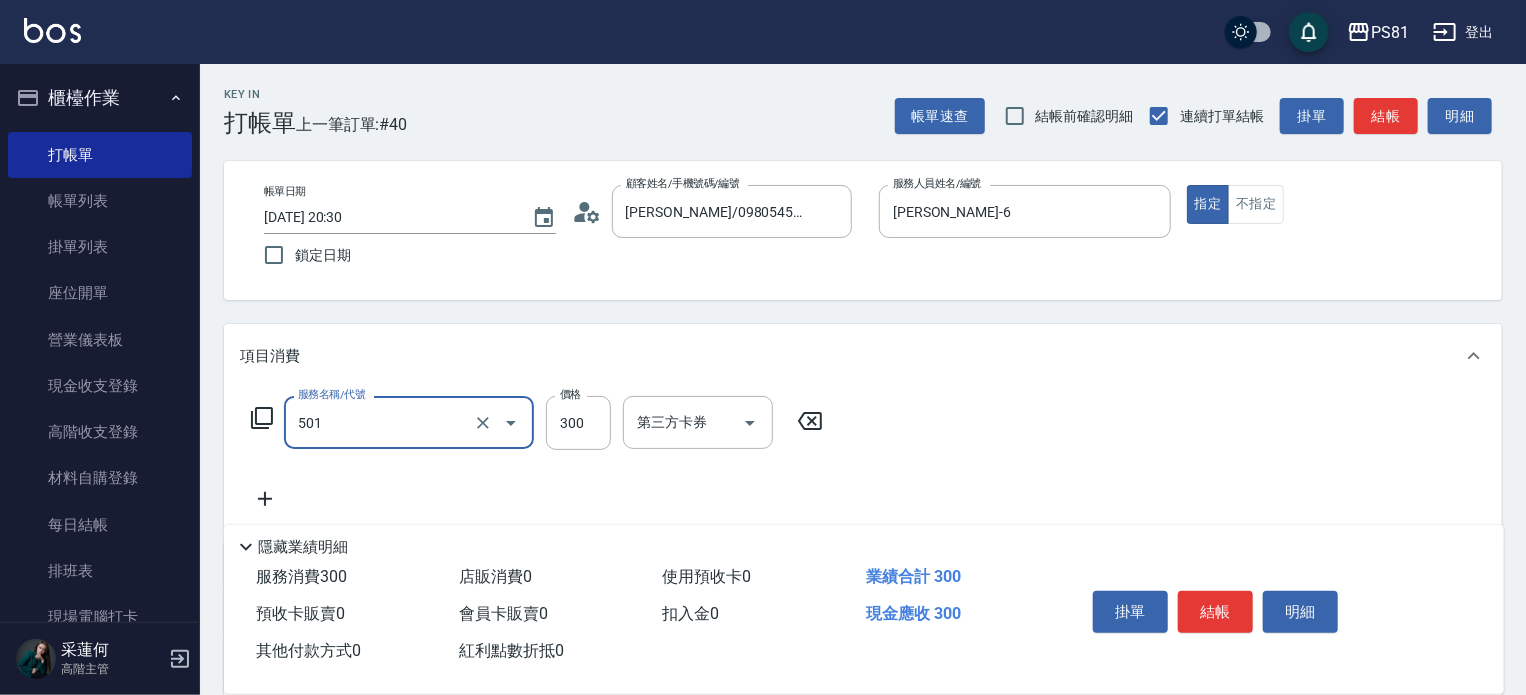 type on "自備護髮(501)" 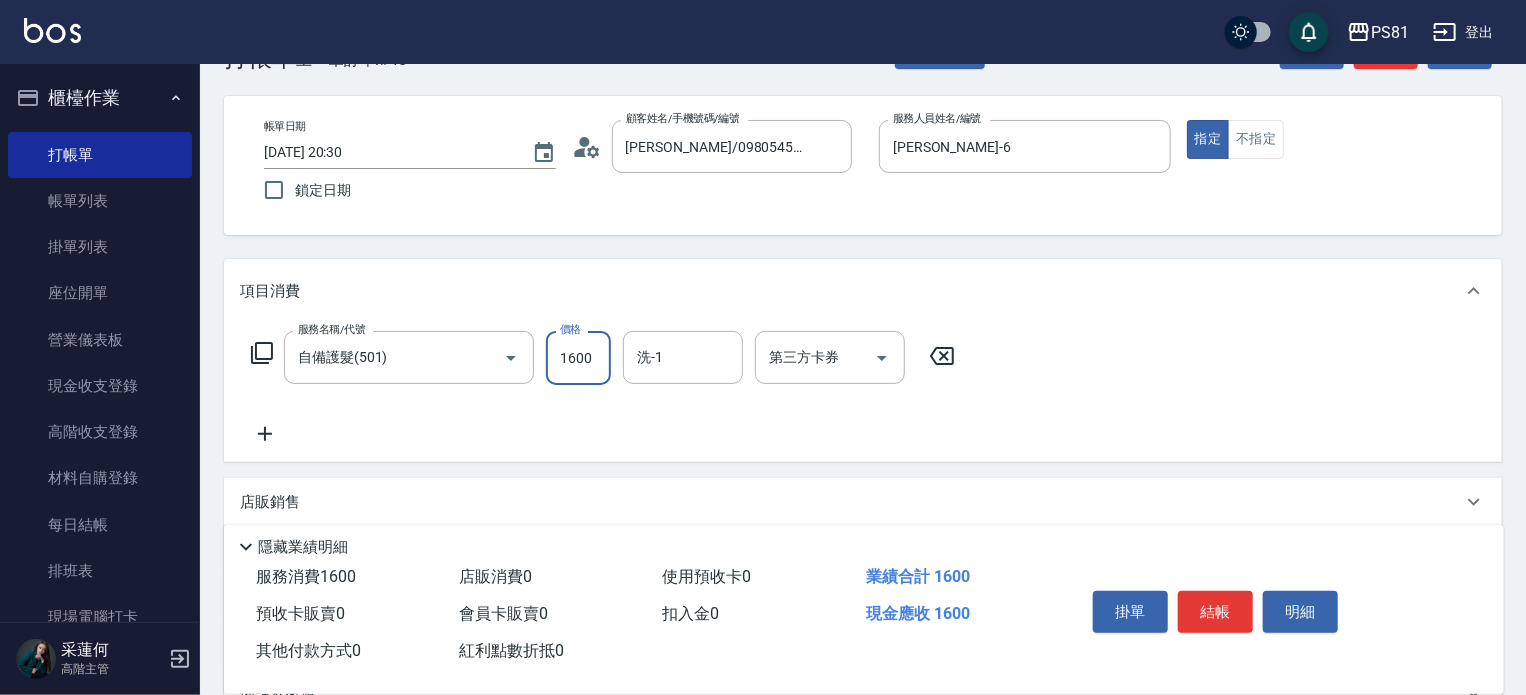 scroll, scrollTop: 96, scrollLeft: 0, axis: vertical 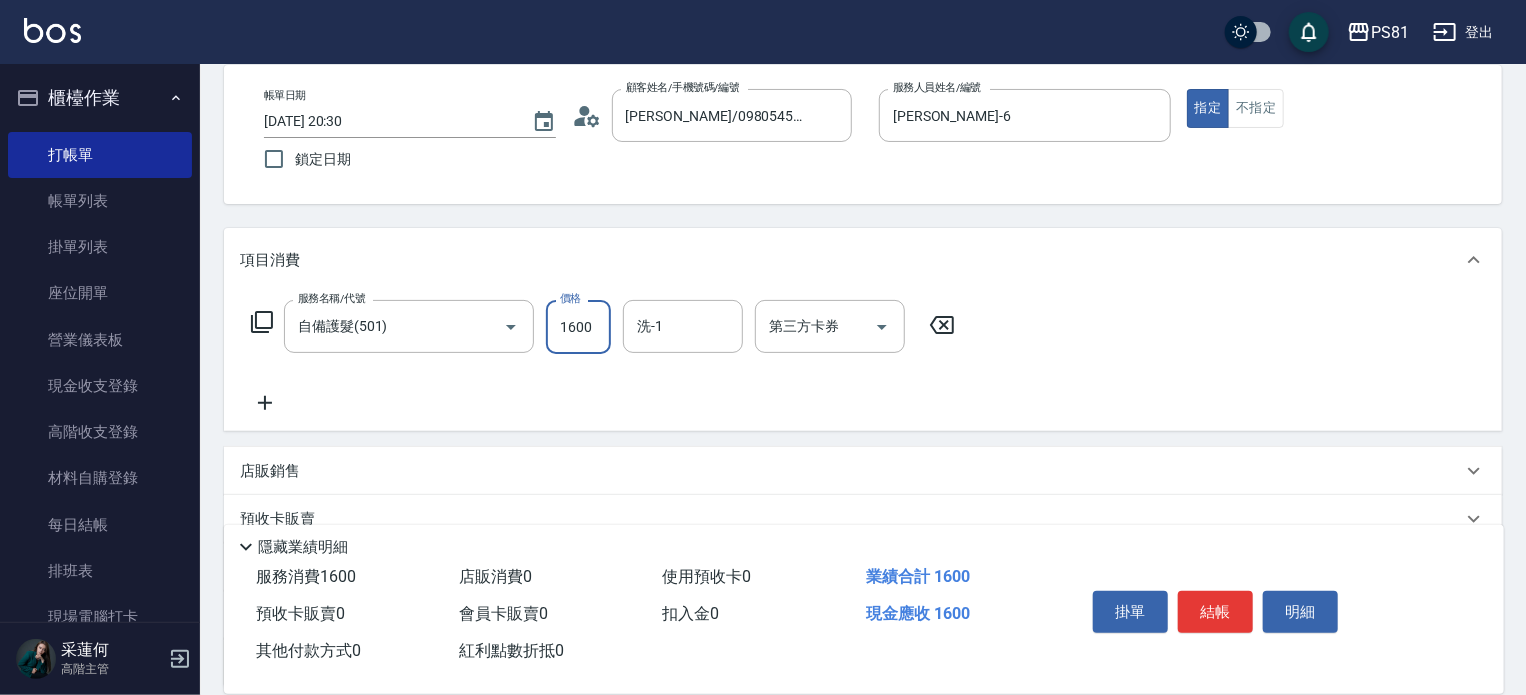 type on "1600" 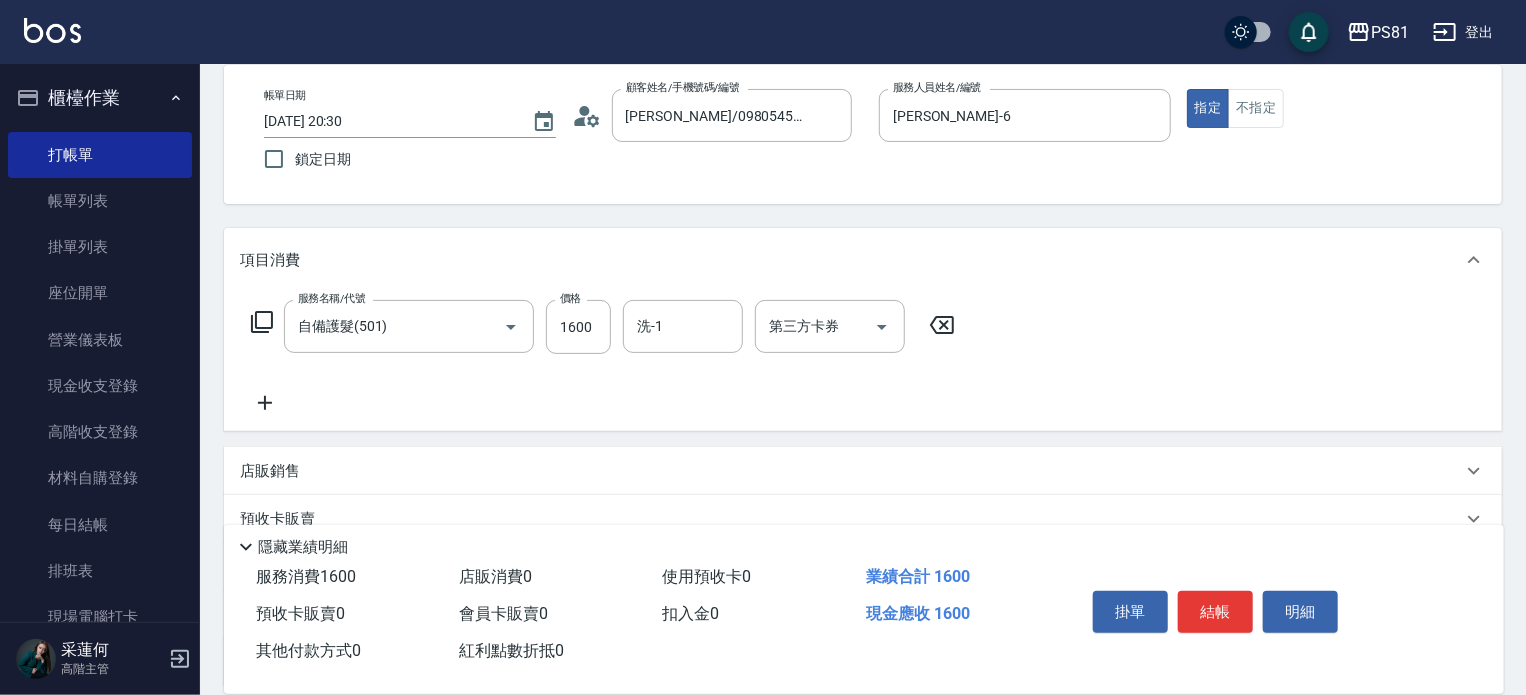 drag, startPoint x: 269, startPoint y: 399, endPoint x: 405, endPoint y: 448, distance: 144.55795 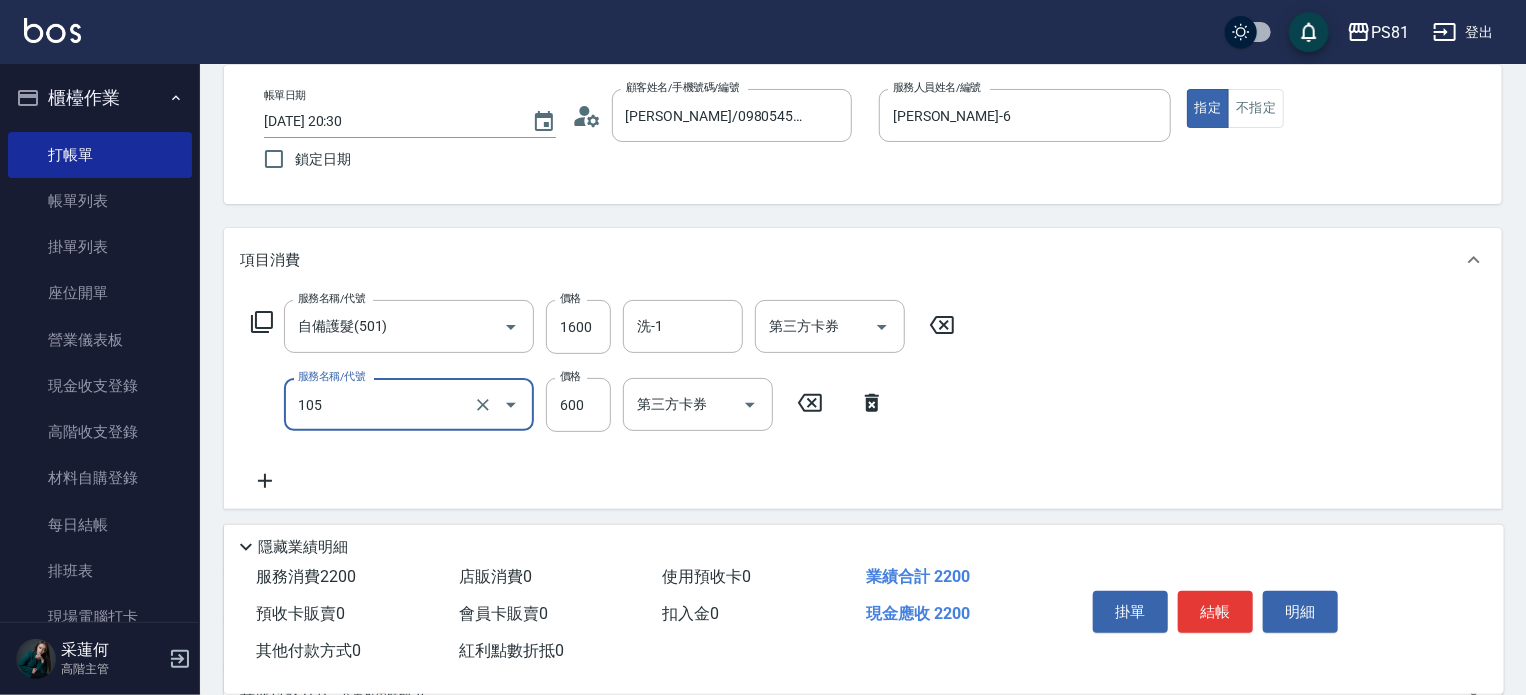 type on "A級洗剪600(105)" 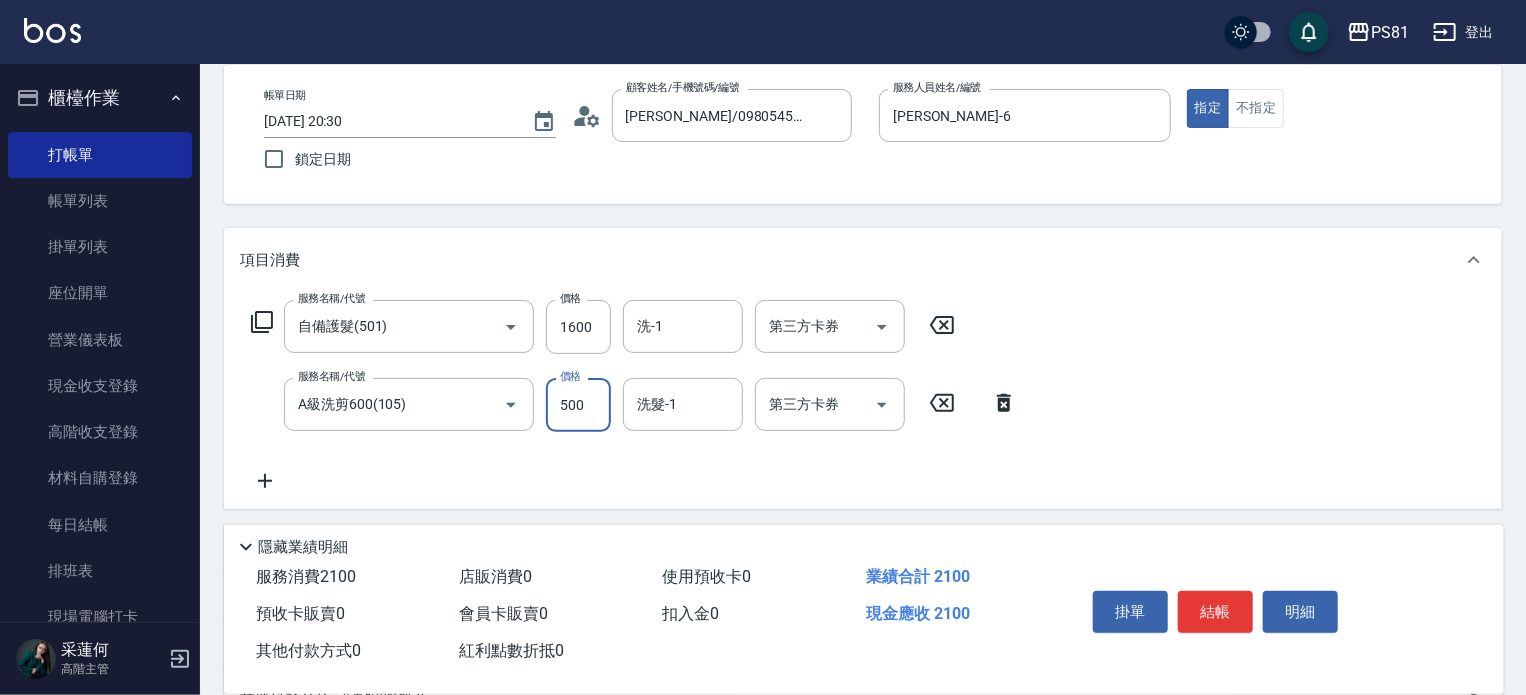 drag, startPoint x: 698, startPoint y: 431, endPoint x: 910, endPoint y: 425, distance: 212.08488 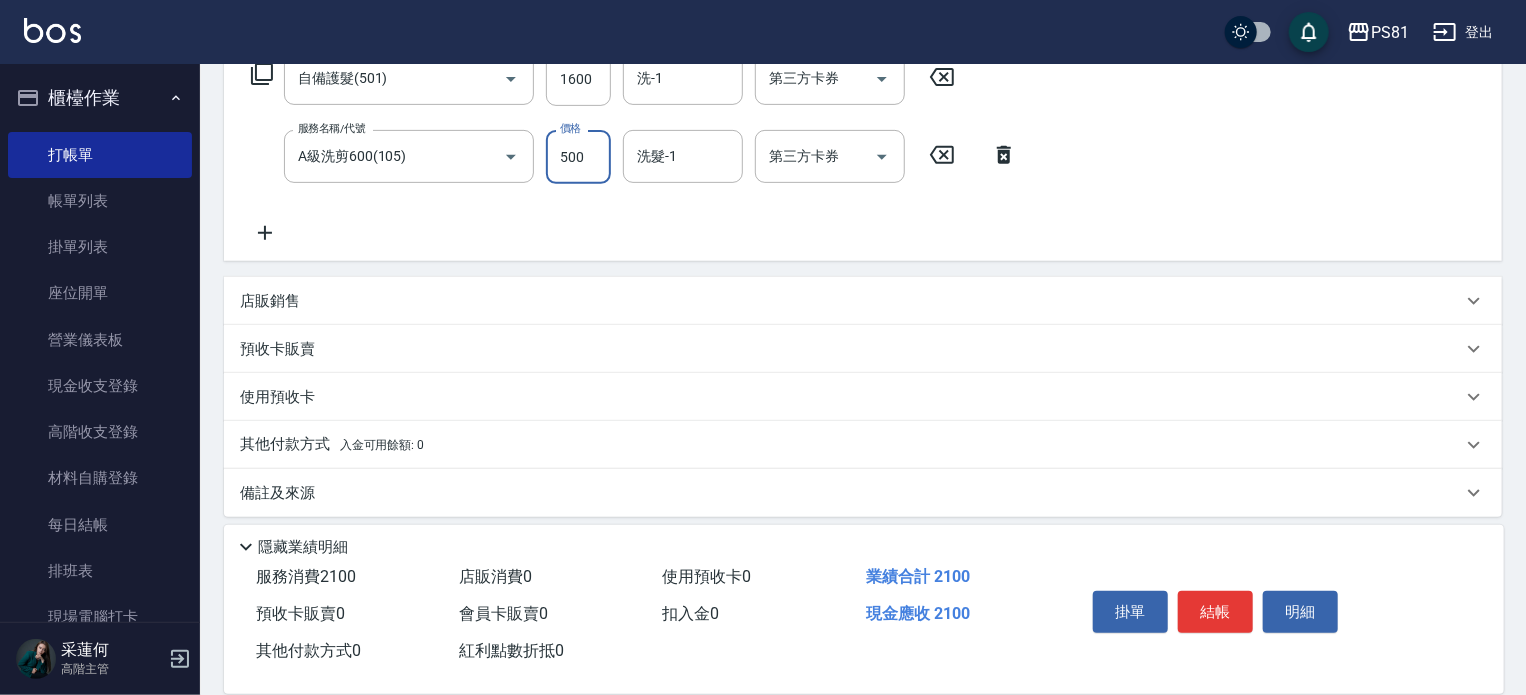 scroll, scrollTop: 353, scrollLeft: 0, axis: vertical 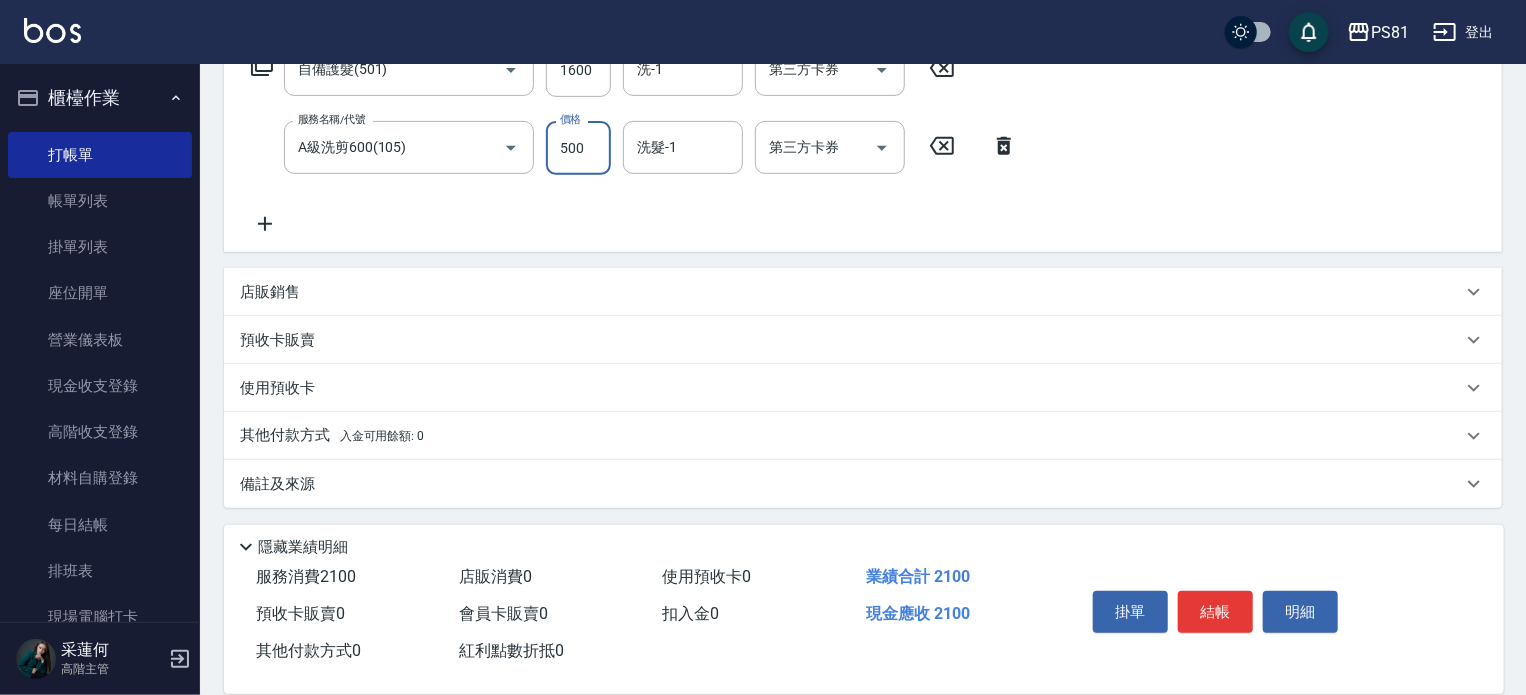 type on "500" 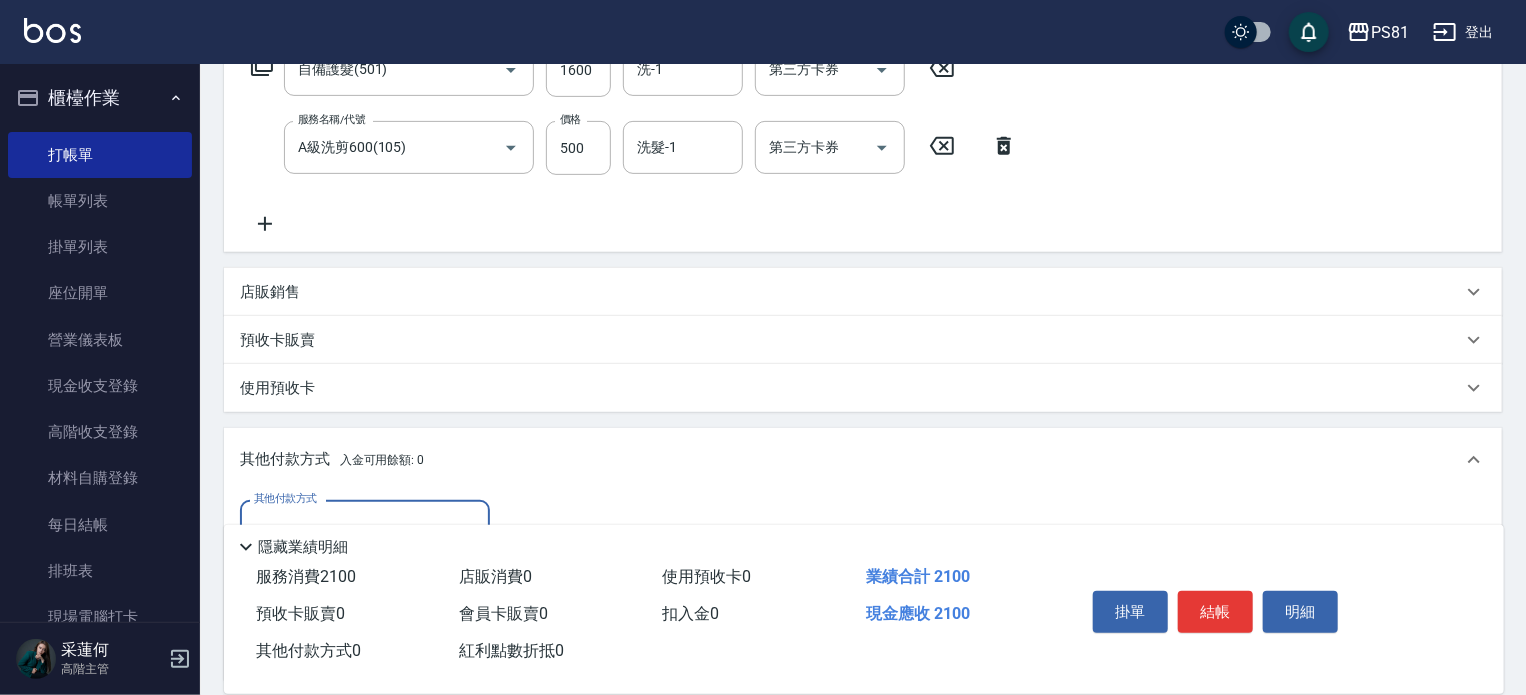scroll, scrollTop: 0, scrollLeft: 0, axis: both 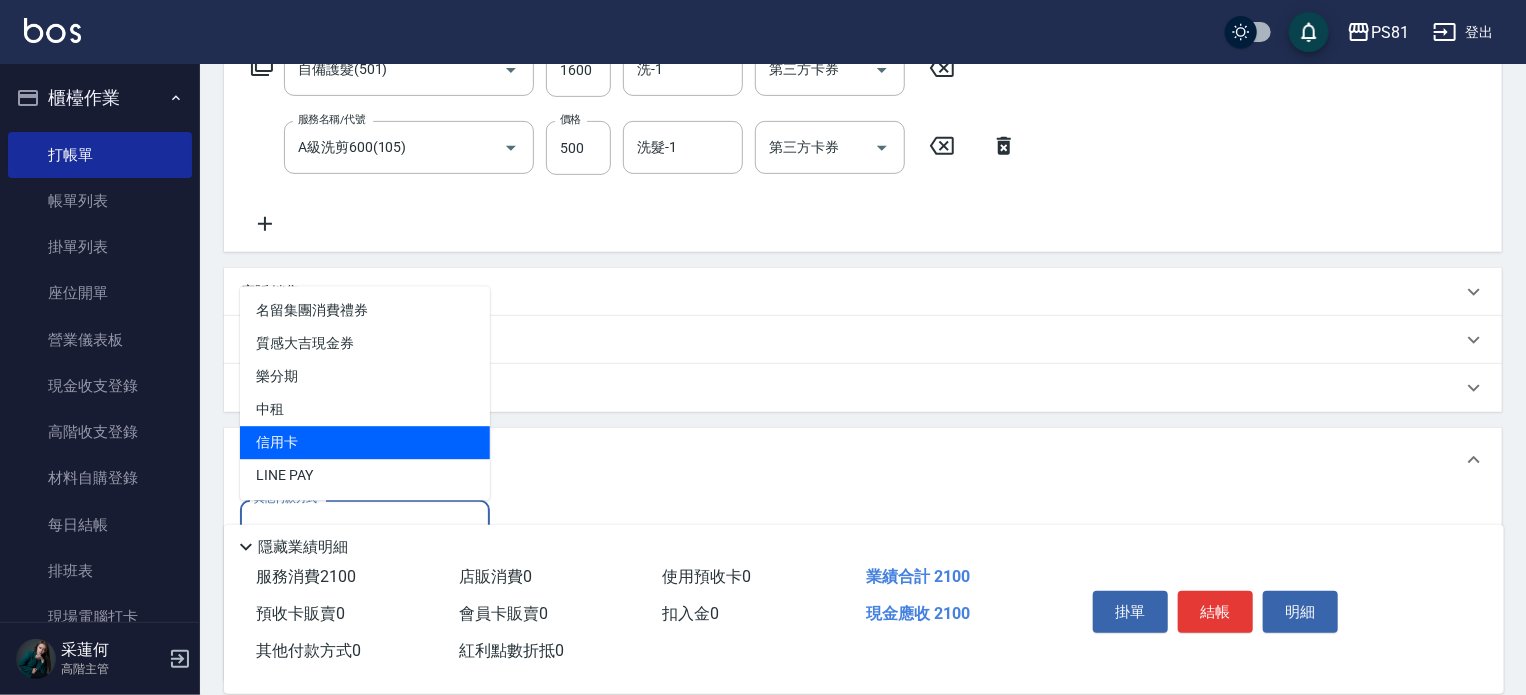 click on "信用卡" at bounding box center (365, 442) 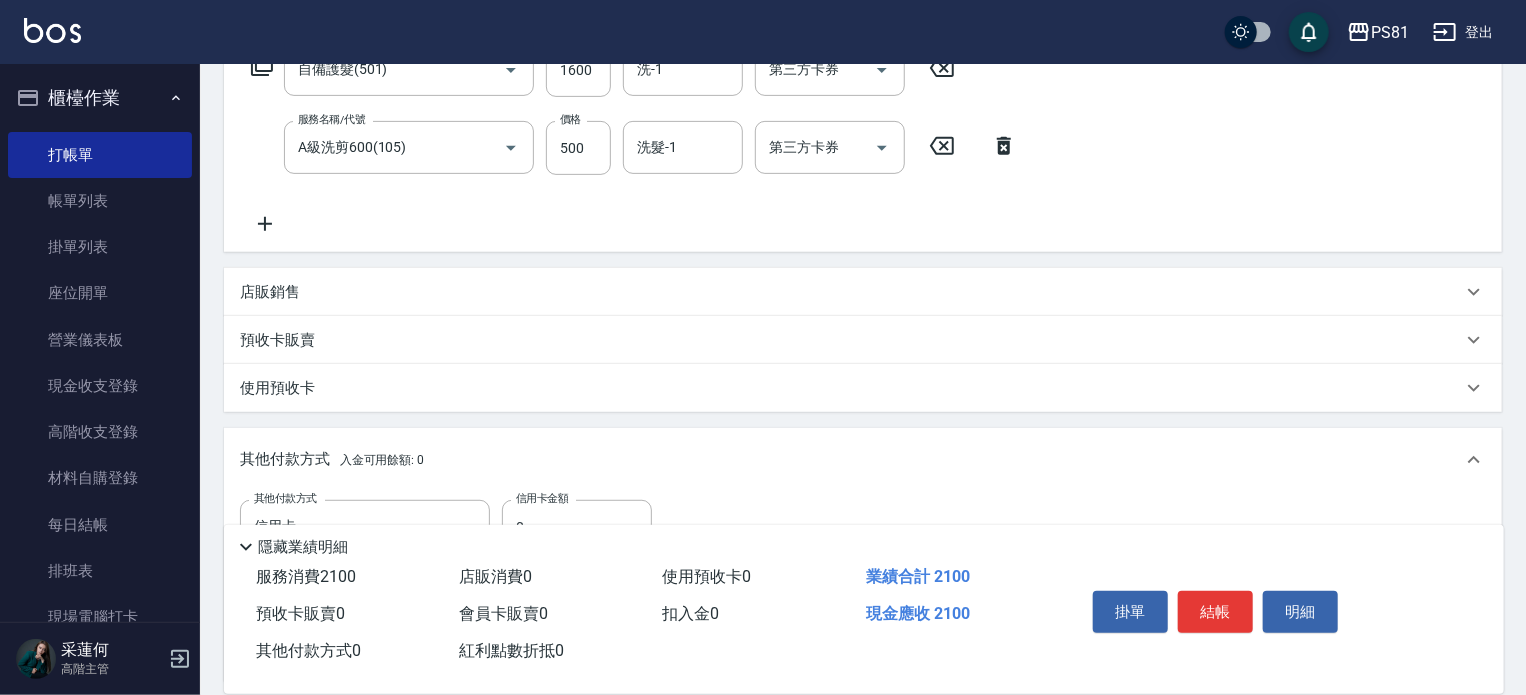 click on "隱藏業績明細" at bounding box center (864, 542) 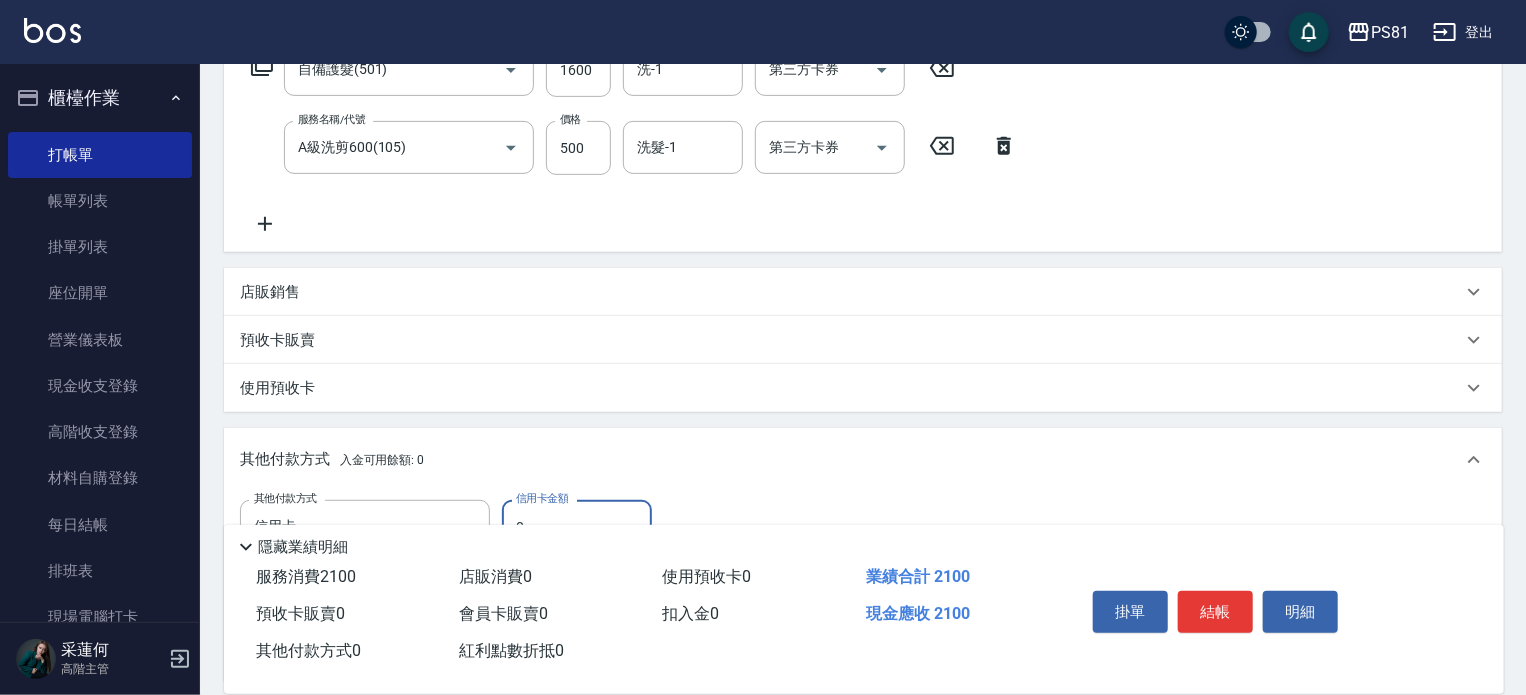 click on "0" at bounding box center [577, 527] 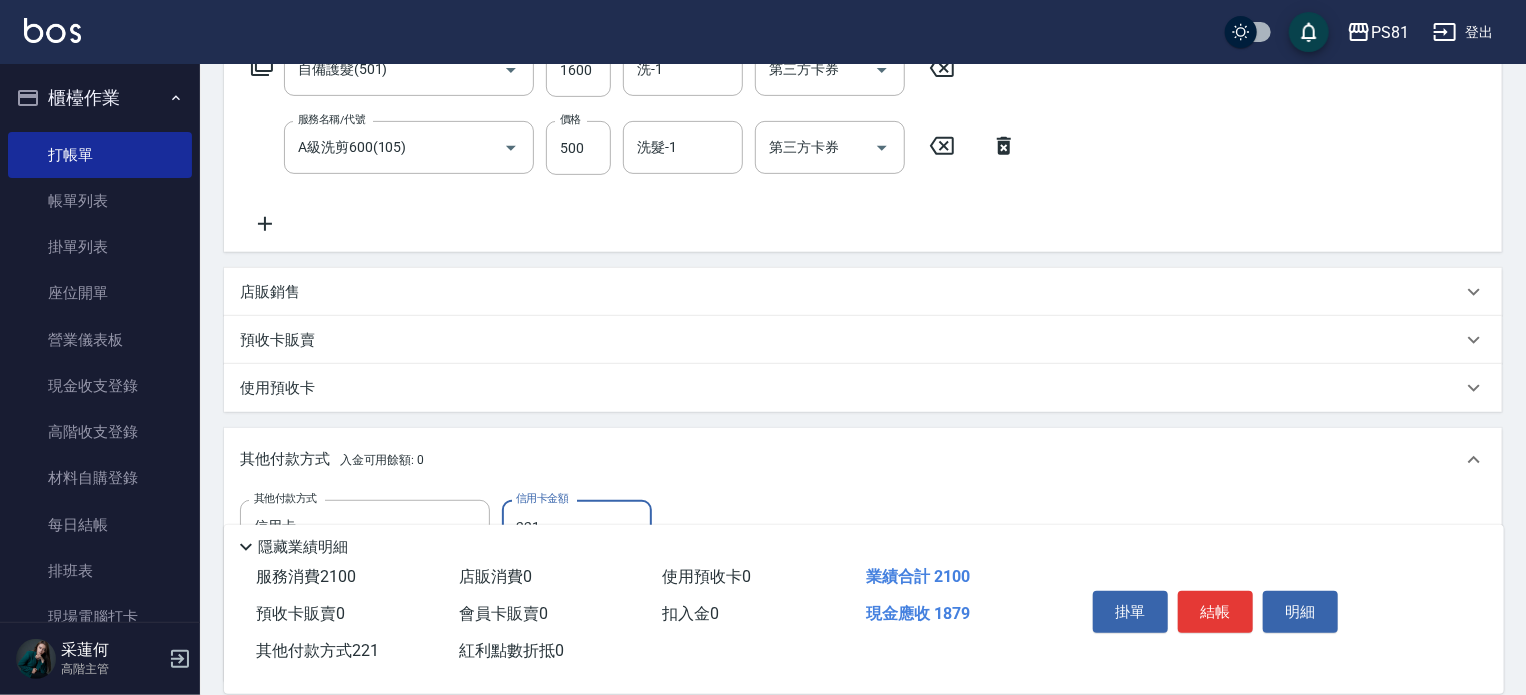 click on "221" at bounding box center [577, 527] 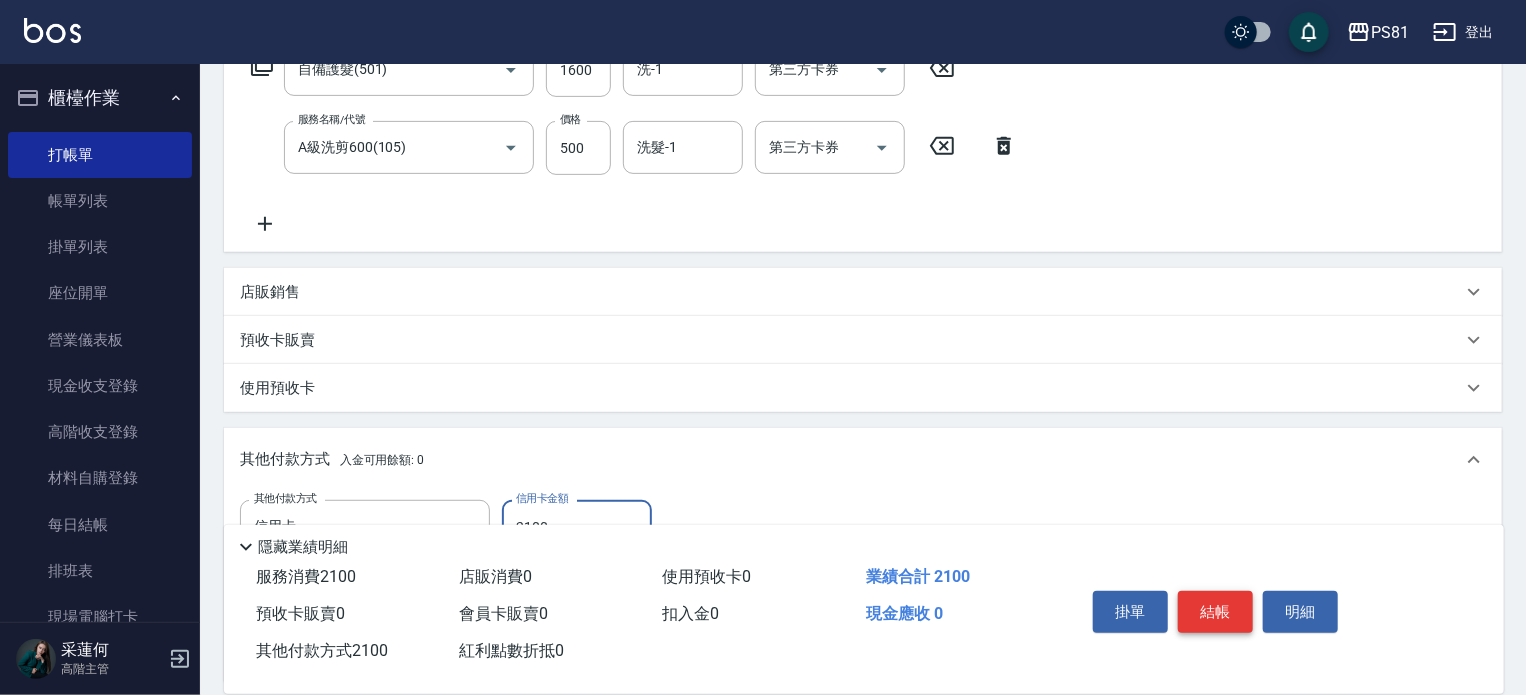 type on "2100" 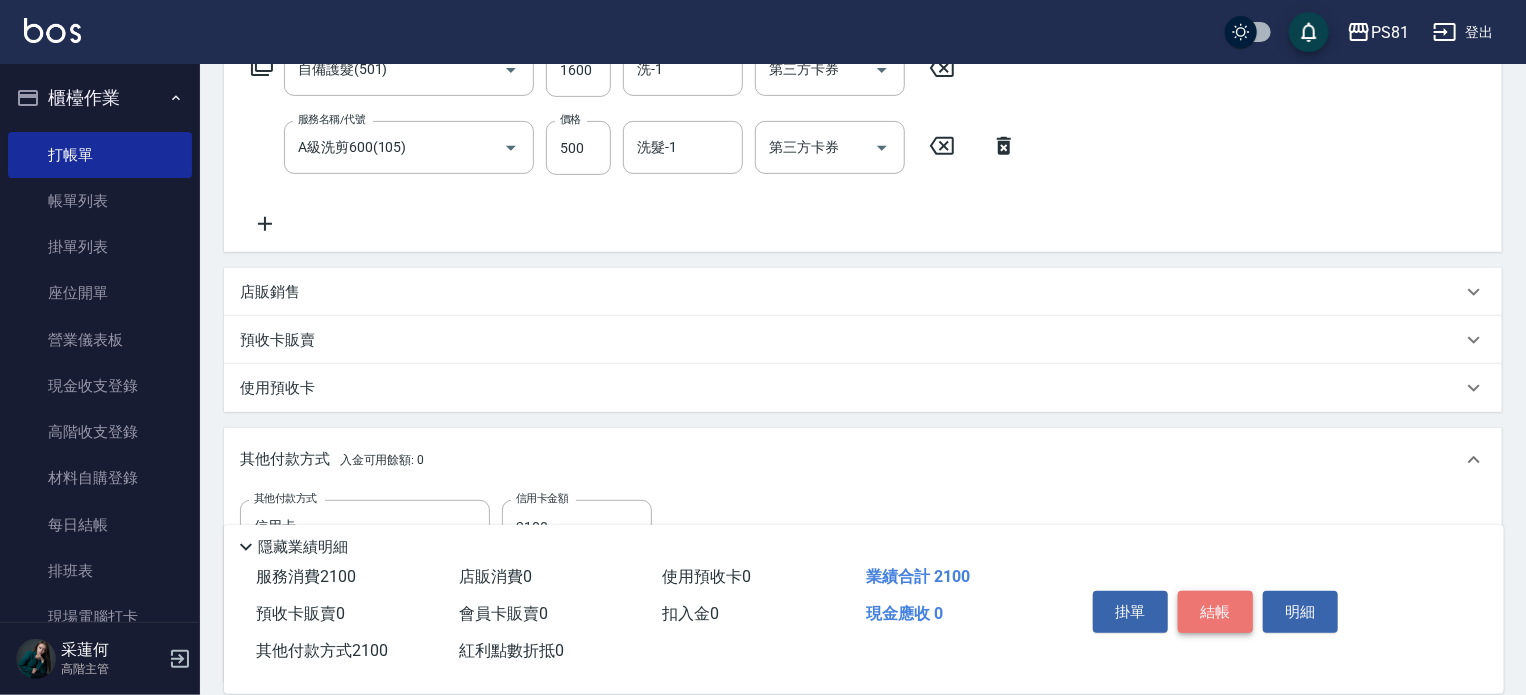 click on "結帳" at bounding box center [1215, 612] 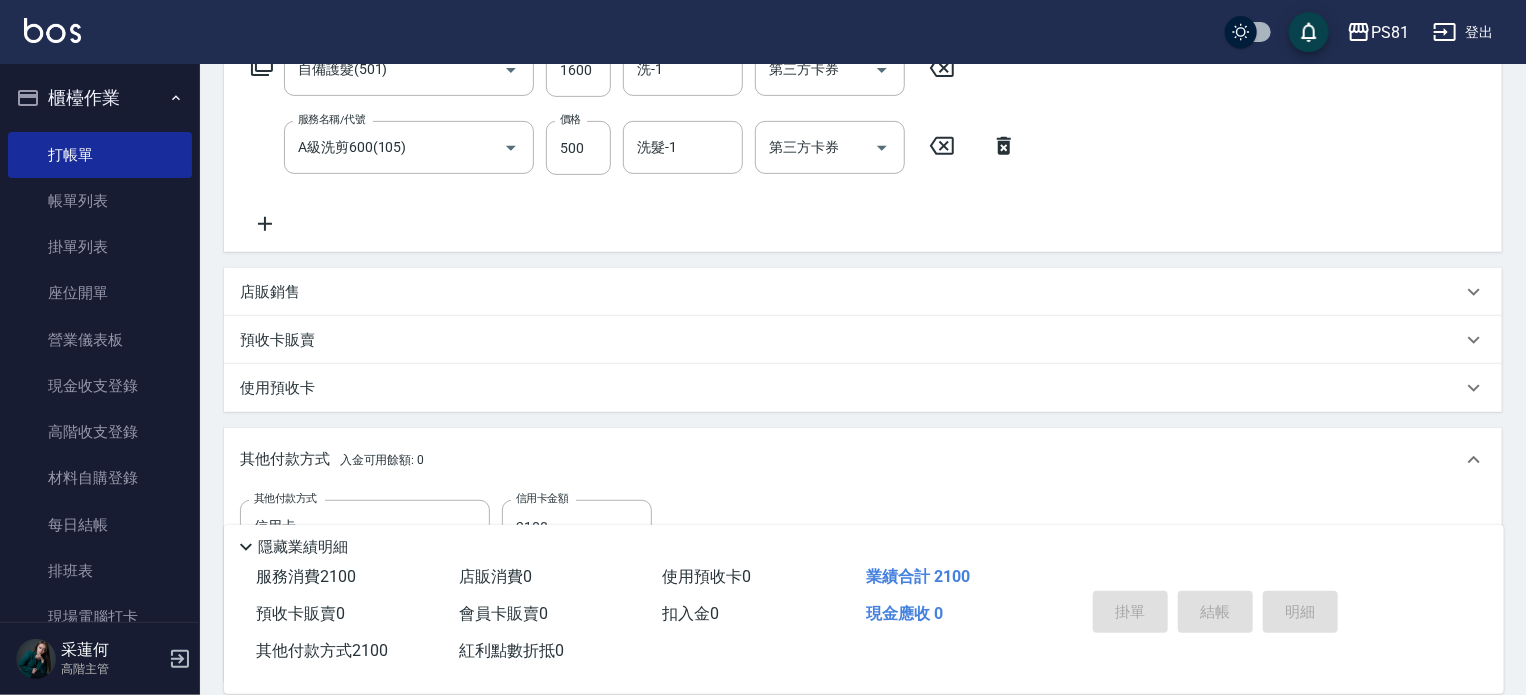 type on "[DATE] 20:33" 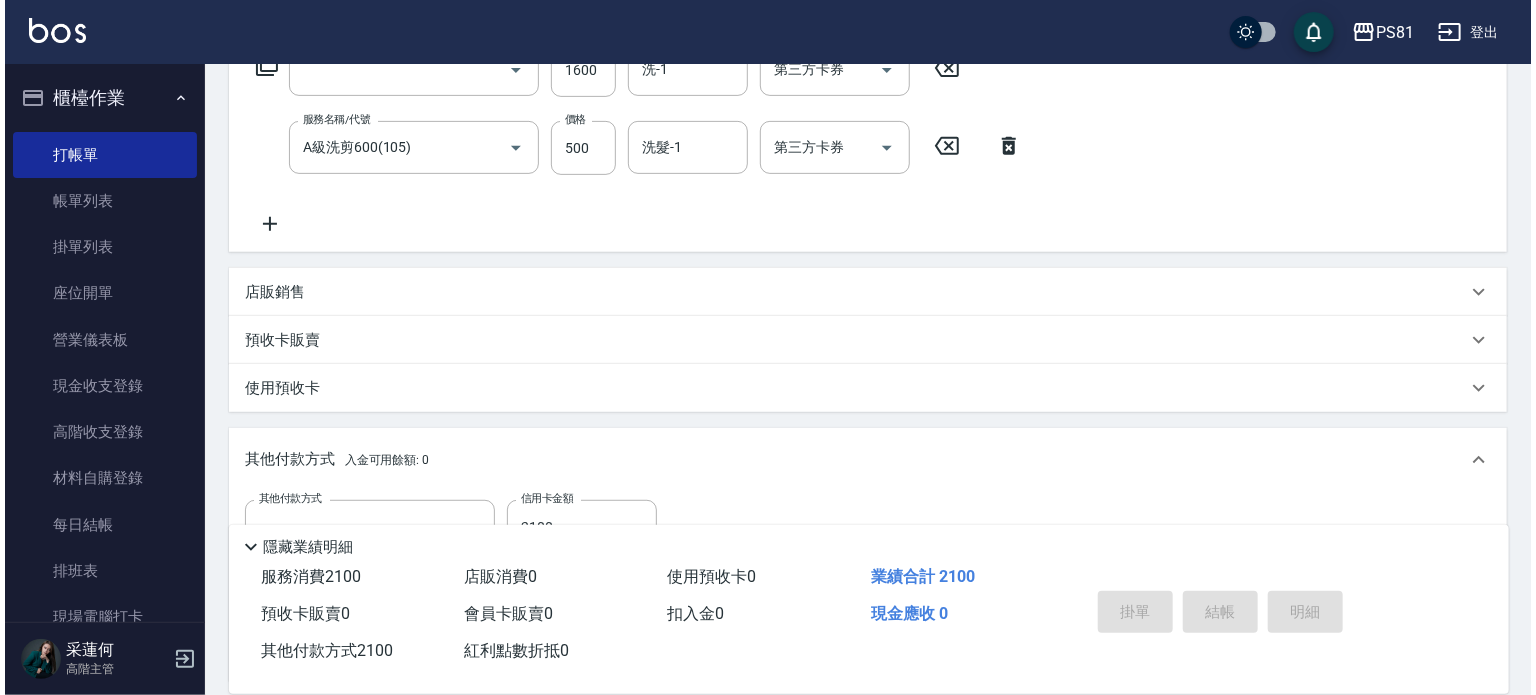 scroll, scrollTop: 0, scrollLeft: 0, axis: both 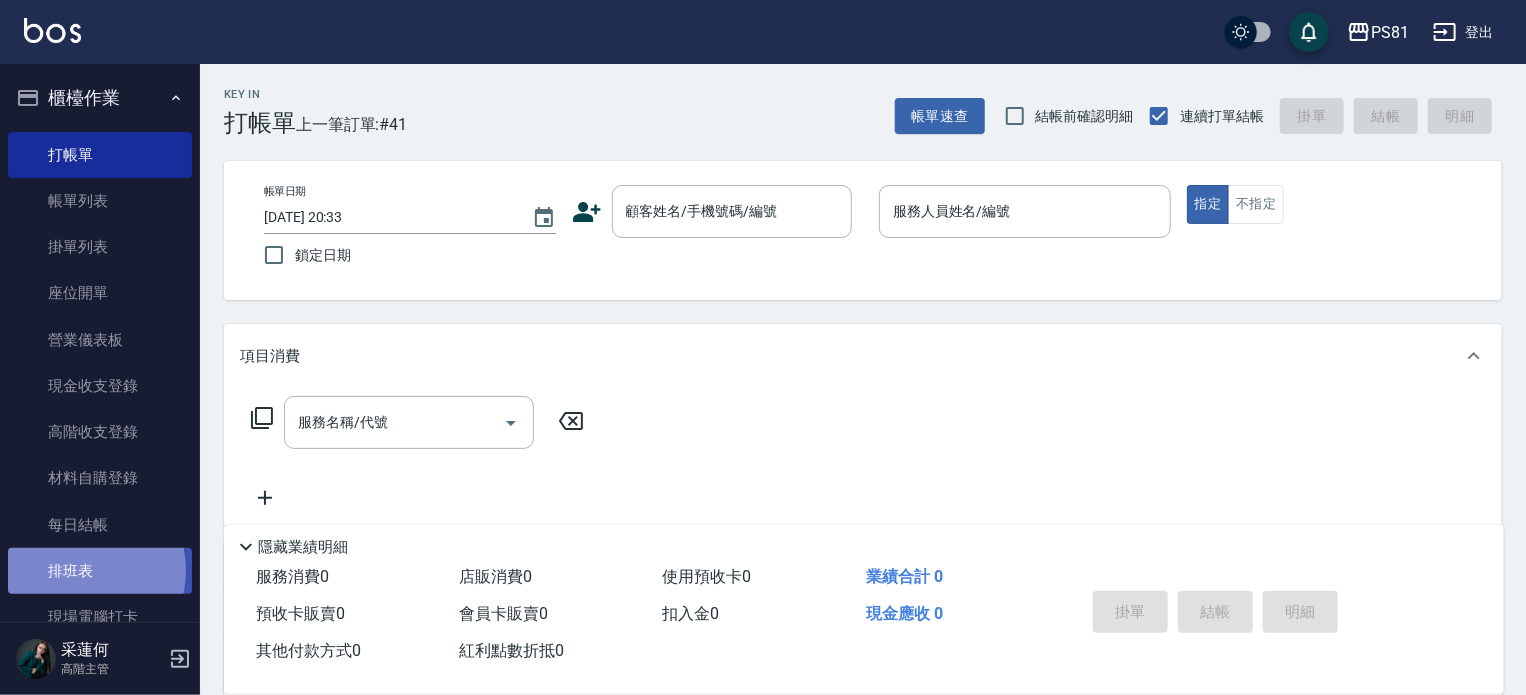 click on "排班表" at bounding box center [100, 571] 